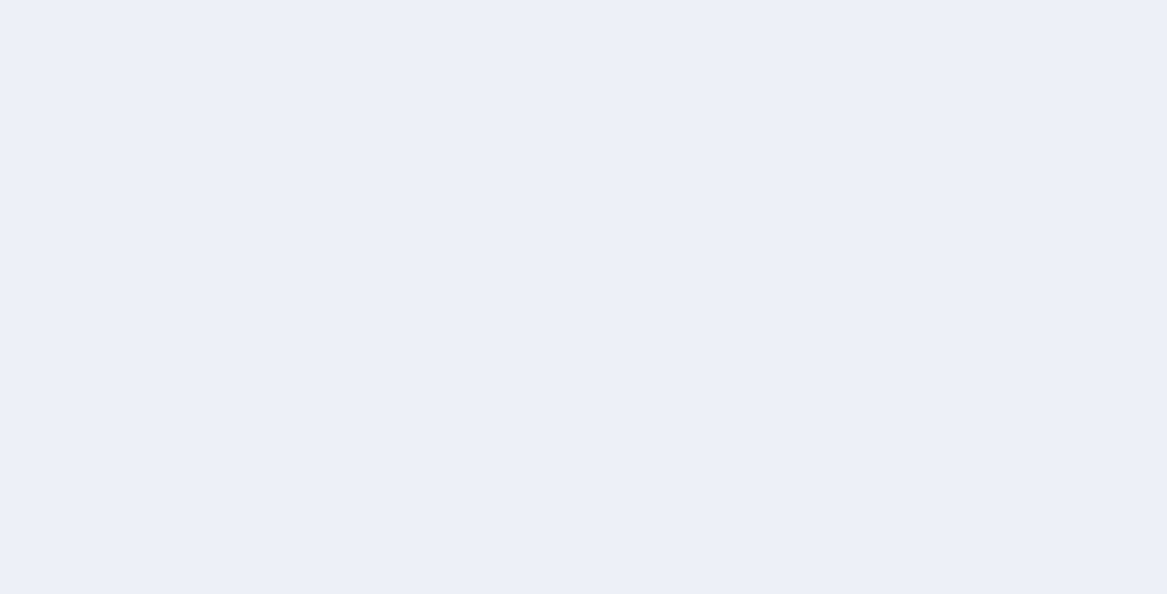 scroll, scrollTop: 0, scrollLeft: 0, axis: both 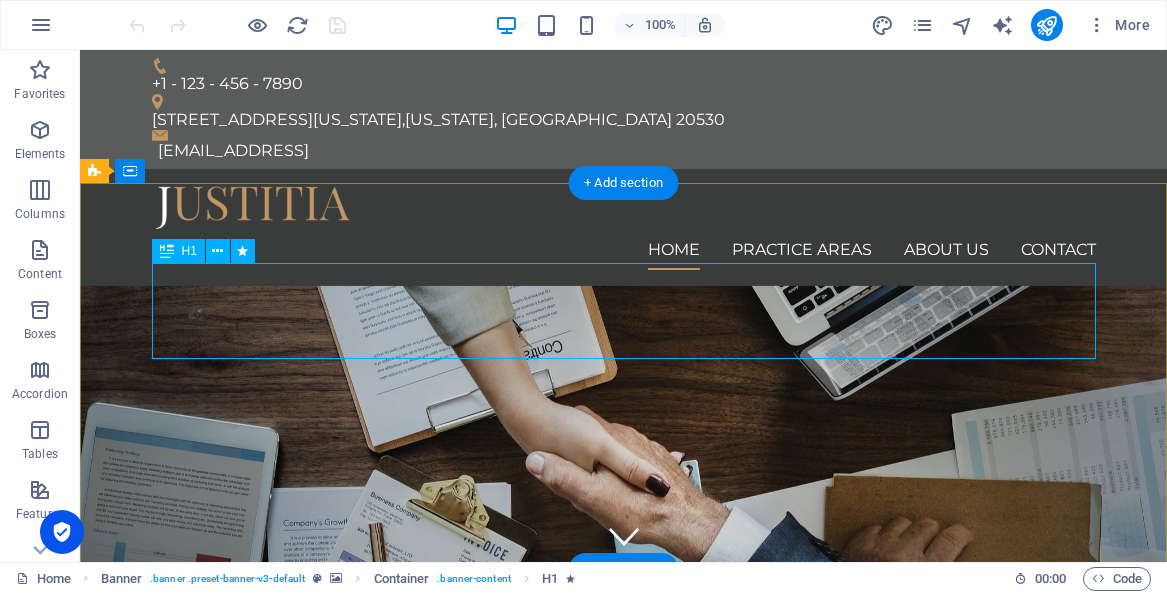 click on "We protect your rights" at bounding box center (624, 801) 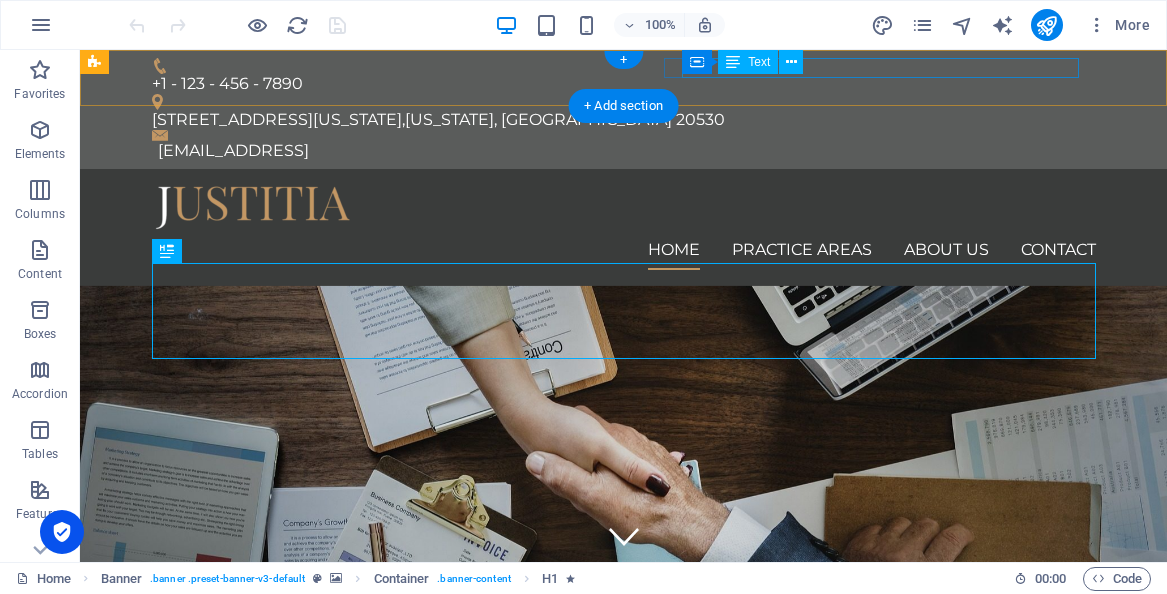 click on "[STREET_ADDRESS][US_STATE][US_STATE]" at bounding box center (616, 120) 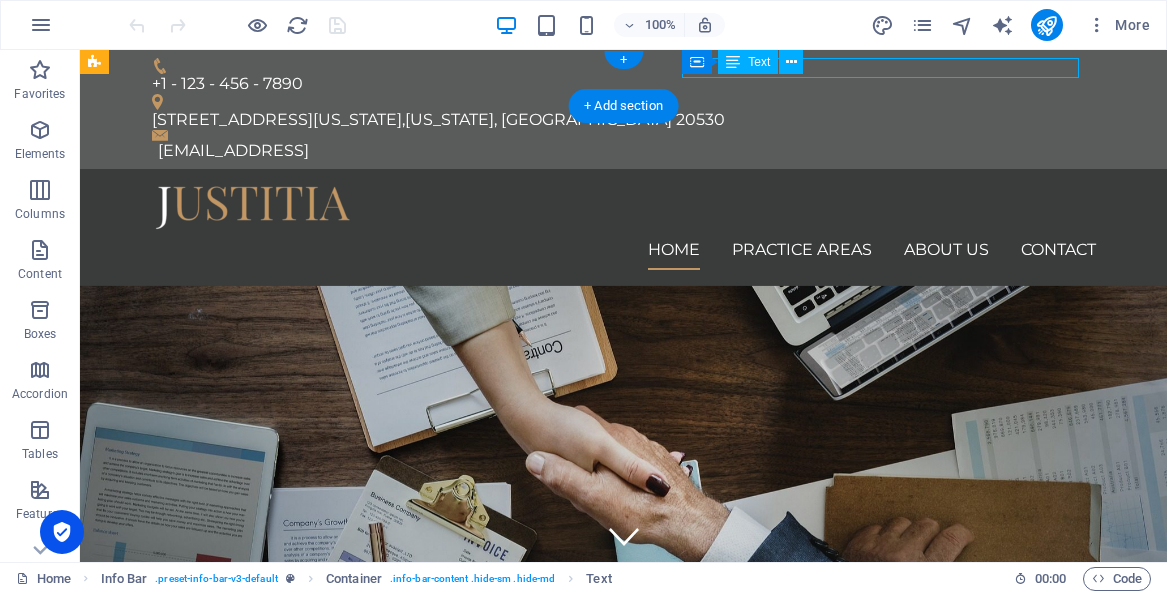 click on "[STREET_ADDRESS][US_STATE][US_STATE]" at bounding box center (616, 120) 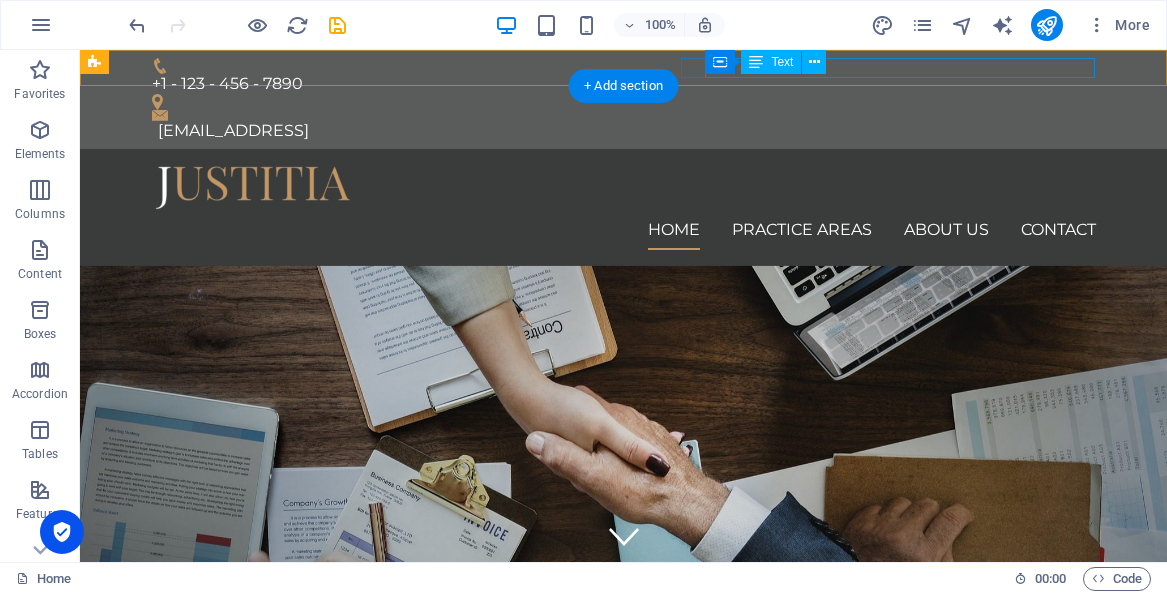 click on "[EMAIL_ADDRESS]" at bounding box center [627, 131] 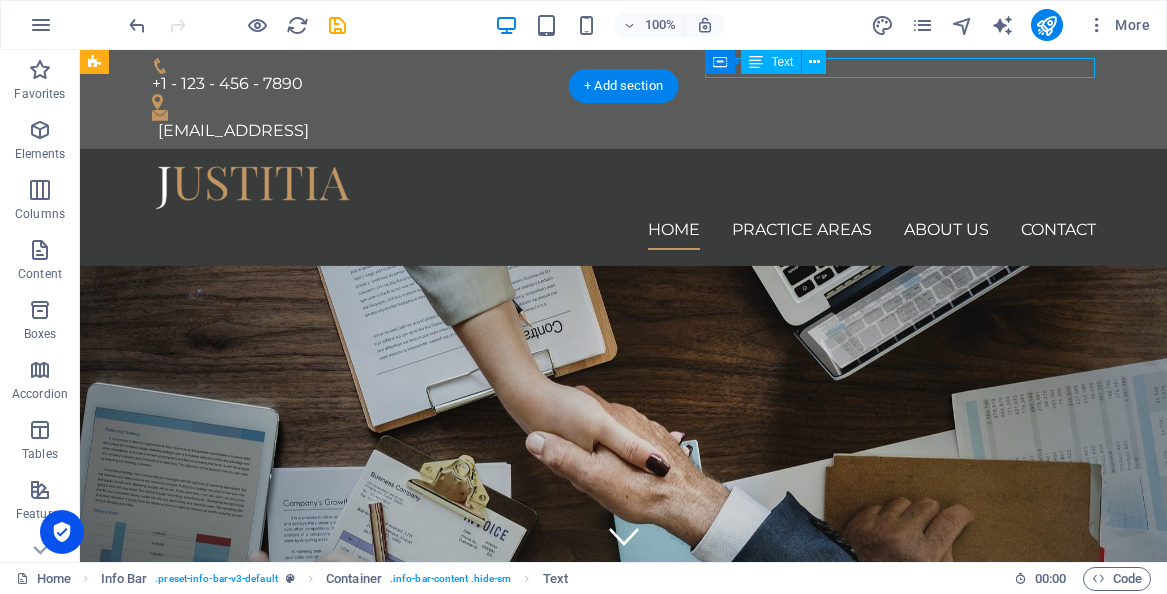 click on "[EMAIL_ADDRESS]" at bounding box center [627, 131] 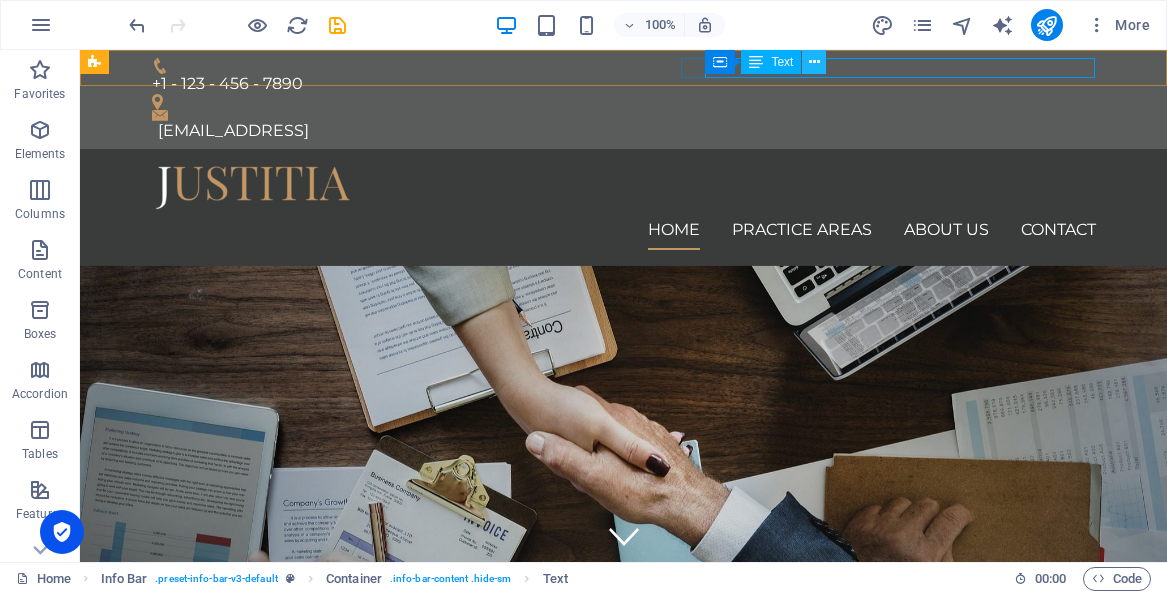 click at bounding box center [814, 62] 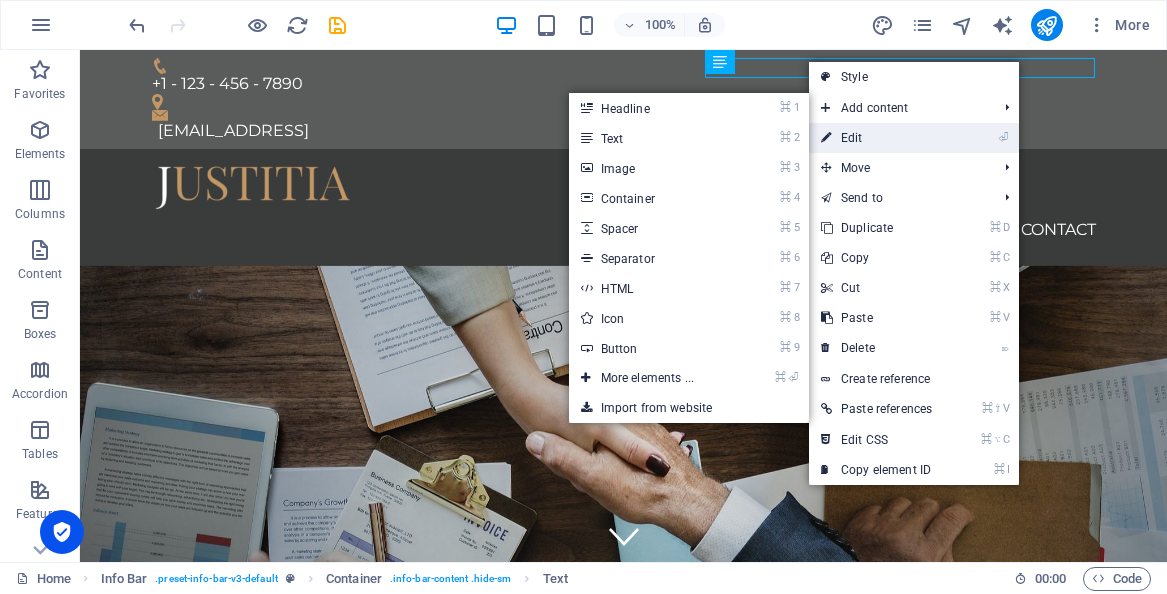 click on "⏎  Edit" at bounding box center (876, 138) 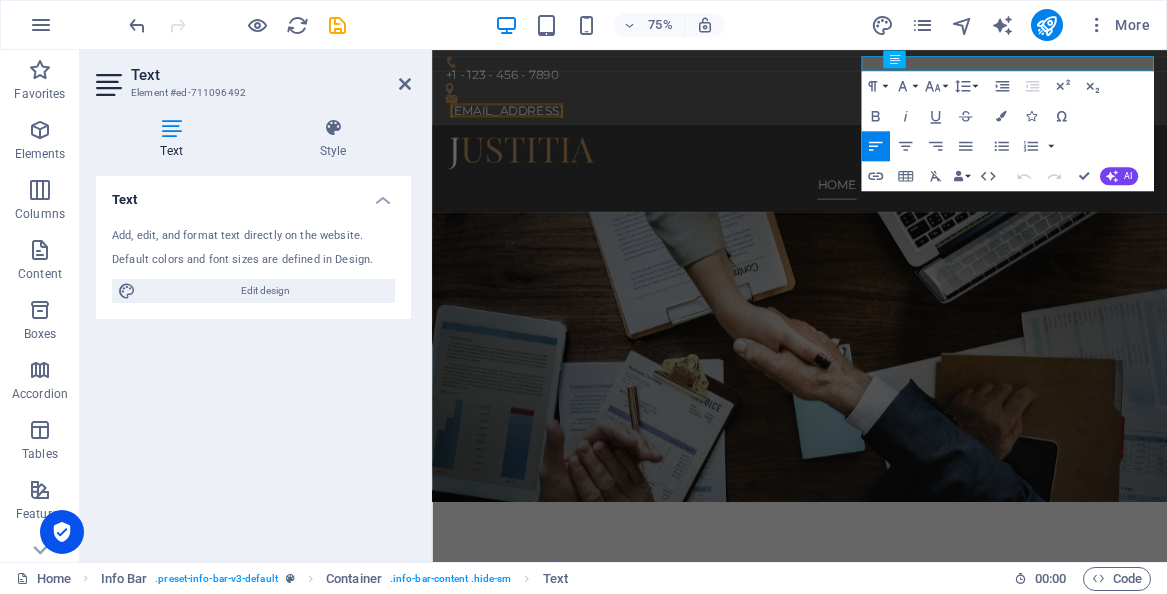 type 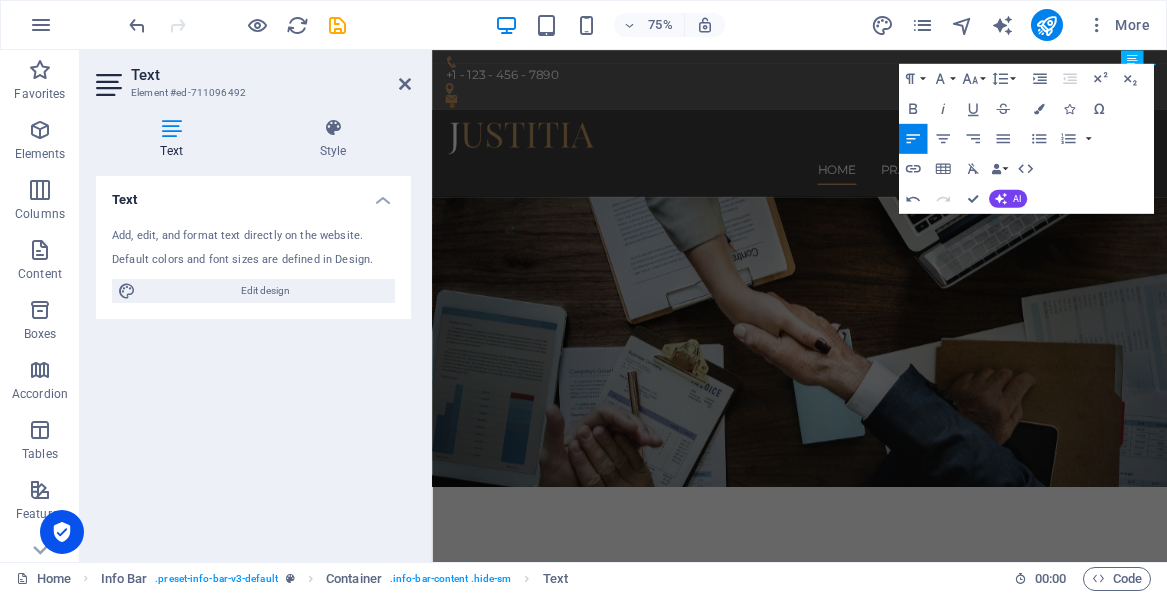 click on "Text" at bounding box center (175, 139) 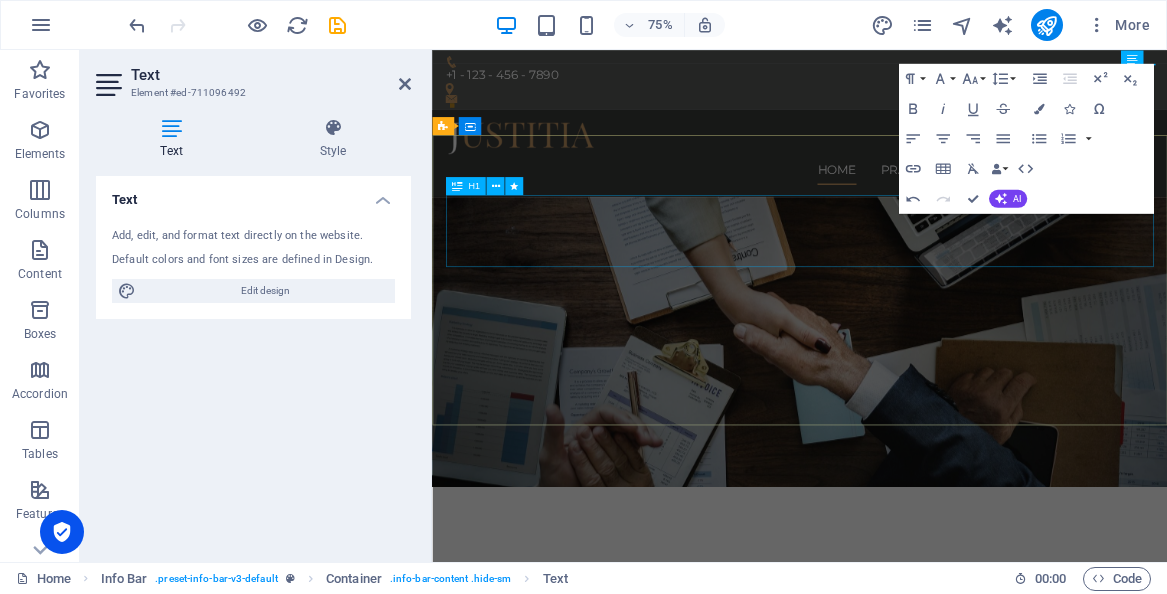 click on "We protect your rights" at bounding box center (922, 761) 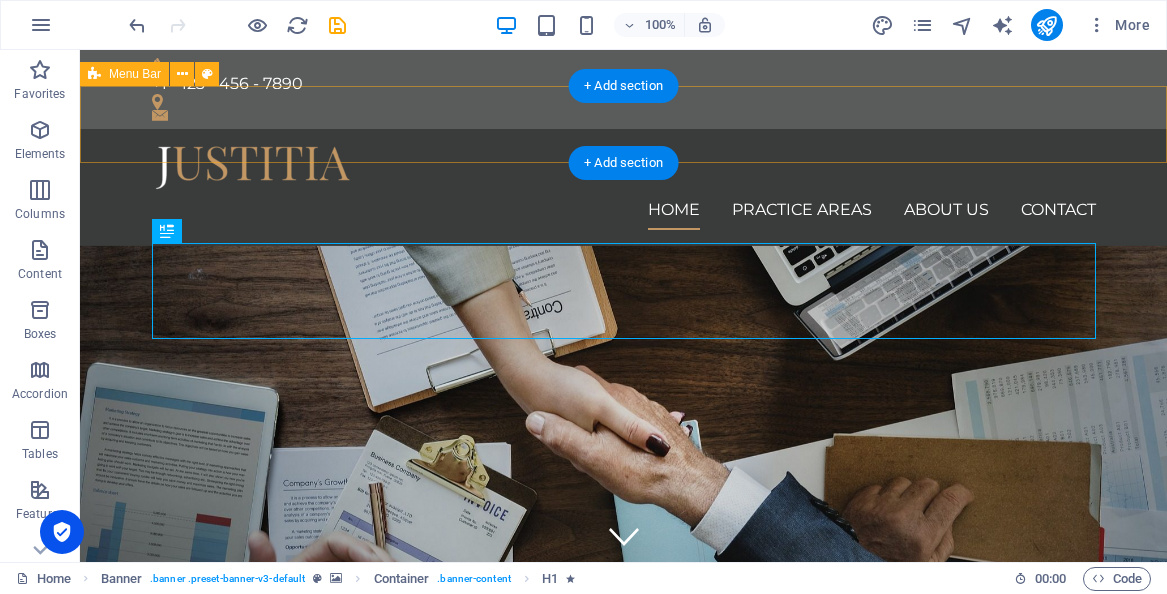 click on "Home Practice Areas About us Contact" at bounding box center [623, 187] 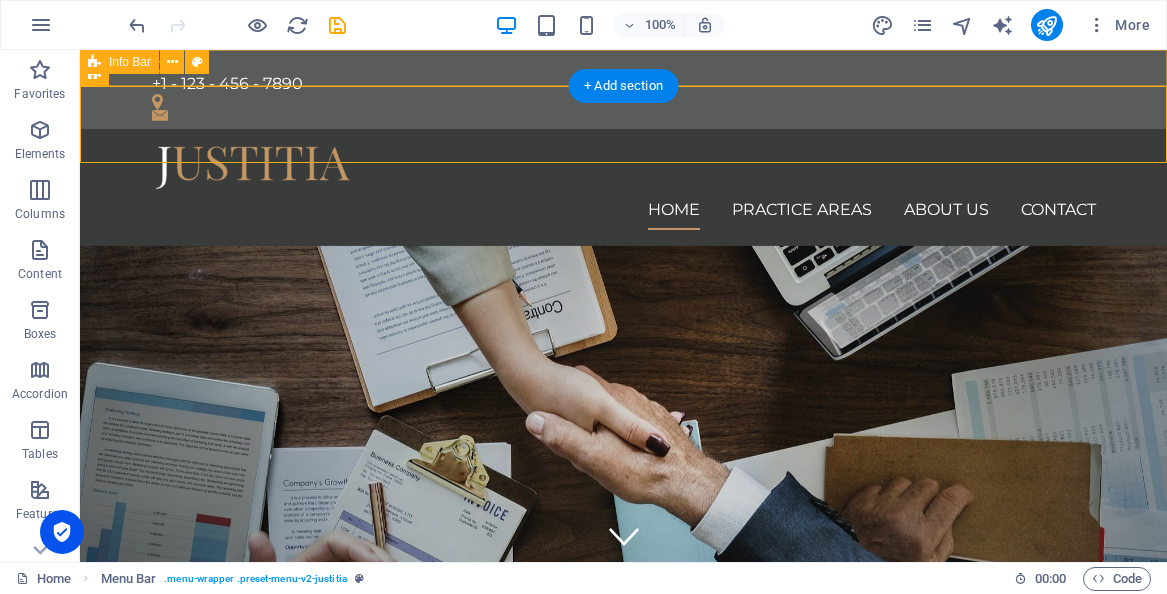 click on "+1 - 123 - 456 - 7890" at bounding box center [623, 89] 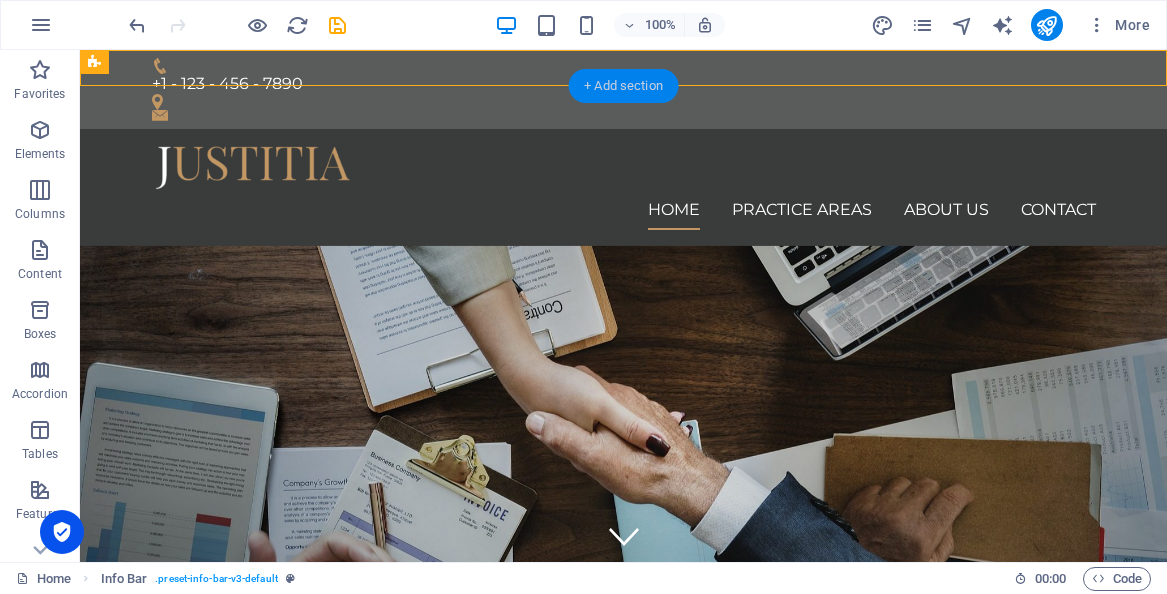 click on "+ Add section" at bounding box center (623, 86) 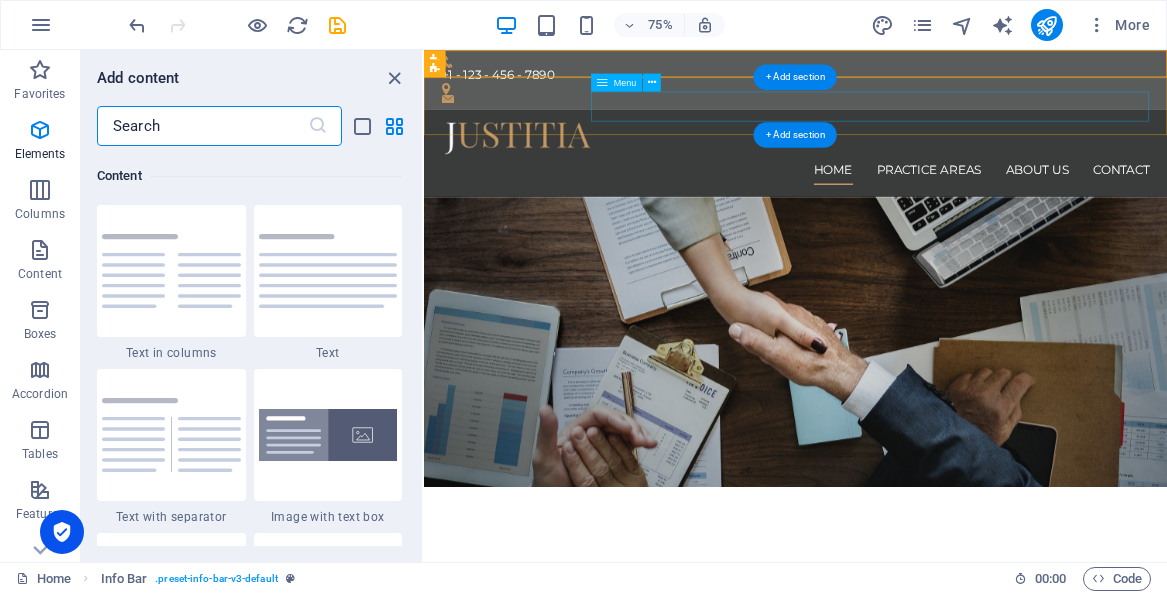 scroll, scrollTop: 3499, scrollLeft: 0, axis: vertical 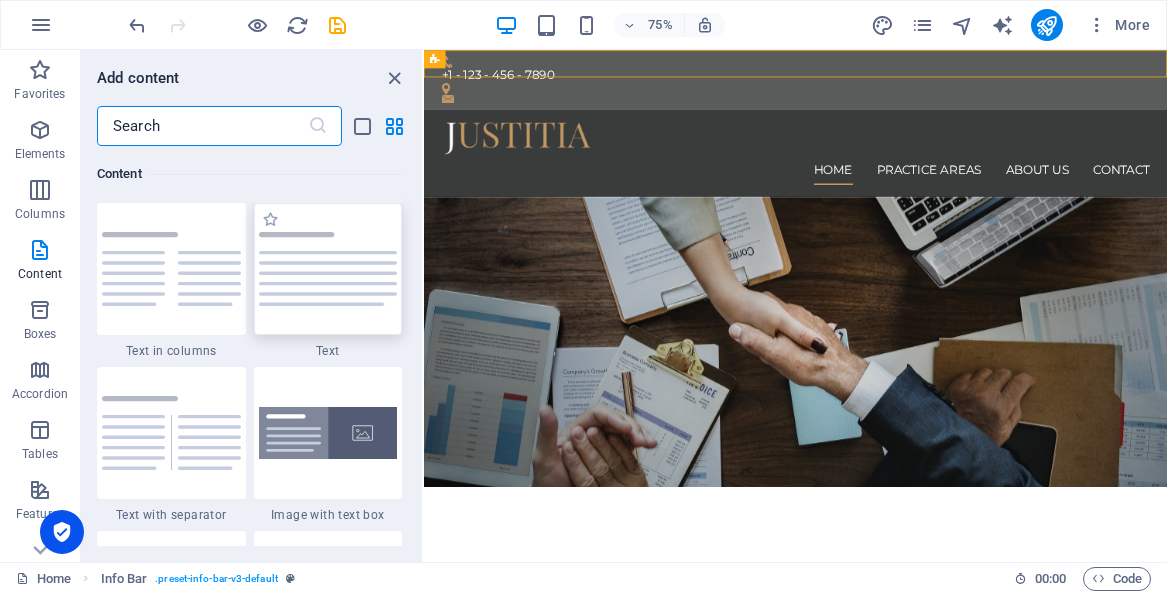 click at bounding box center [328, 269] 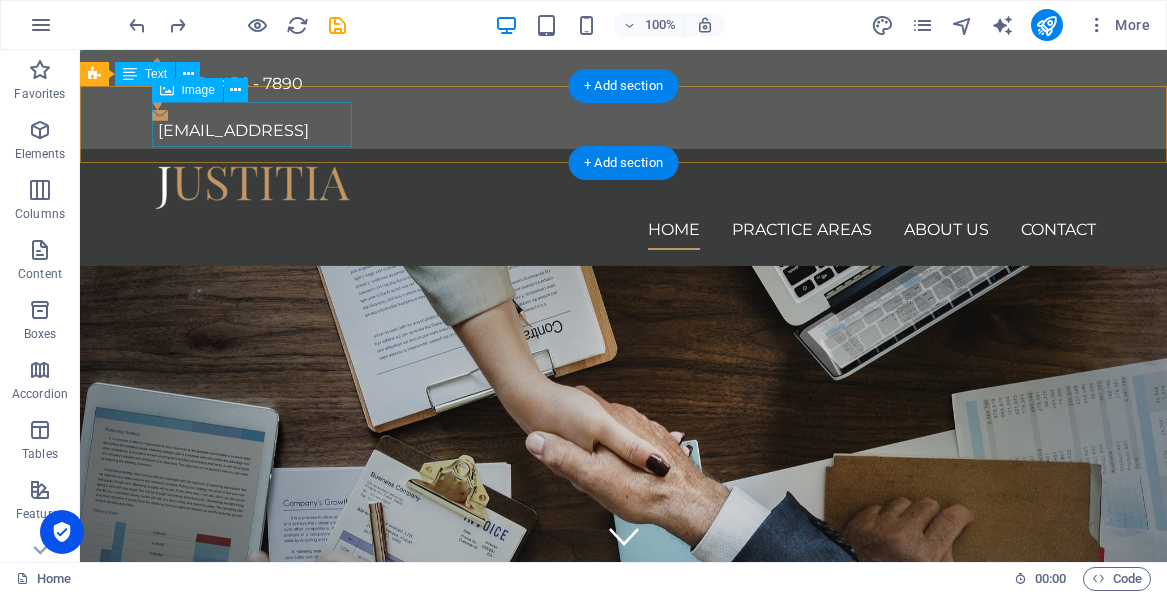 click at bounding box center (624, 187) 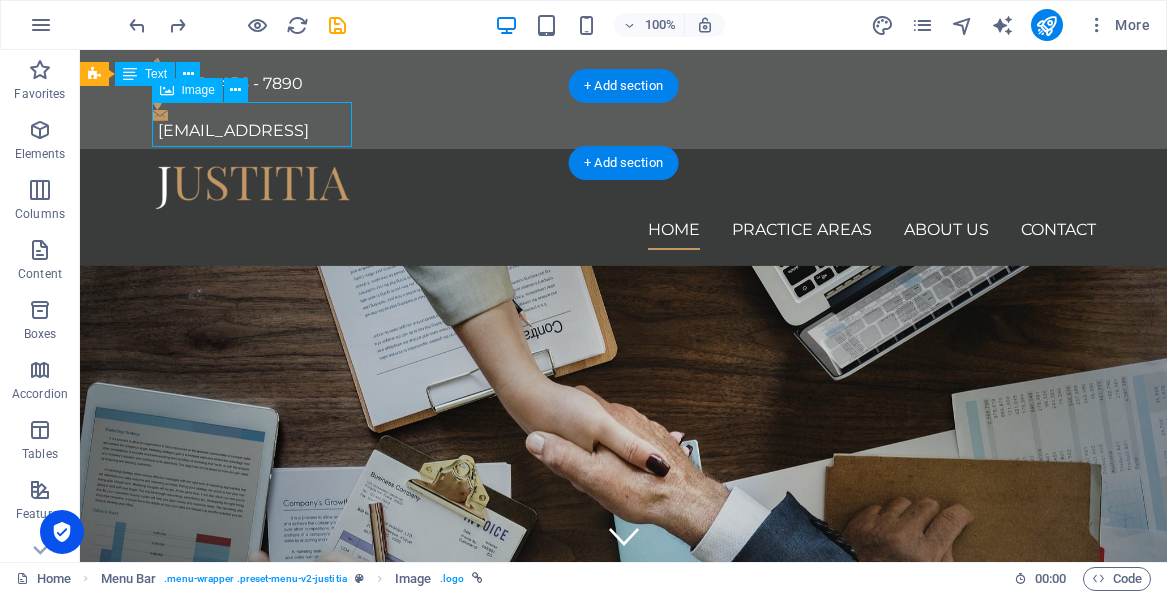 click at bounding box center [624, 187] 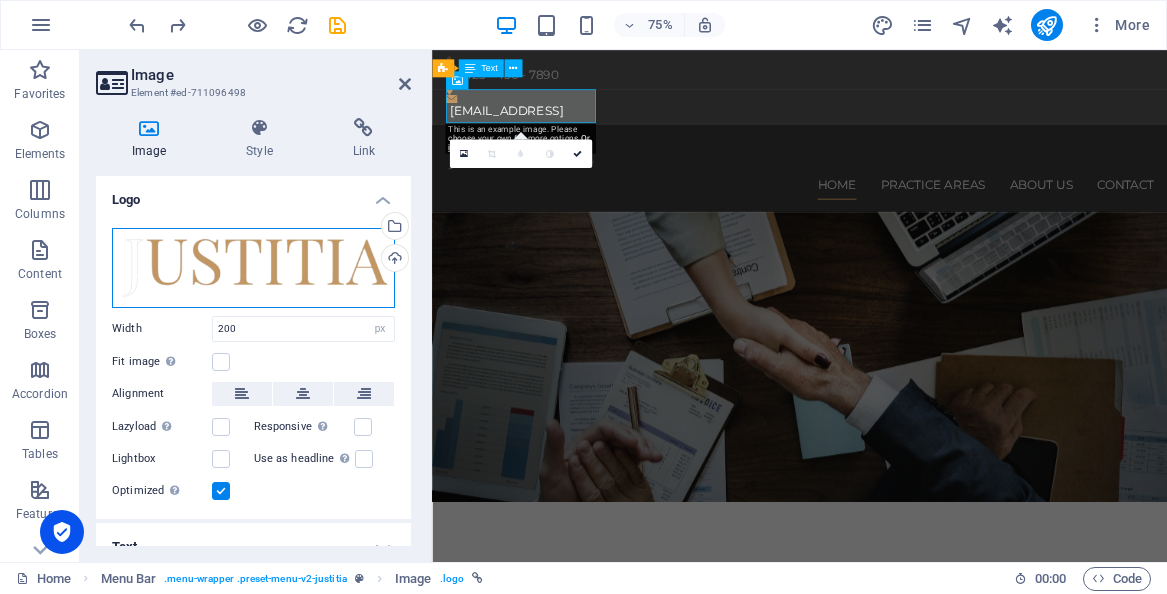 click on "Drag files here, click to choose files or select files from Files or our free stock photos & videos" at bounding box center (253, 268) 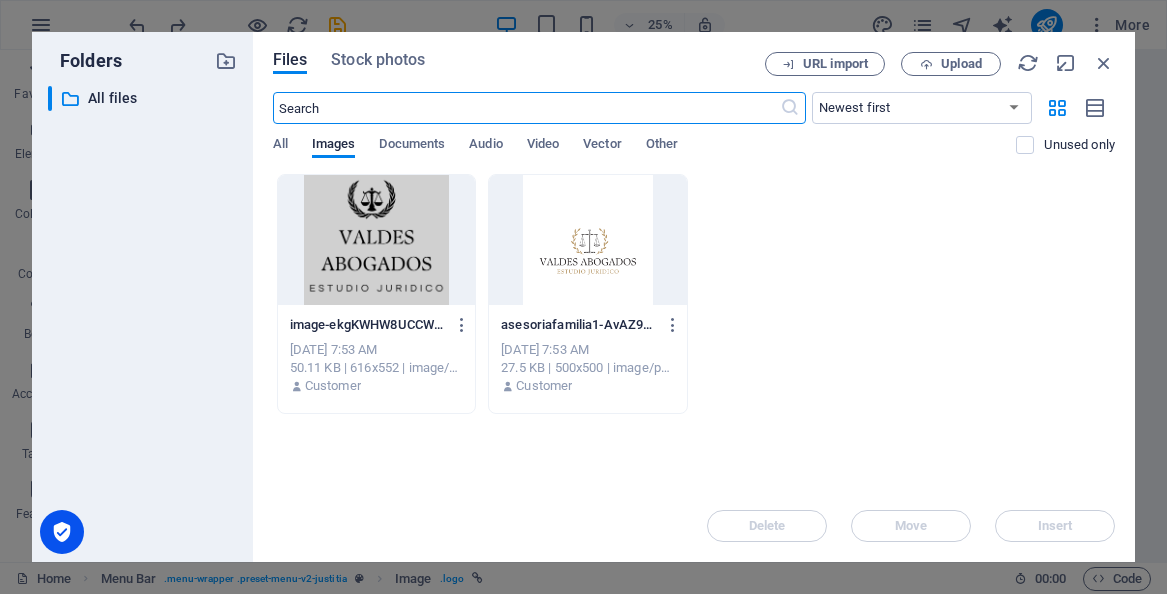 click at bounding box center (526, 108) 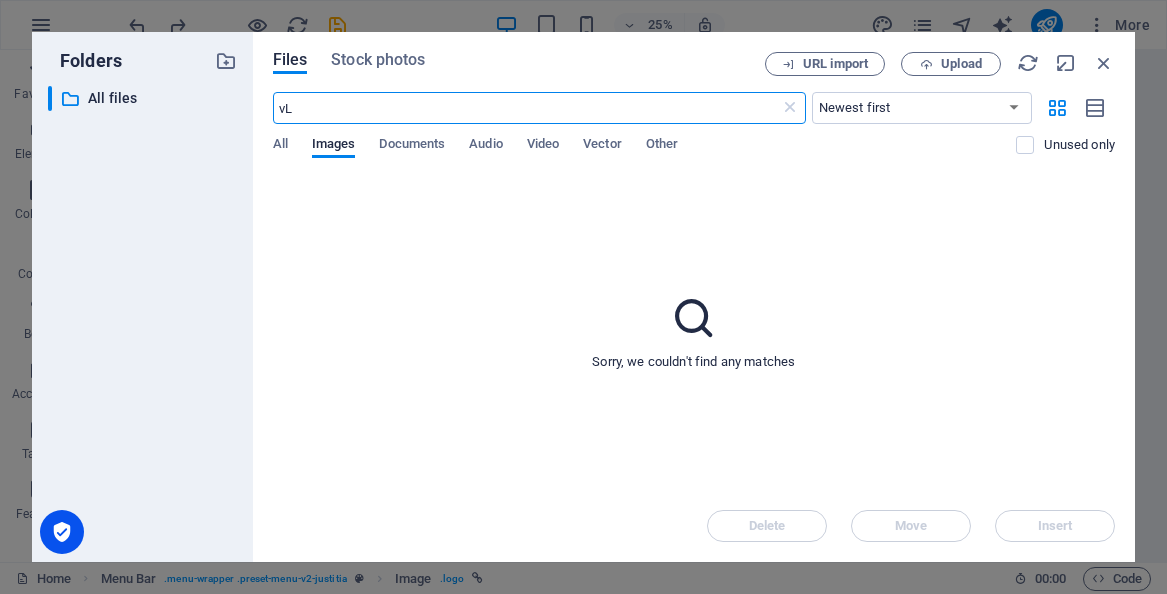 type on "v" 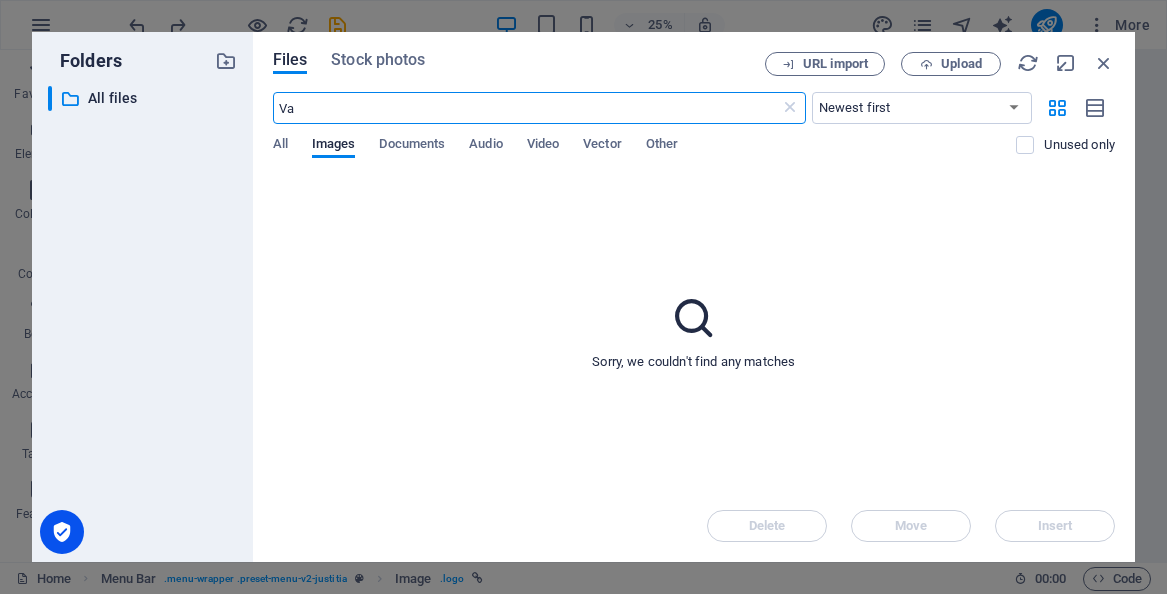 type on "V" 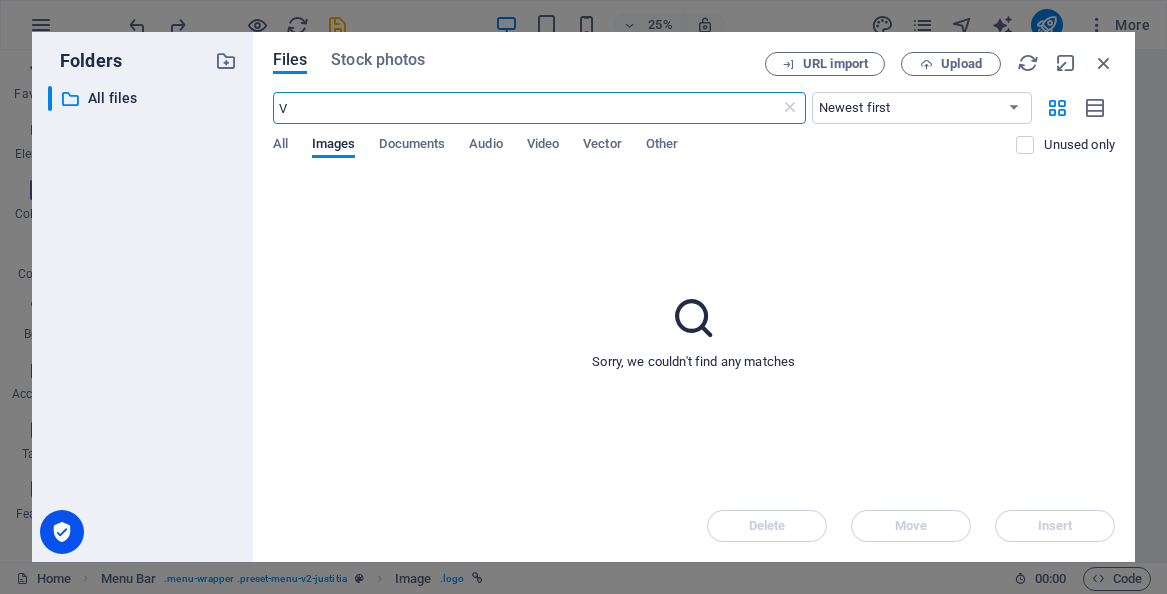 type 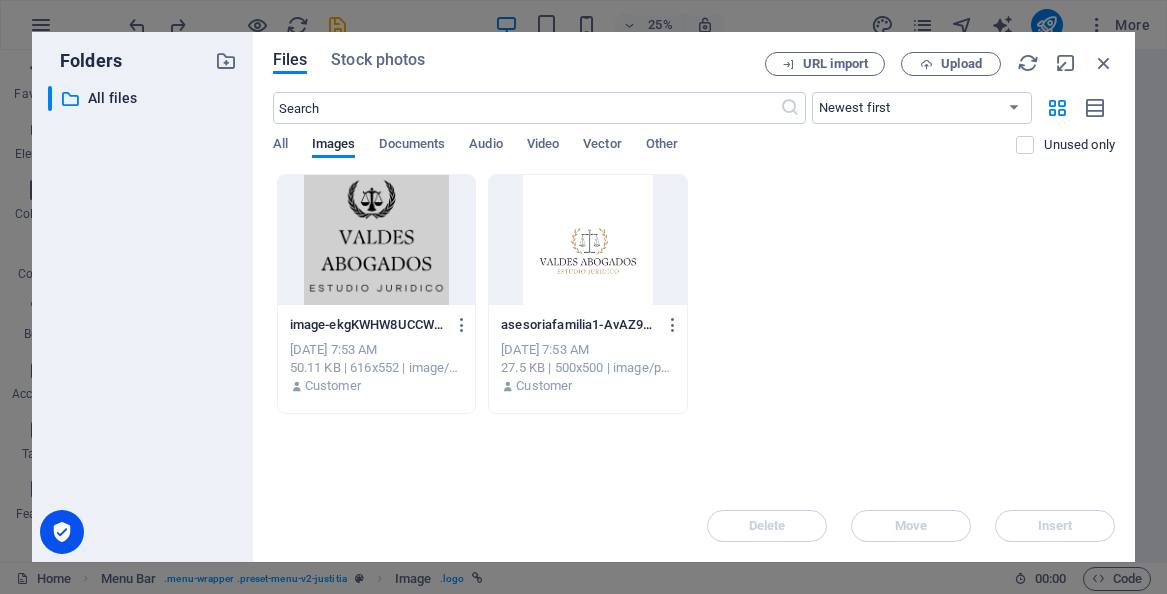 click at bounding box center (588, 240) 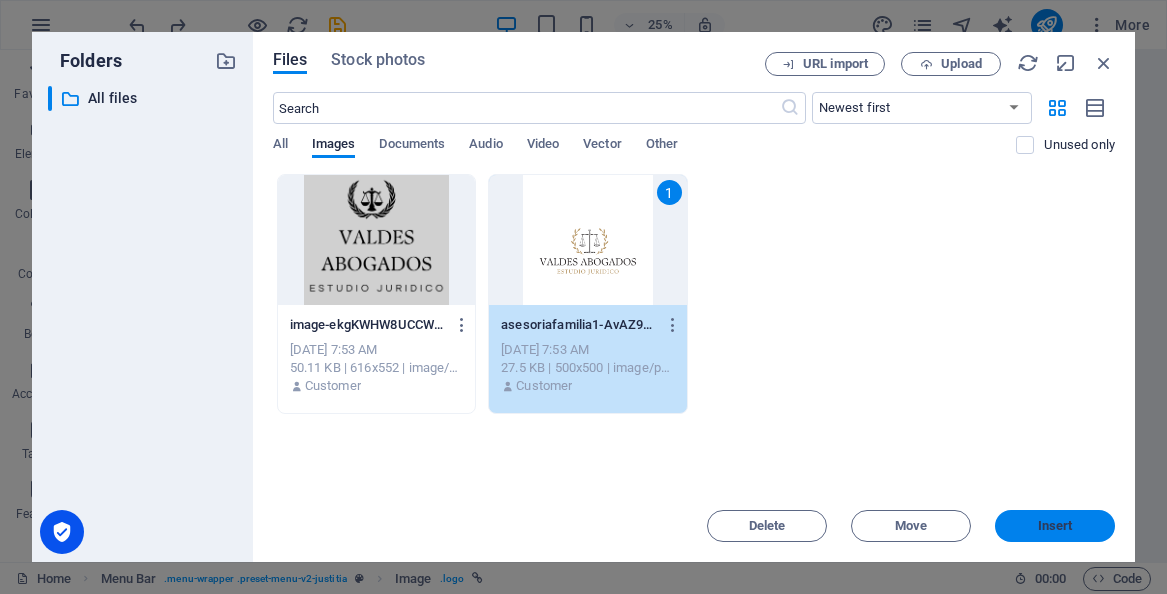 click on "Insert" at bounding box center (1055, 526) 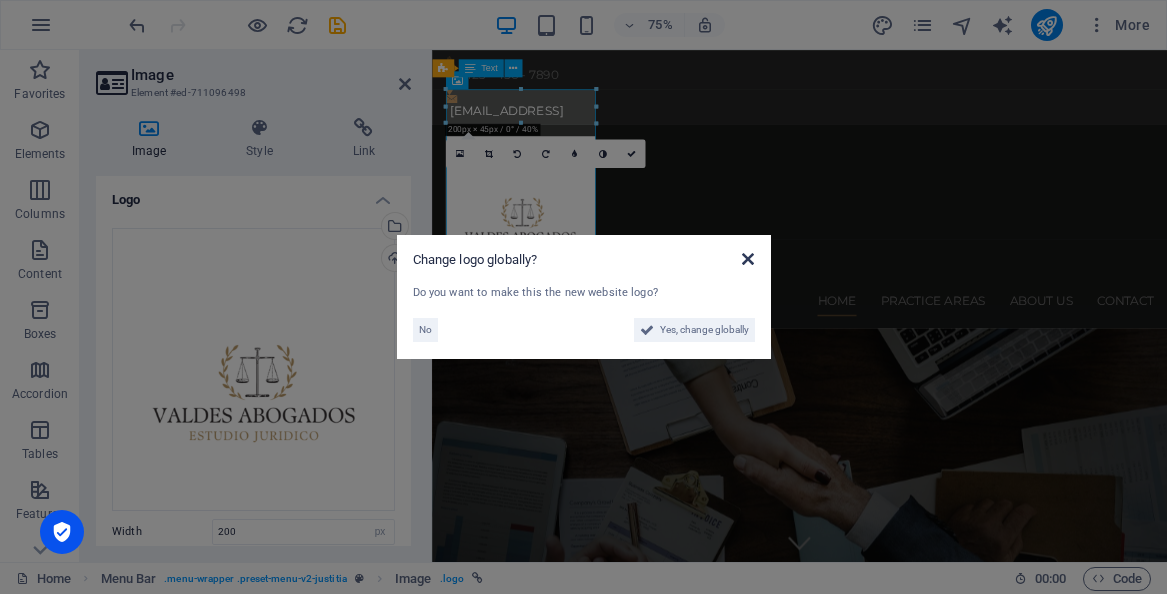 click at bounding box center [748, 259] 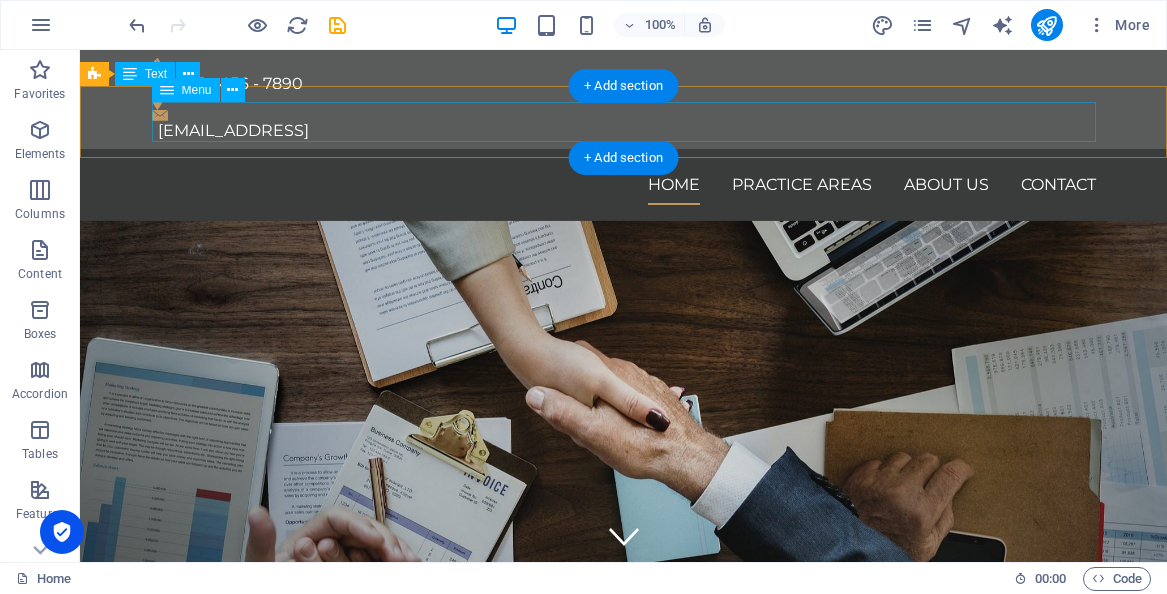 click on "Home Practice Areas About us Contact" at bounding box center (624, 185) 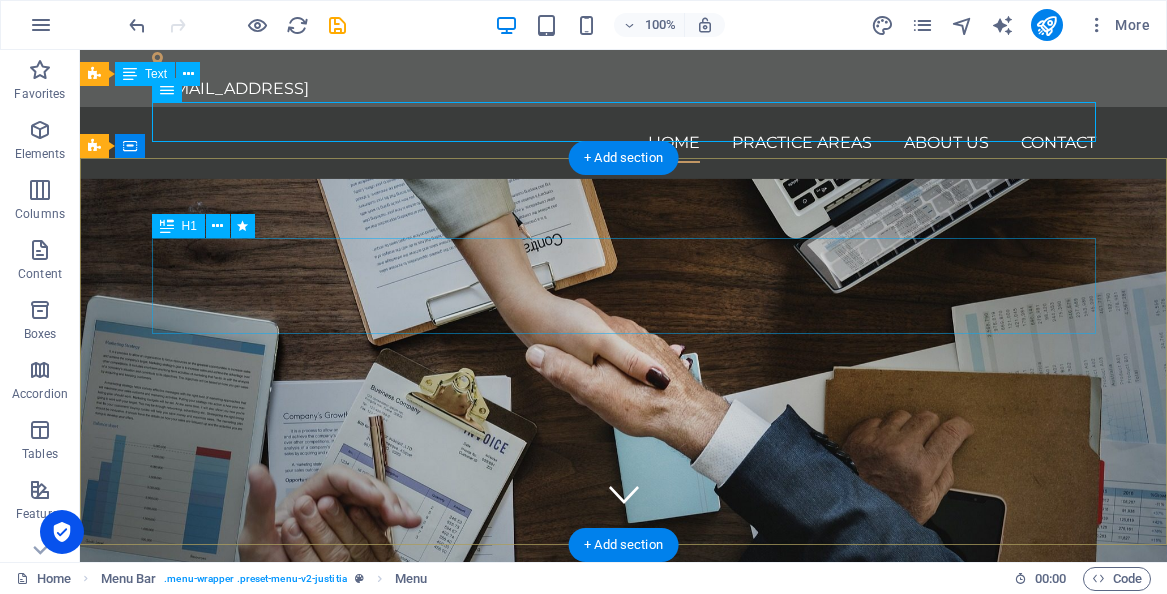 scroll, scrollTop: 0, scrollLeft: 0, axis: both 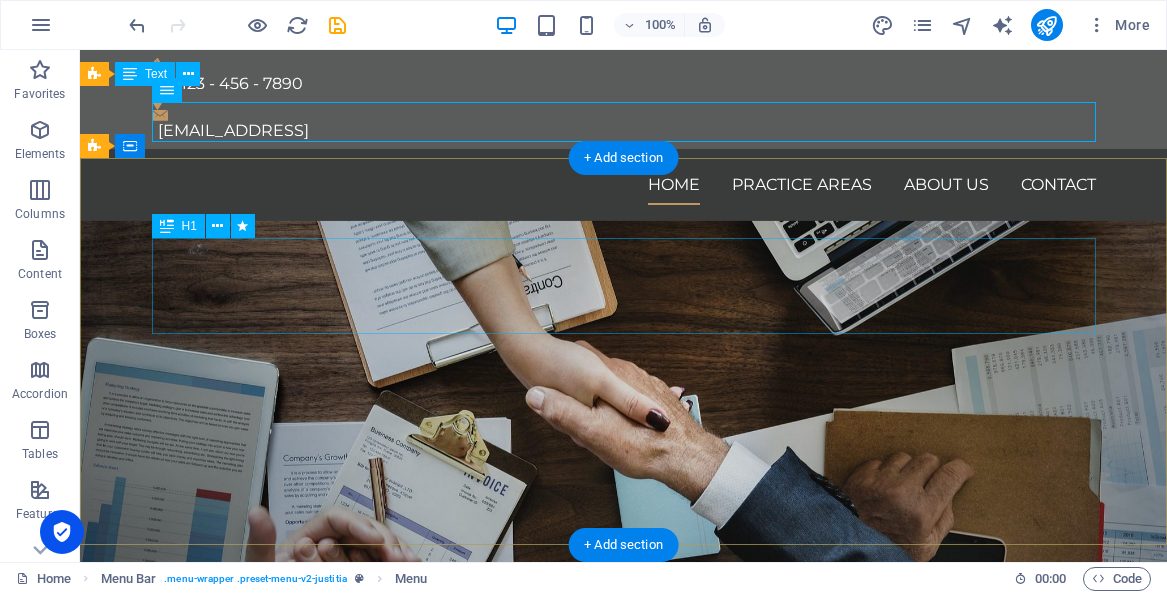 click on "We protect your rights" at bounding box center [624, 736] 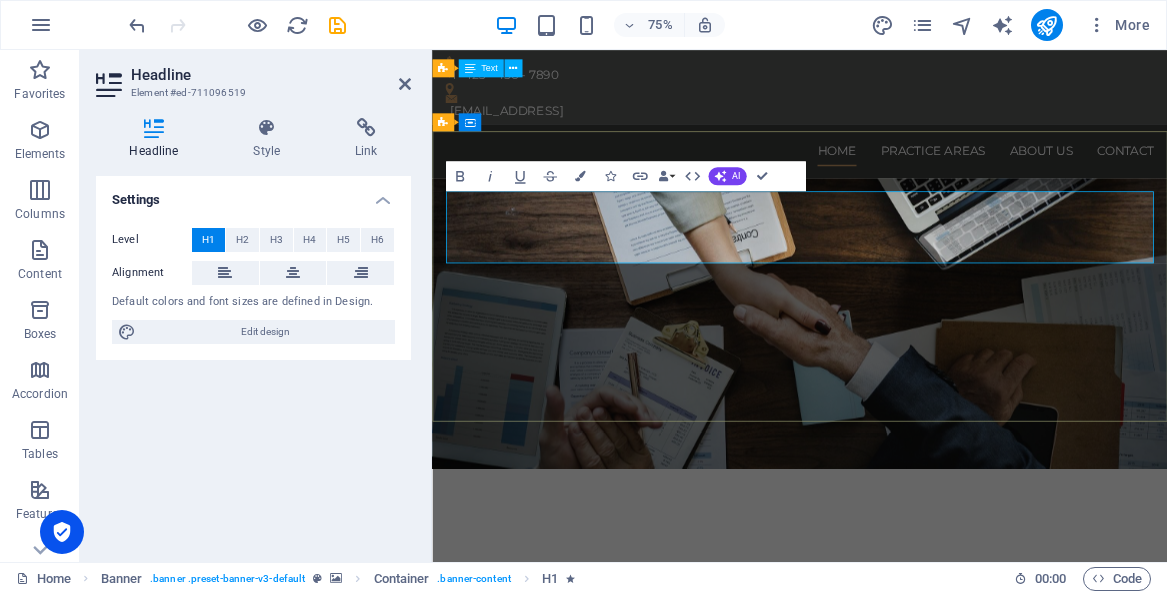 type 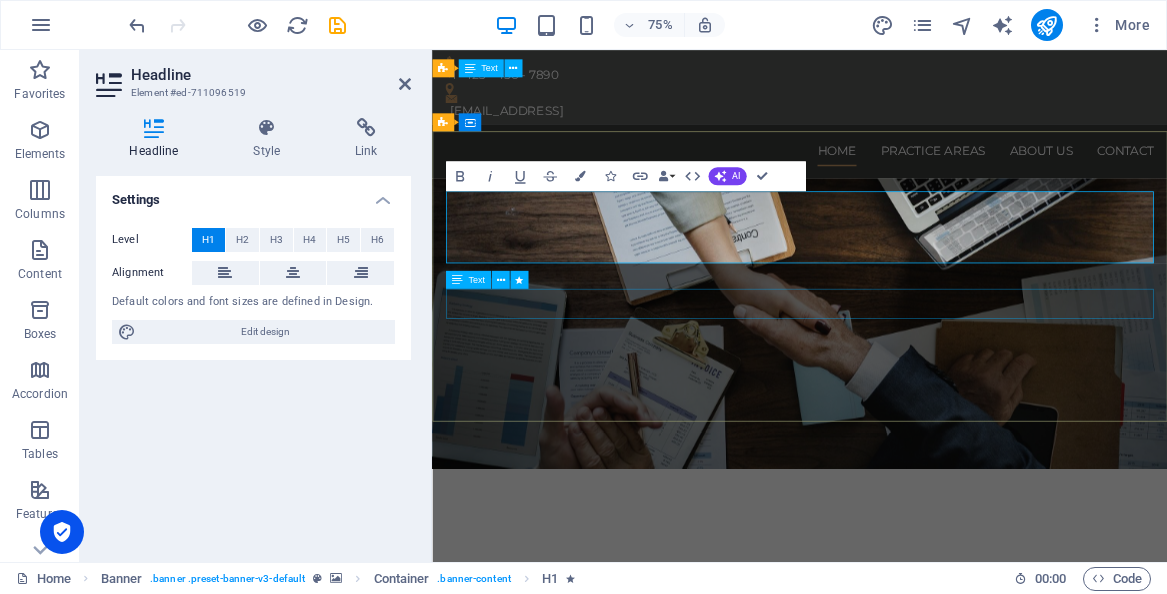 click at bounding box center (922, 810) 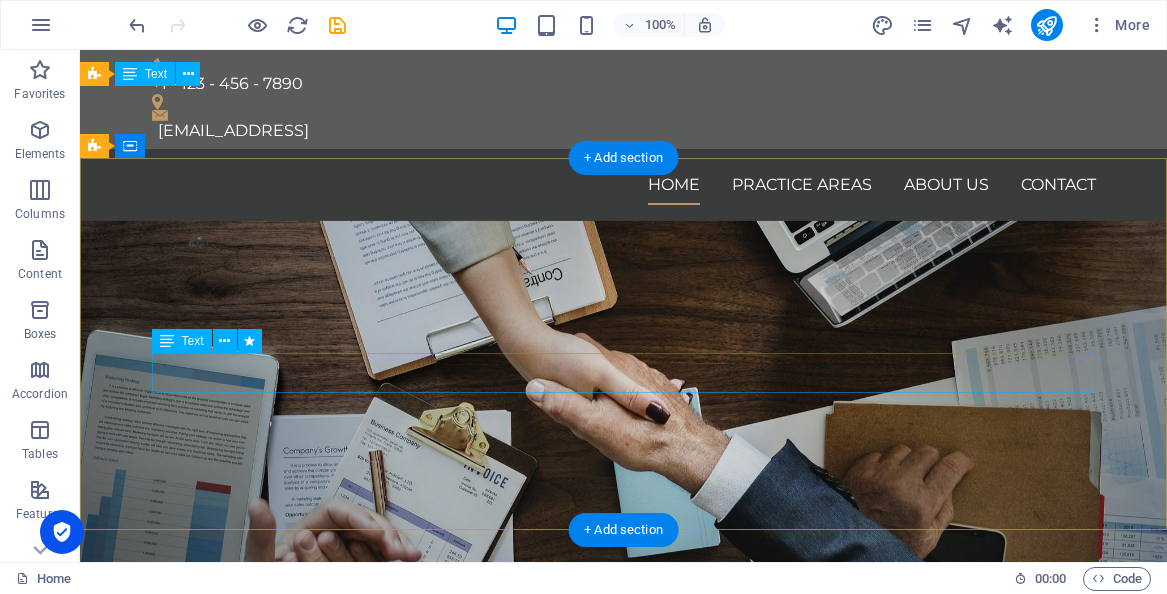 click on "Consetetur sadipscing elitr, sed diam nonumy eirmod tempor invidunt ut labore et dolore magna aliquyam erat, sed diam voluptua. At vero eos et accusam et [PERSON_NAME] duo [PERSON_NAME] et ea rebum." at bounding box center [624, 808] 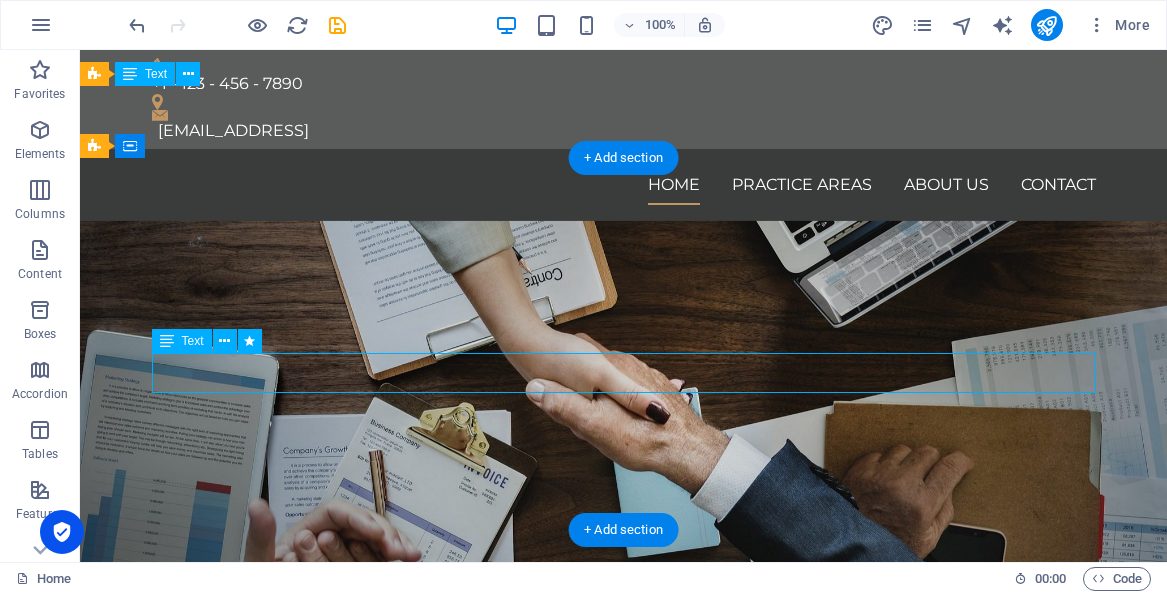click on "Consetetur sadipscing elitr, sed diam nonumy eirmod tempor invidunt ut labore et dolore magna aliquyam erat, sed diam voluptua. At vero eos et accusam et [PERSON_NAME] duo [PERSON_NAME] et ea rebum." at bounding box center (624, 808) 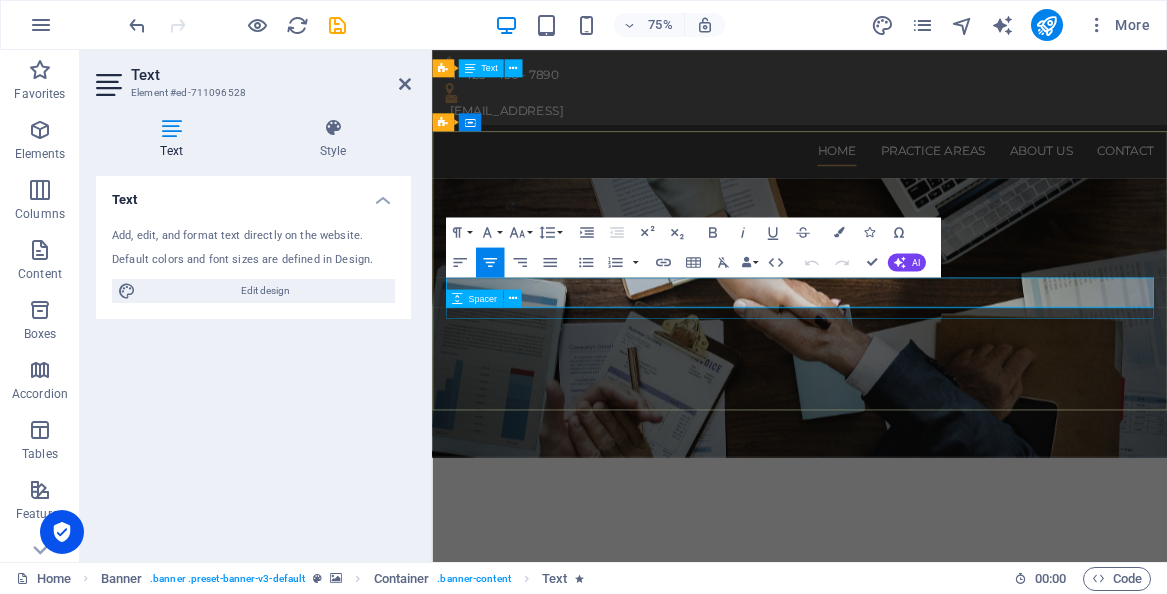 type 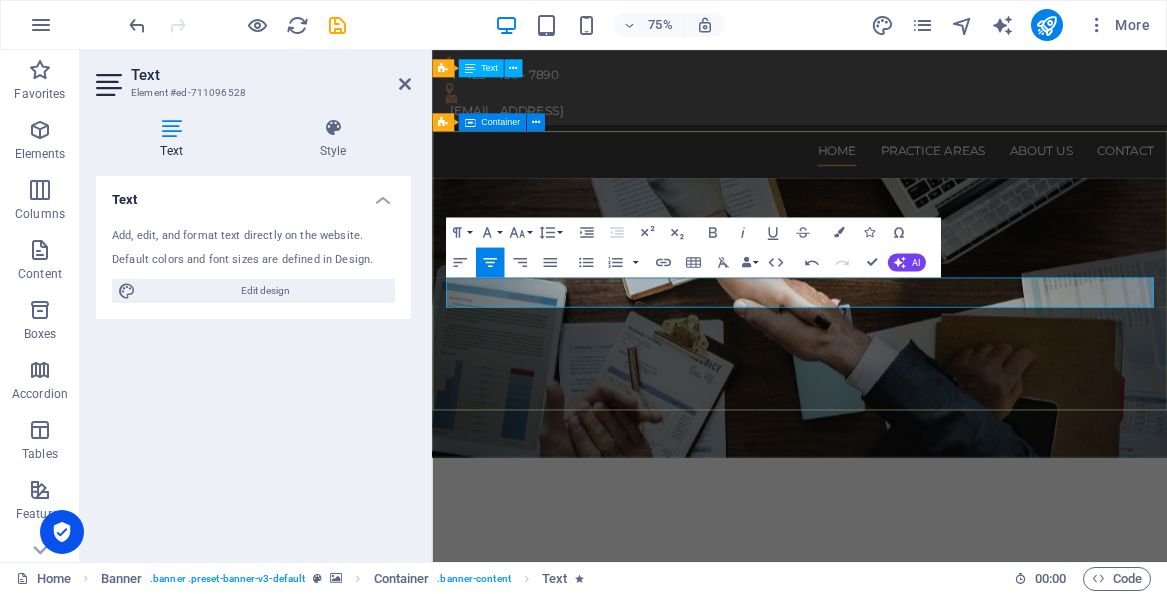 drag, startPoint x: 1249, startPoint y: 387, endPoint x: 469, endPoint y: 345, distance: 781.12994 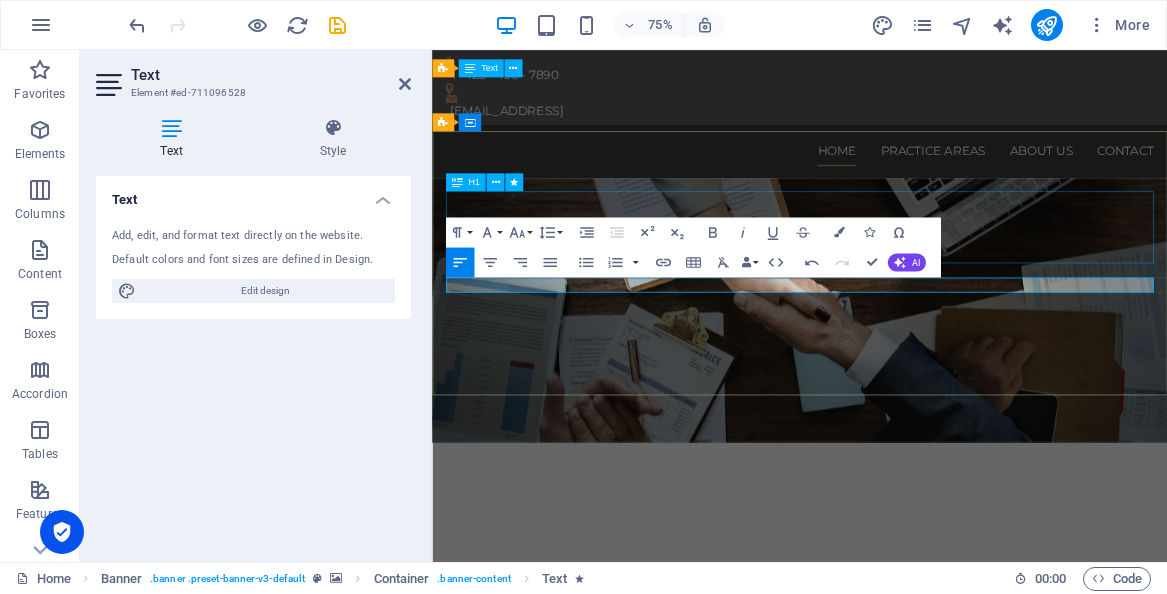 click on "ValdesAbogado" at bounding box center [922, 701] 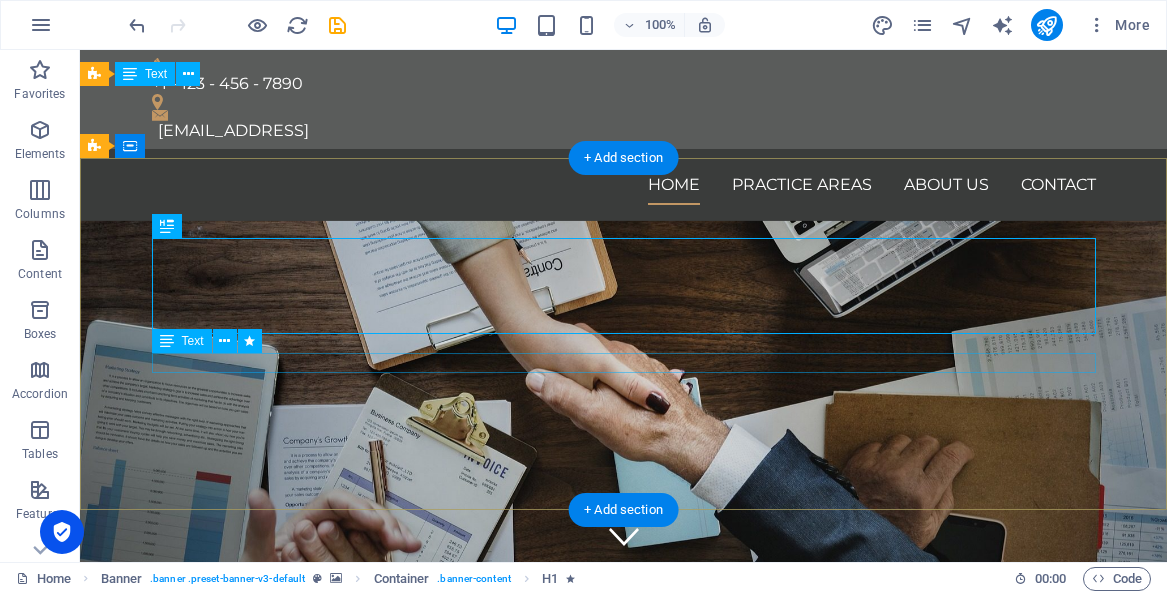 click on "CONFIANZA Y PROFESIONALISMO" at bounding box center (624, 778) 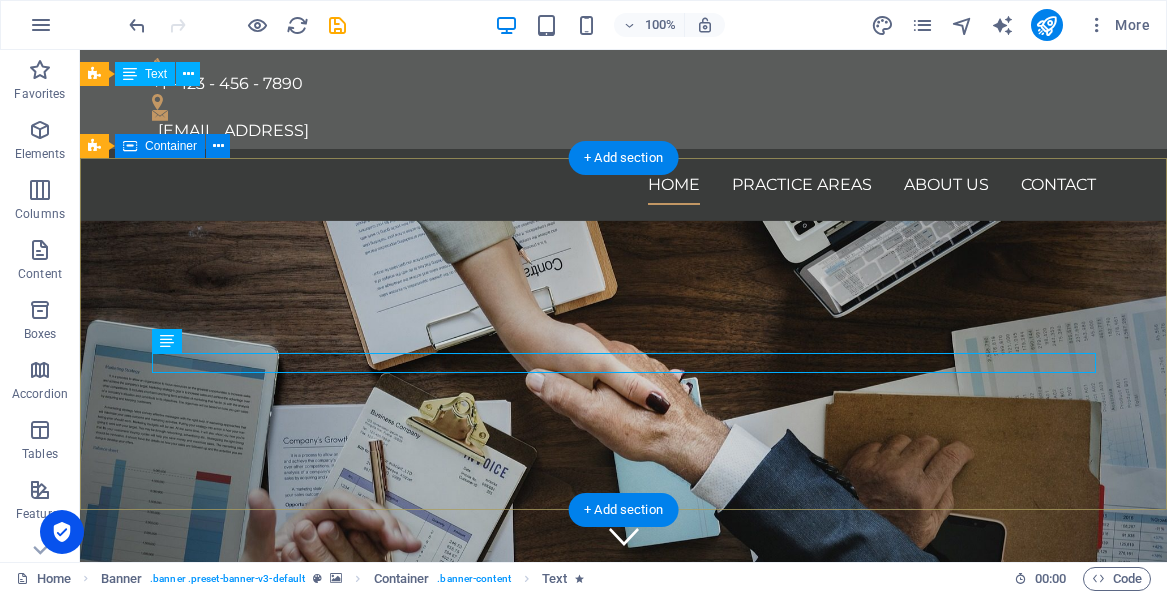 click on "ValdesAbogado CONFIANZA Y PROFESIONALISMO Learn more" at bounding box center [623, 749] 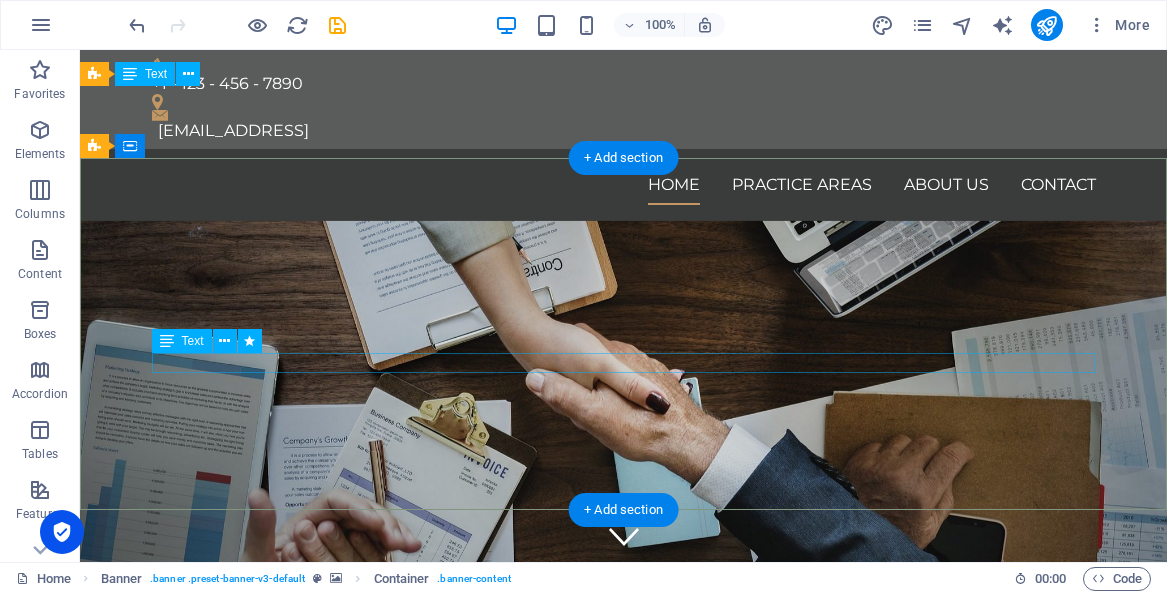 click on "CONFIANZA Y PROFESIONALISMO" at bounding box center (624, 778) 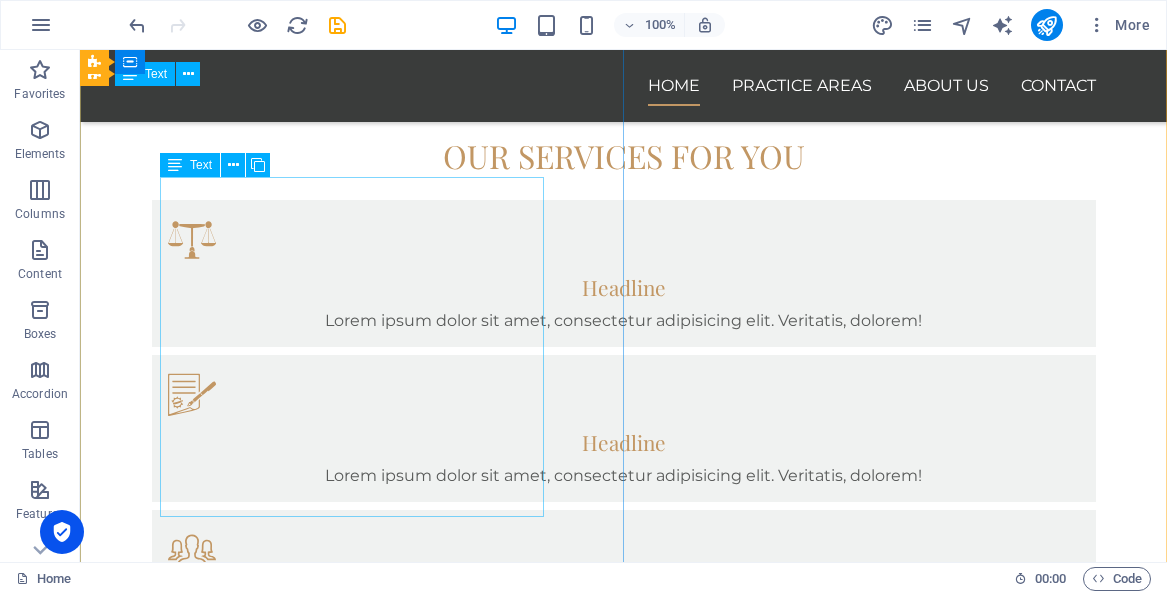 scroll, scrollTop: 842, scrollLeft: 0, axis: vertical 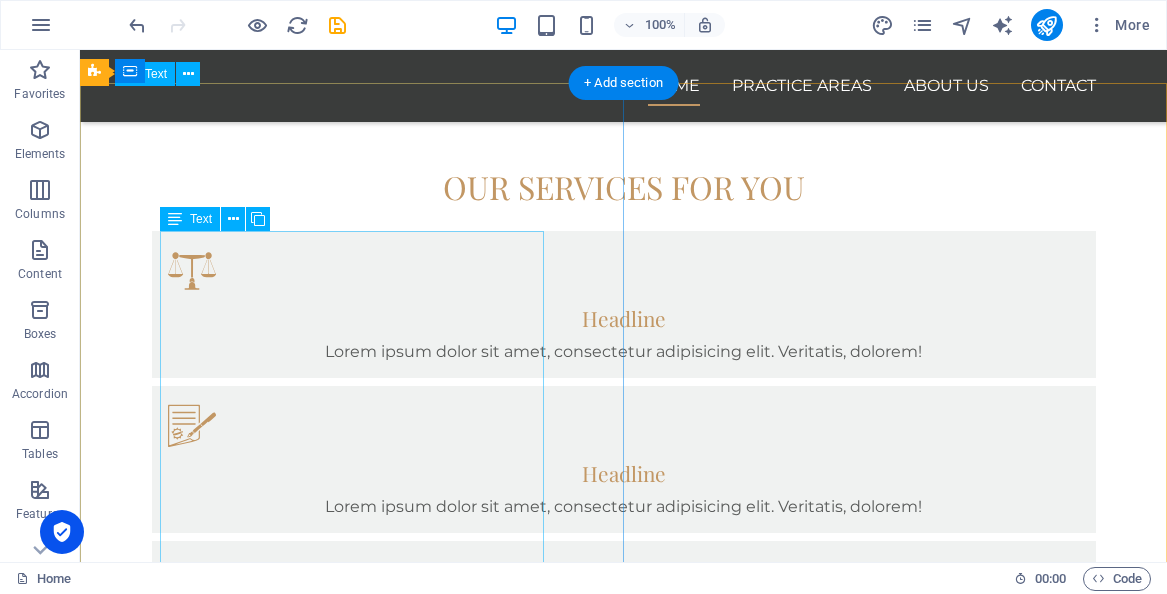 click on "Lorem ipsum dolor sit amet, consectetur adipisicing elit. Vitae, eos, voluptatem, et sequi distinctio adipisci omnis in error quas fuga tempore fugit incidunt quos. [PERSON_NAME], debitis architecto ducimus eligendi dignissimos modi ut non officiis repudiandae maiores. Fugit sit atque eaque dolorum autem reprehenderit porro omnis obcaecati laborum? Obcaecati, laboriosam, ex, deserunt, harum libero a voluptatem possimus culpa nisi eos quas dolore omnis debitis consequatur fugiat eaque nostrum excepturi nulla. Qui, molestias, nobis dicta enim voluptas repellendus tempore mollitia hic tempora natus ipsam sed quo distinctio suscipit officiis consectetur omnis odit saepe soluta atque magni consequuntur unde nemo voluptatem similique porro." at bounding box center (624, 996) 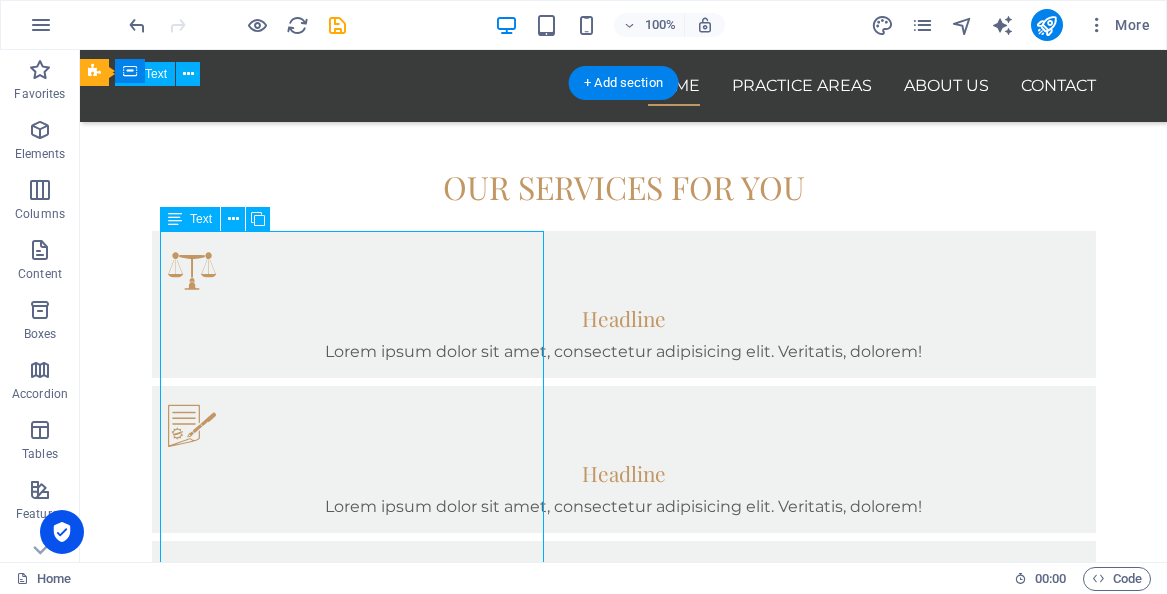 click on "Lorem ipsum dolor sit amet, consectetur adipisicing elit. Vitae, eos, voluptatem, et sequi distinctio adipisci omnis in error quas fuga tempore fugit incidunt quos. [PERSON_NAME], debitis architecto ducimus eligendi dignissimos modi ut non officiis repudiandae maiores. Fugit sit atque eaque dolorum autem reprehenderit porro omnis obcaecati laborum? Obcaecati, laboriosam, ex, deserunt, harum libero a voluptatem possimus culpa nisi eos quas dolore omnis debitis consequatur fugiat eaque nostrum excepturi nulla. Qui, molestias, nobis dicta enim voluptas repellendus tempore mollitia hic tempora natus ipsam sed quo distinctio suscipit officiis consectetur omnis odit saepe soluta atque magni consequuntur unde nemo voluptatem similique porro." at bounding box center [624, 996] 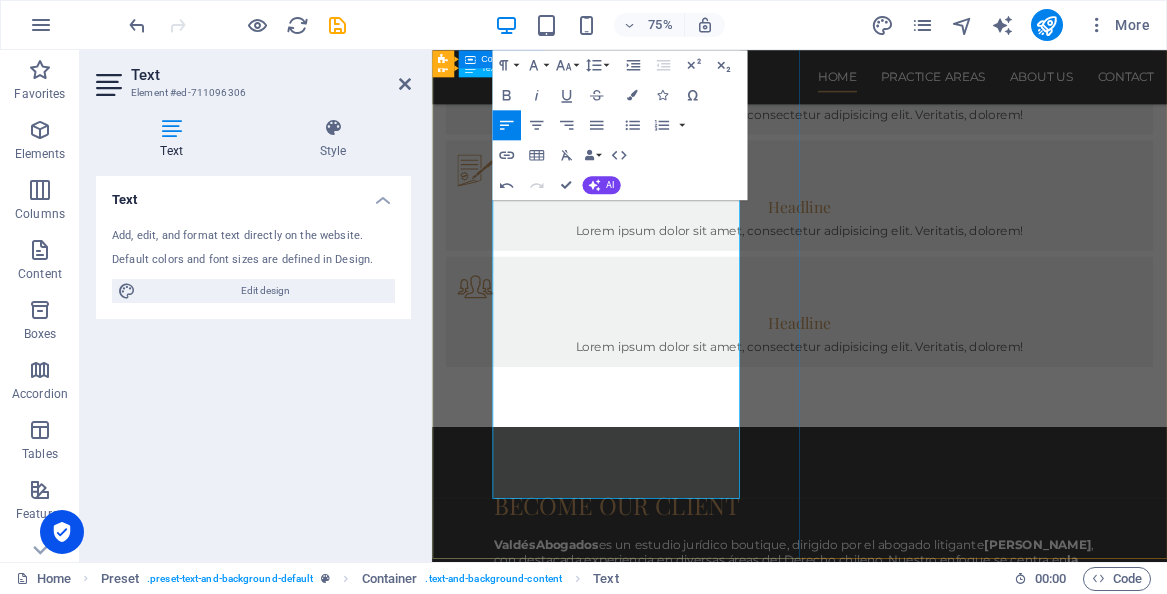scroll, scrollTop: 1085, scrollLeft: 0, axis: vertical 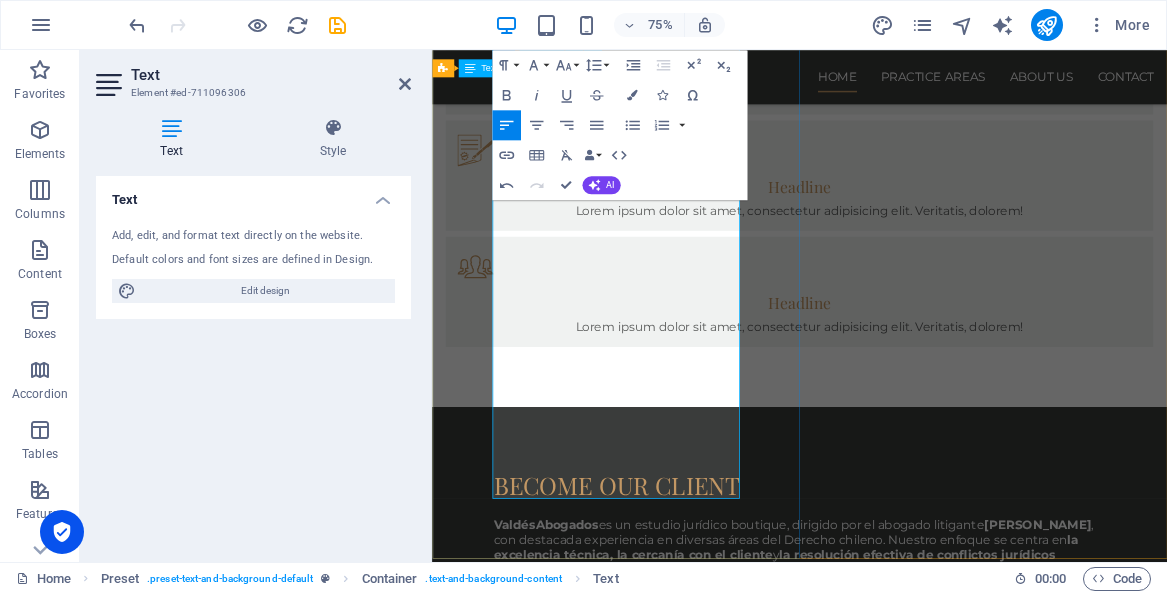 drag, startPoint x: 743, startPoint y: 636, endPoint x: 515, endPoint y: 267, distance: 433.75684 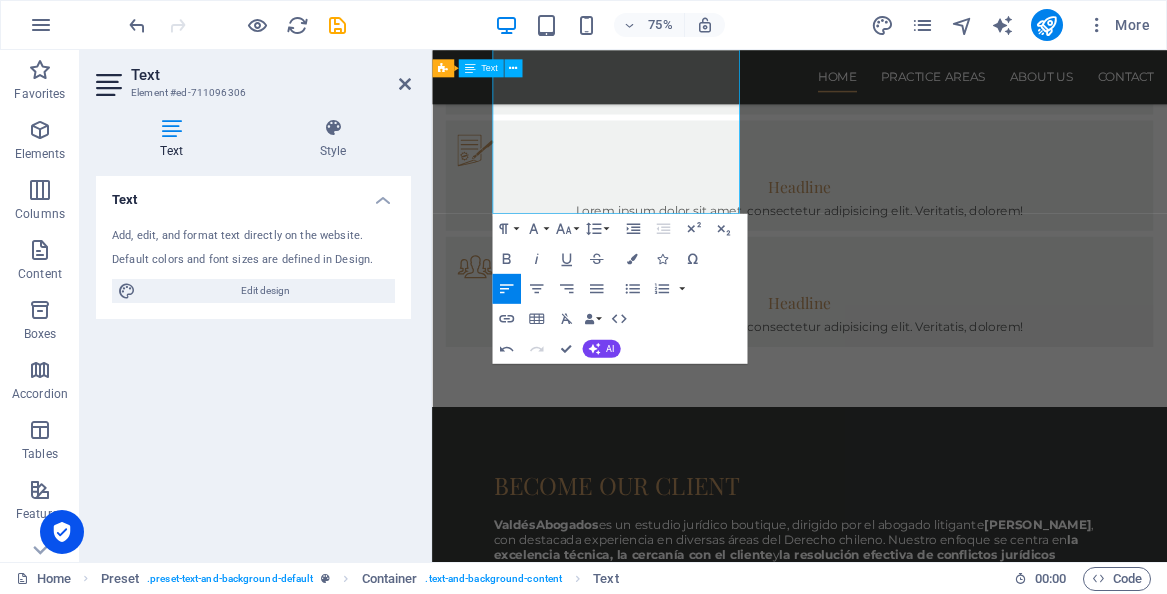 click at bounding box center (922, 1340) 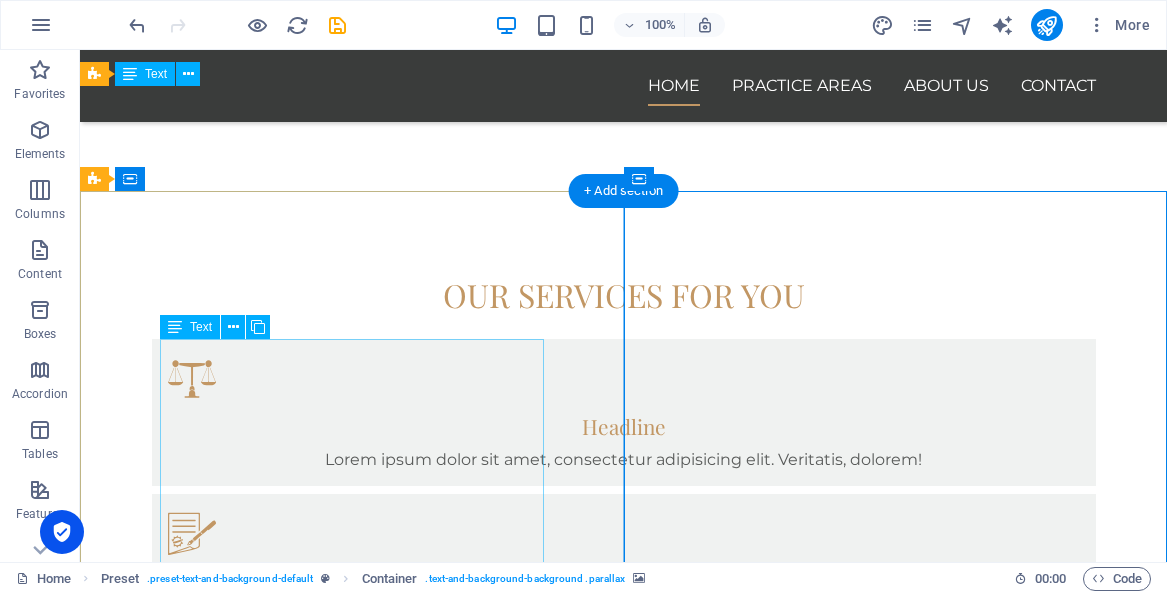 scroll, scrollTop: 738, scrollLeft: 0, axis: vertical 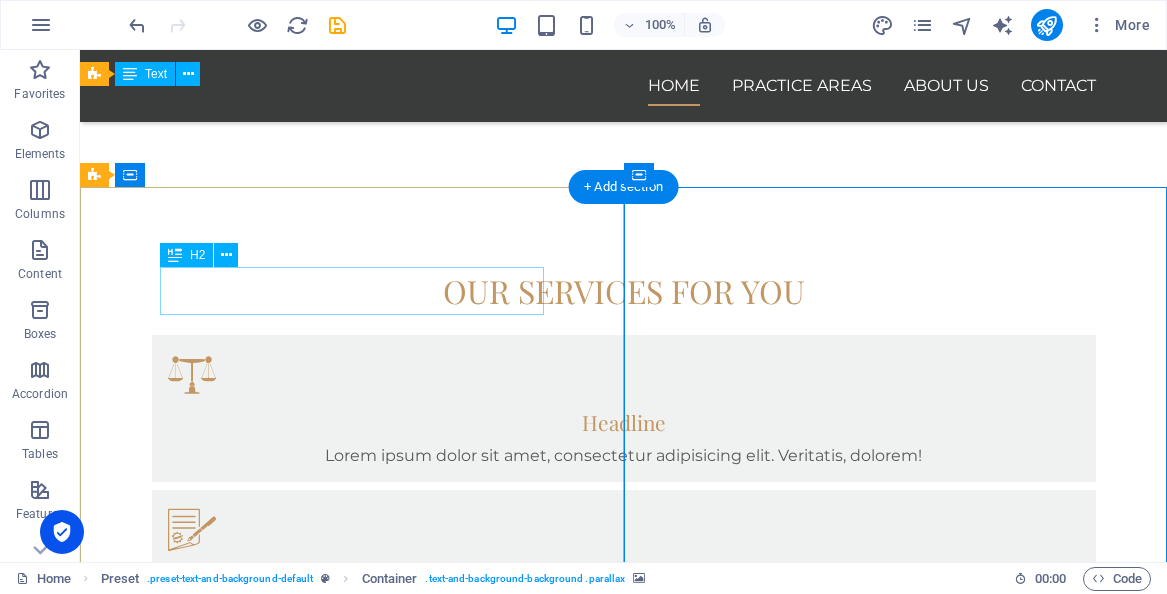 click on "Become our client" at bounding box center (624, 976) 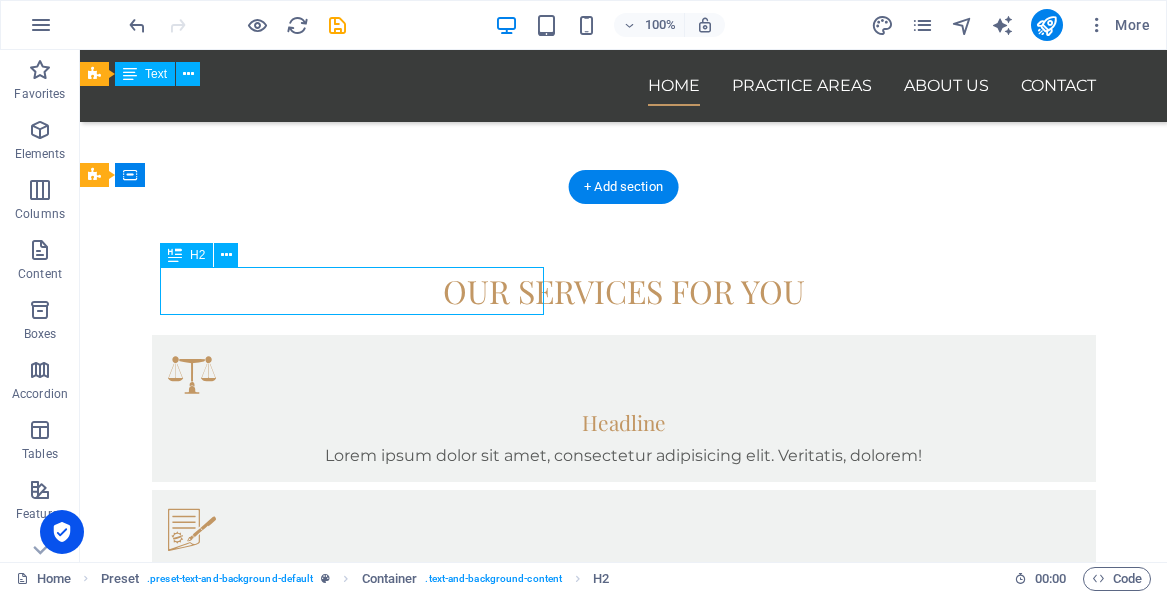 click on "Become our client" at bounding box center [624, 976] 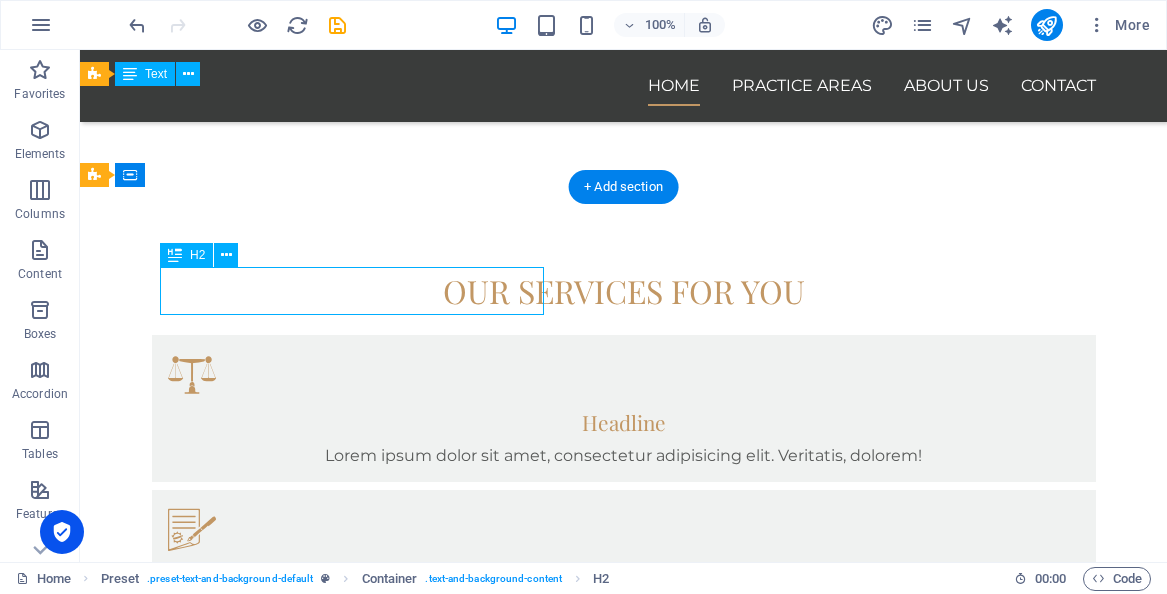 click on "Become our client" at bounding box center (624, 976) 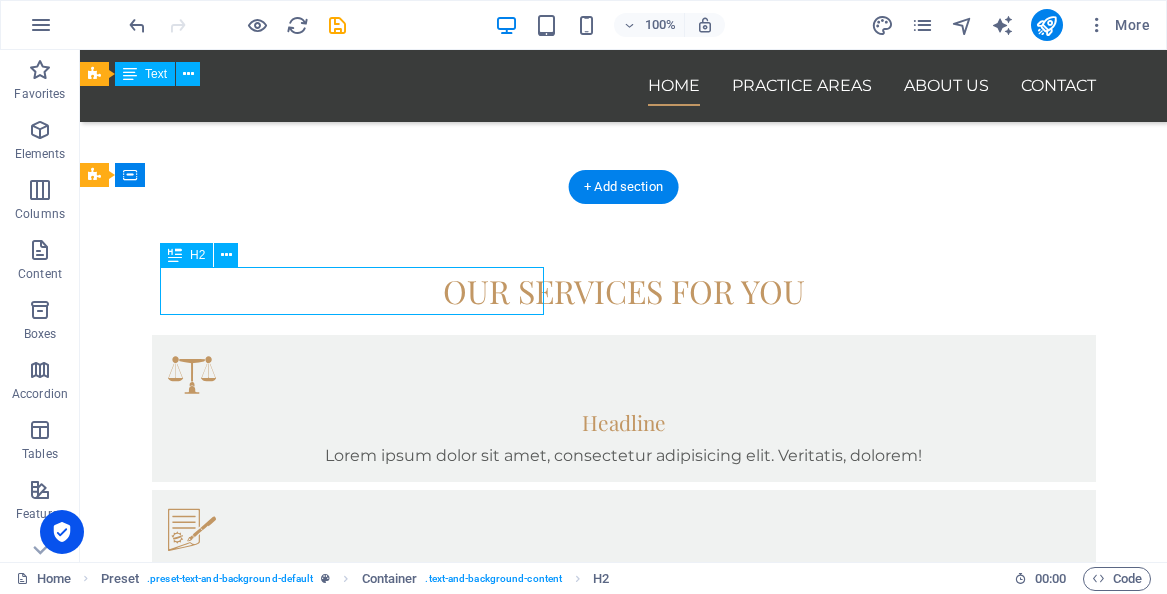 click on "Become our client" at bounding box center [624, 976] 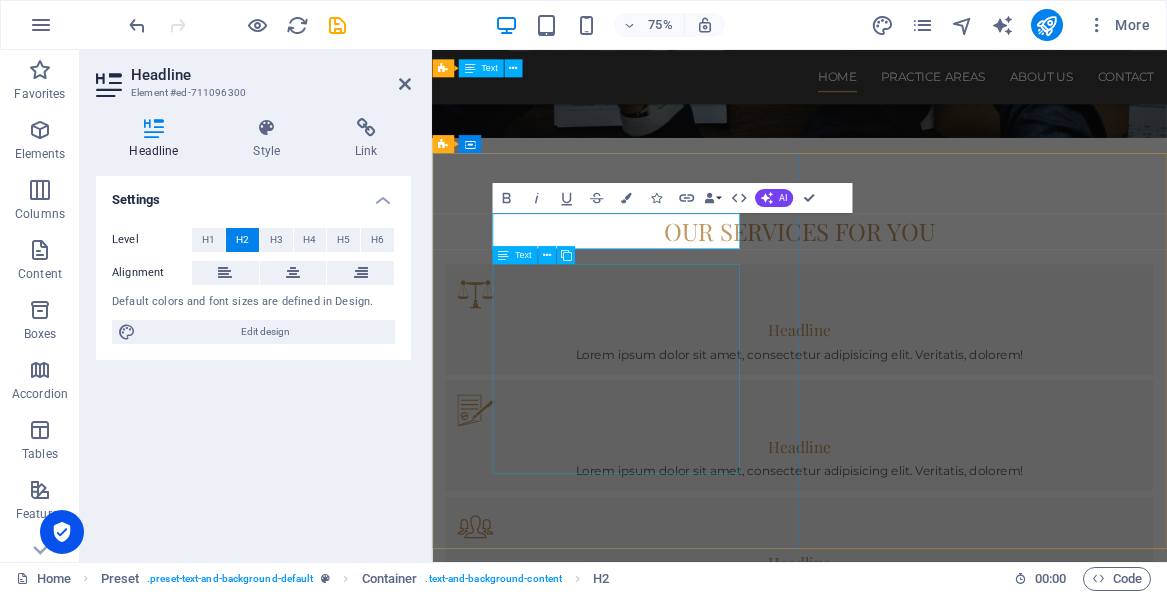 type 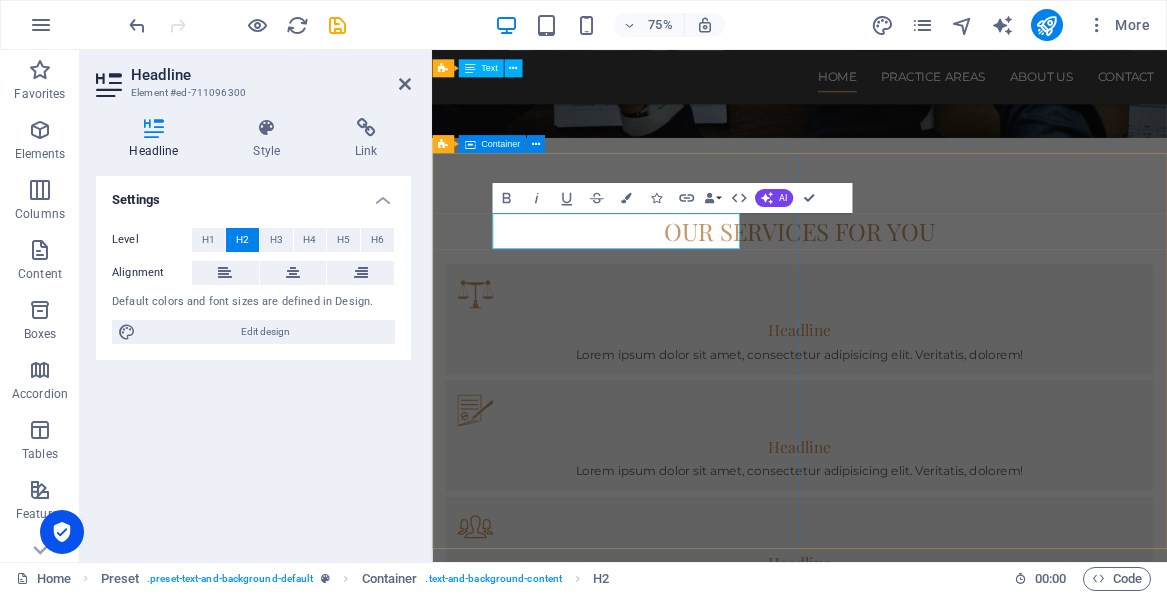 click on "[PERSON_NAME]  es un estudio jurídico boutique, dirigido por el abogado [DEMOGRAPHIC_DATA]  [PERSON_NAME] , con destacada experiencia en diversas áreas del Derecho chileno. Nuestro enfoque se centra en  la excelencia técnica, la cercanía con el cliente  y  la resolución efectiva de conflictos jurídicos complejos . 🔹 Más de 10 años de experiencia 🔹 Litigación oral estratégica 🔹 Enfoque multidisciplinario 🔹 Soluciones prácticas y personalizadas" at bounding box center [922, 1076] 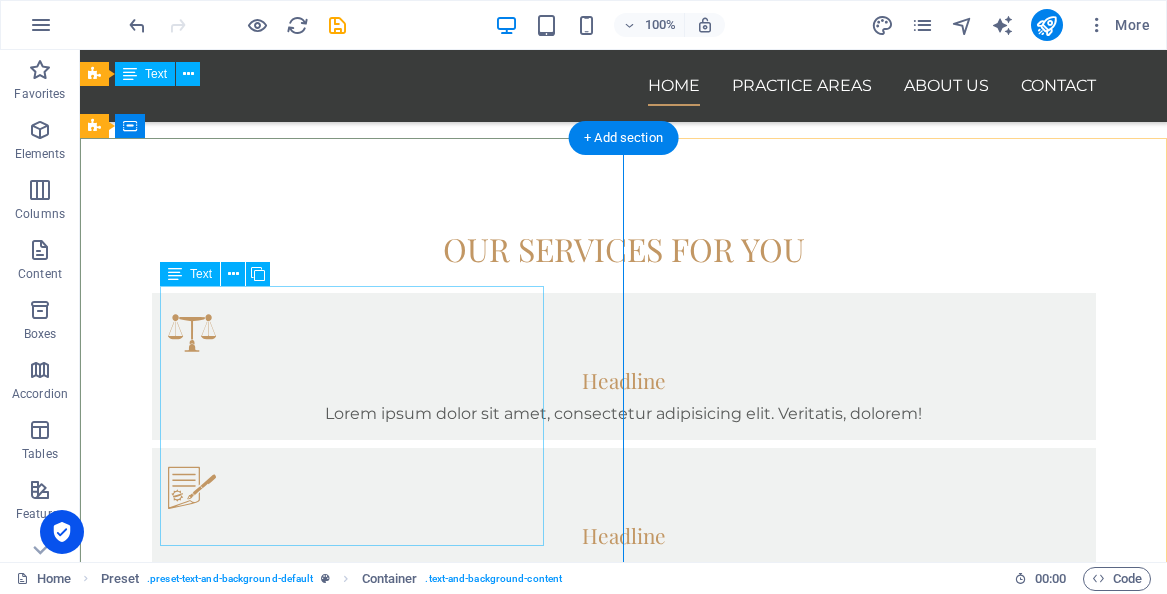 scroll, scrollTop: 802, scrollLeft: 0, axis: vertical 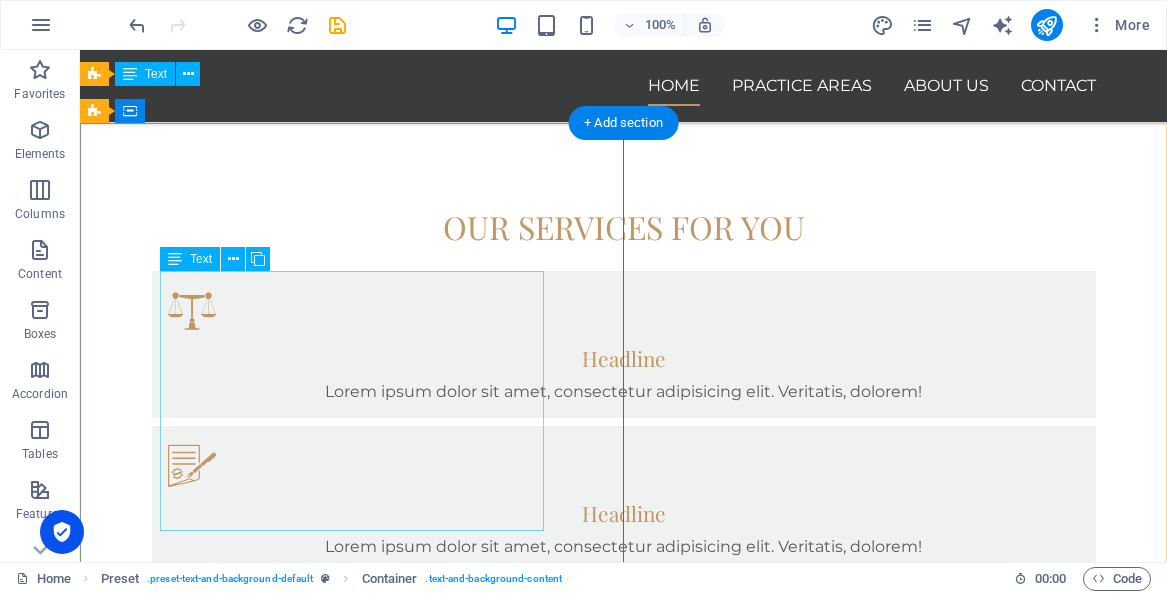click on "ValdésAbogados  es un estudio jurídico boutique, dirigido por el abogado litigante  [PERSON_NAME] , con destacada experiencia en diversas áreas del Derecho chileno. Nuestro enfoque se centra en  la excelencia técnica, la cercanía con el cliente  y  la resolución efectiva de conflictos jurídicos complejos . 🔹 Más de 10 años de experiencia 🔹 Litigación oral estratégica 🔹 Enfoque multidisciplinario 🔹 Soluciones prácticas y personalizadas" at bounding box center [624, 1046] 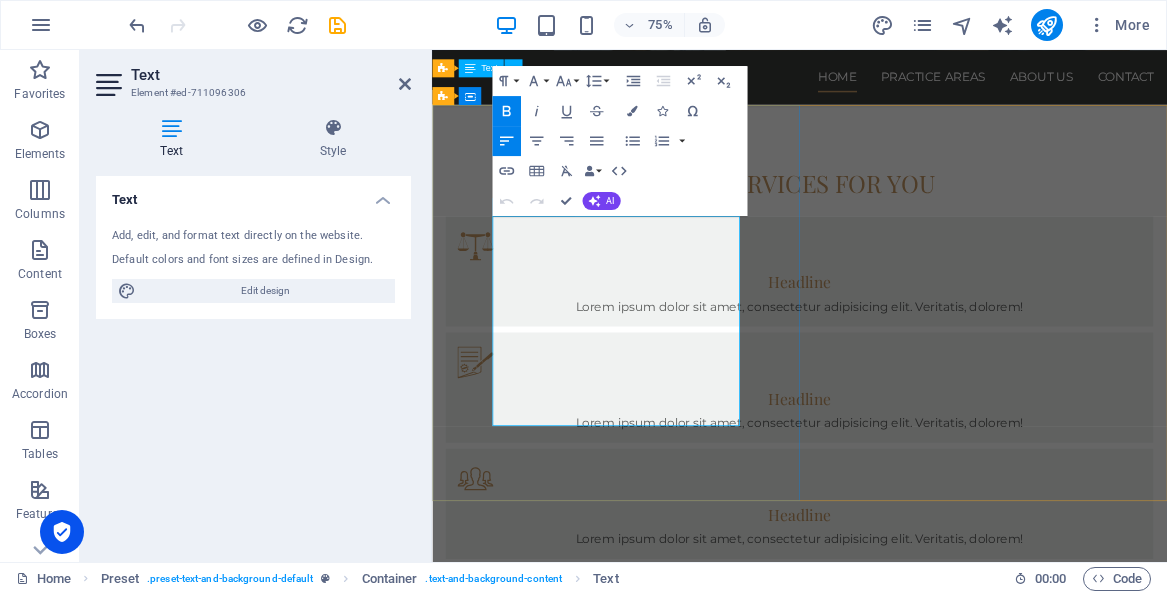 drag, startPoint x: 589, startPoint y: 306, endPoint x: 473, endPoint y: 306, distance: 116 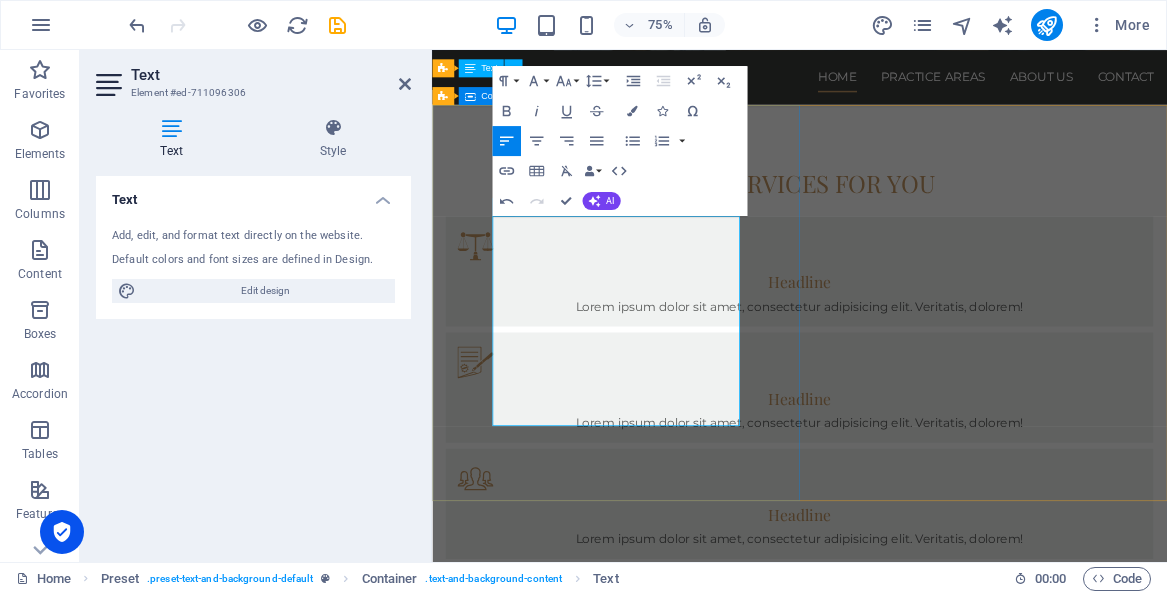 click on "[PERSON_NAME]  es un estudio jurídico dirigido por el abogado litigante  [PERSON_NAME] , con destacada experiencia en diversas áreas del Derecho chileno. Nuestro enfoque se centra en  la excelencia técnica, la cercanía con el cliente  y  la resolución efectiva de conflictos jurídicos complejos . 🔹 Más de 10 años de experiencia 🔹 Litigación oral estratégica 🔹 Enfoque multidisciplinario 🔹 Soluciones prácticas y personalizadas" at bounding box center [922, 1012] 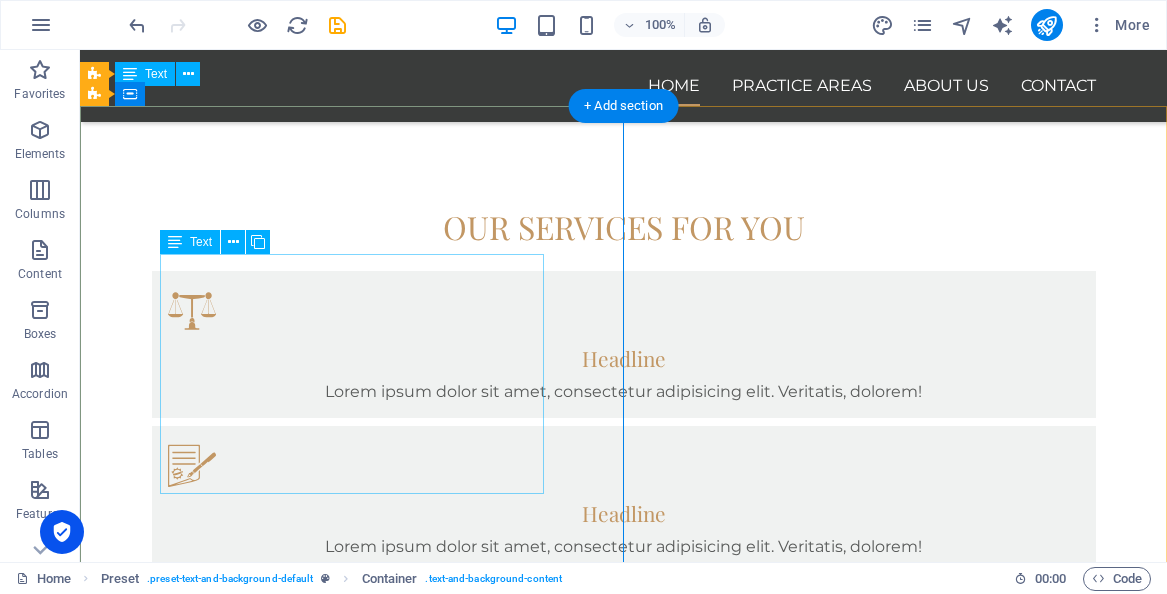 scroll, scrollTop: 849, scrollLeft: 0, axis: vertical 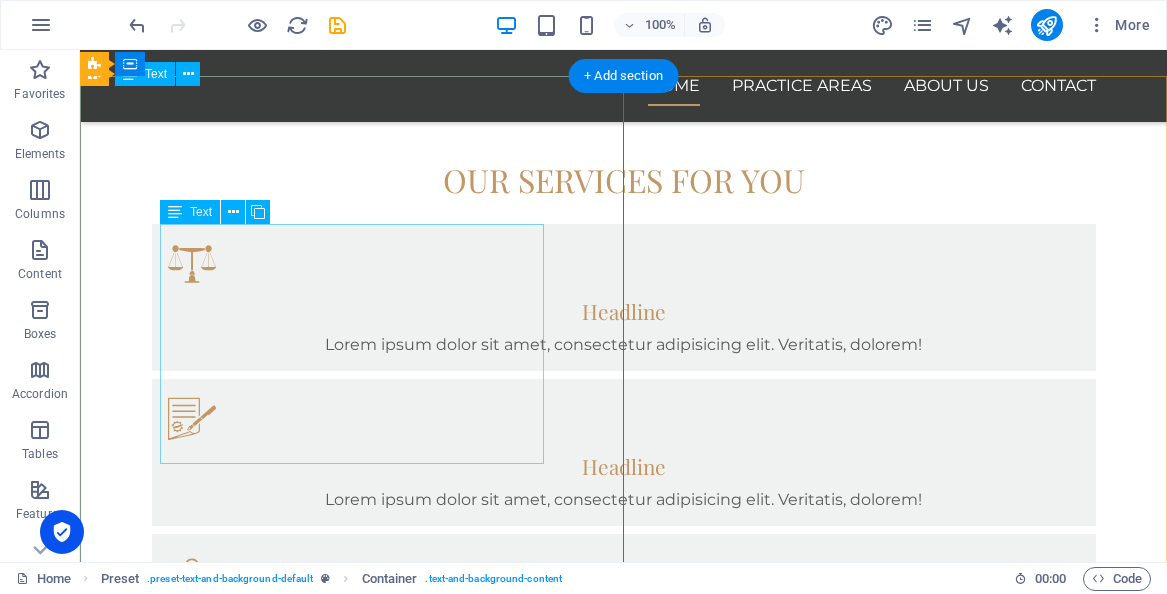click on "ValdésAbogados  es un estudio jurídico dirigido por el abogado litigante  [PERSON_NAME] , con destacada experiencia en diversas áreas del Derecho chileno. Nuestro enfoque se centra en  la excelencia técnica, la cercanía con el cliente  y  la resolución efectiva de conflictos jurídicos complejos . 🔹 Más de 10 años de experiencia 🔹 Litigación oral estratégica 🔹 Enfoque multidisciplinario 🔹 Soluciones prácticas y personalizadas" at bounding box center [624, 999] 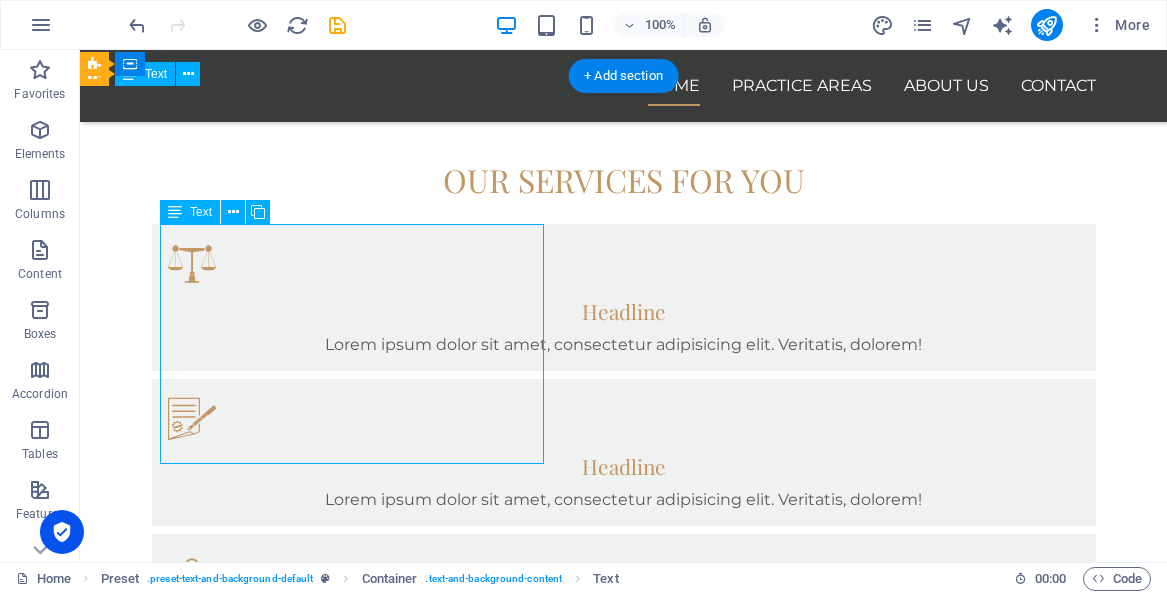 click on "ValdésAbogados  es un estudio jurídico dirigido por el abogado litigante  [PERSON_NAME] , con destacada experiencia en diversas áreas del Derecho chileno. Nuestro enfoque se centra en  la excelencia técnica, la cercanía con el cliente  y  la resolución efectiva de conflictos jurídicos complejos . 🔹 Más de 10 años de experiencia 🔹 Litigación oral estratégica 🔹 Enfoque multidisciplinario 🔹 Soluciones prácticas y personalizadas" at bounding box center (624, 999) 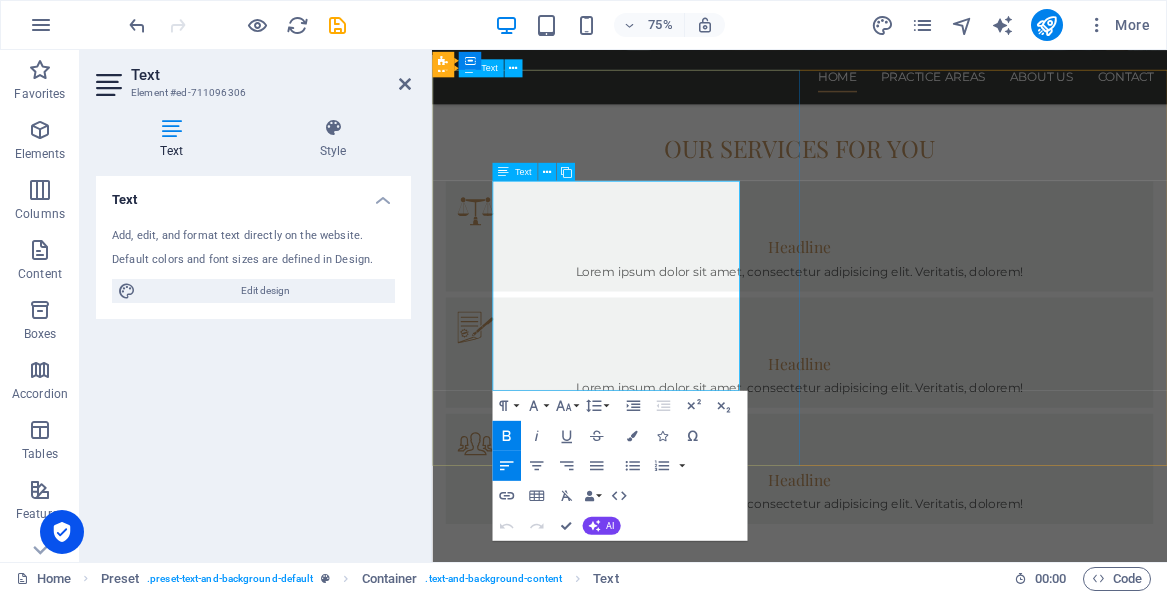 click on "ValdésAbogados  es un estudio jurídico dirigido por el abogado litigante  [PERSON_NAME] , con destacada experiencia en diversas áreas del Derecho chileno. Nuestro enfoque se centra en  la excelencia técnica, la cercanía con el cliente  y  la resolución efectiva de conflictos jurídicos complejos ." at bounding box center [922, 949] 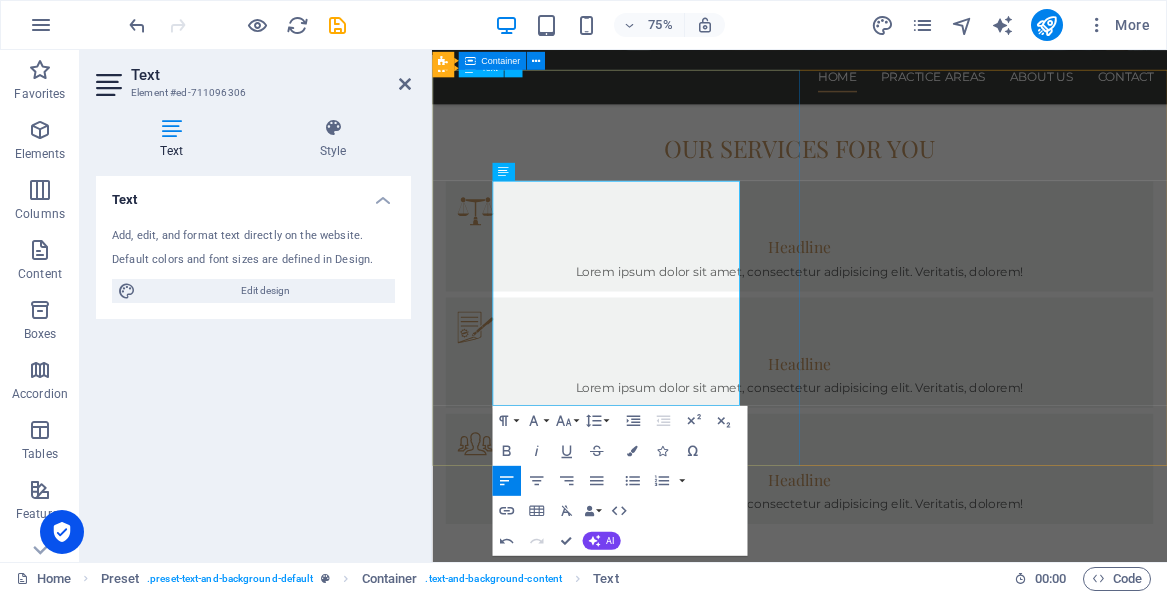 click on "[PERSON_NAME]  es un estudio jurídico dirigido por el abogado litigante  [PERSON_NAME] , con destacada experiencia en diversas áreas del Derecho chileno. Nuestro enfoque se centra en  la excelencia técnica, la cercanía con el cliente  y  la resolución efectiva de conflictos jurídicos complejos . 🔹 Más de 10 años de experiencia 🔹 Litigación oral estratégica 🔹 Enfoque multidisciplinario 🔹 Soluciones prácticas y personalizadas" at bounding box center (922, 975) 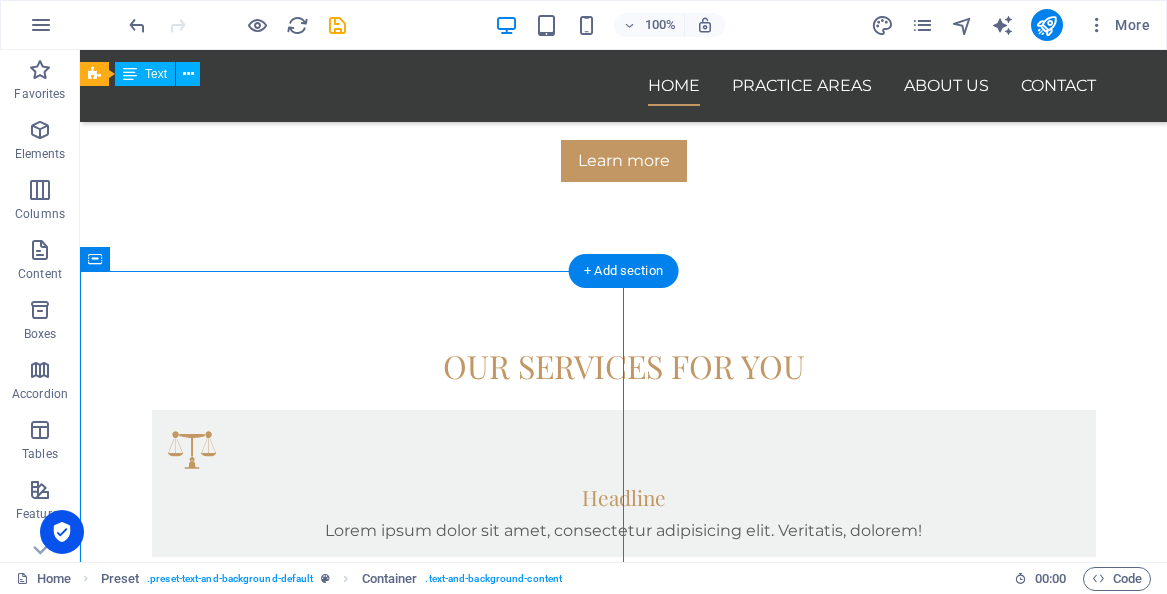 scroll, scrollTop: 686, scrollLeft: 0, axis: vertical 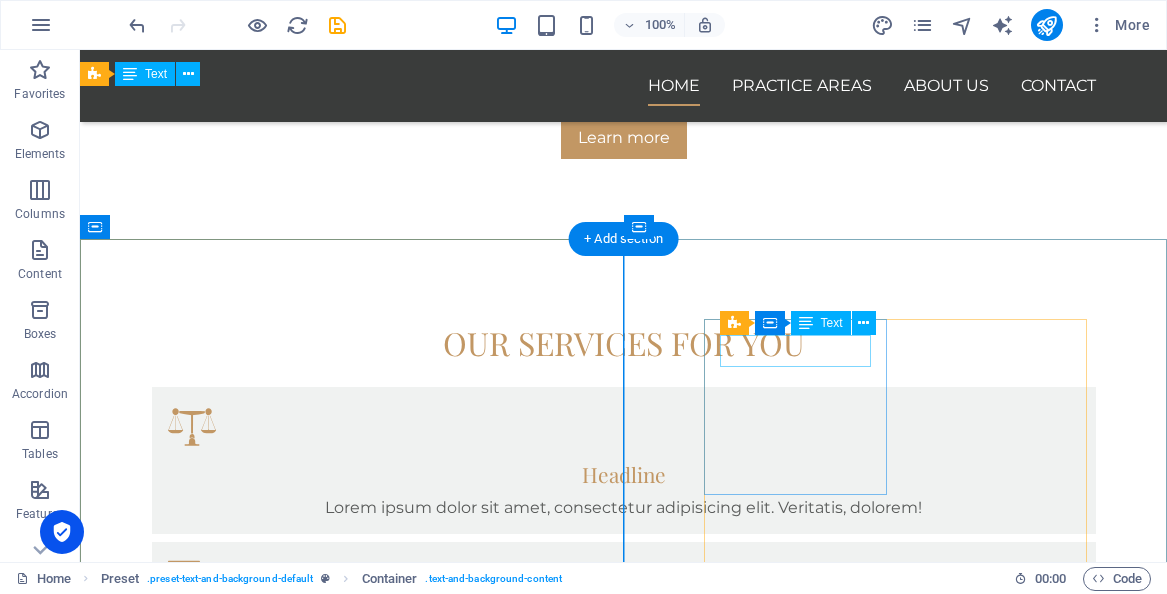 click on "SUCCESSFUL CASES" at bounding box center [624, 1976] 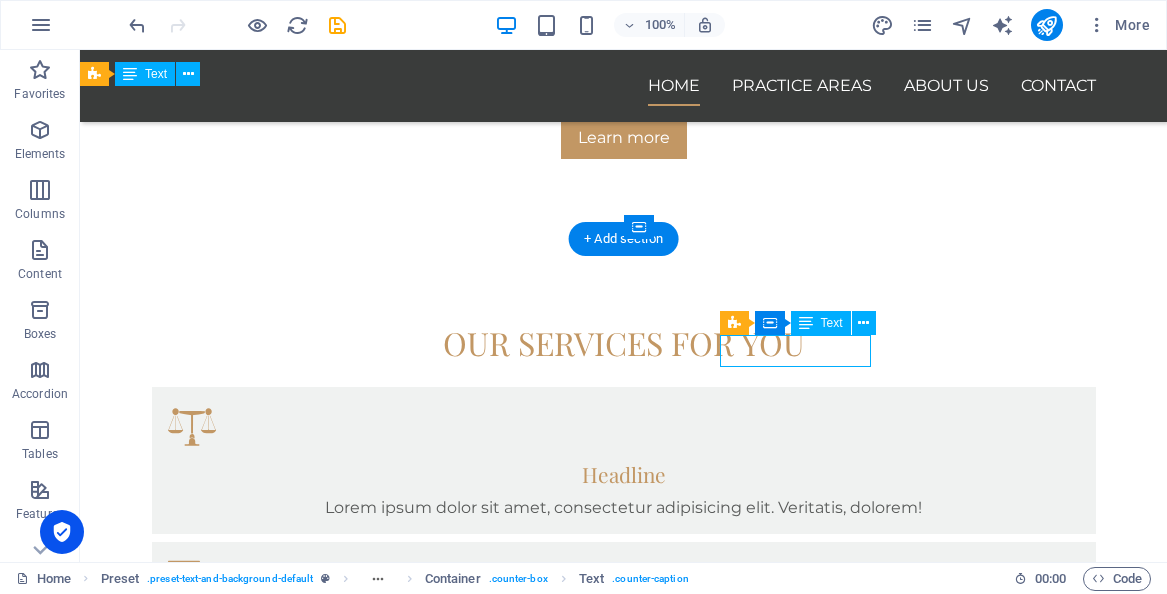 click on "SUCCESSFUL CASES" at bounding box center [624, 1976] 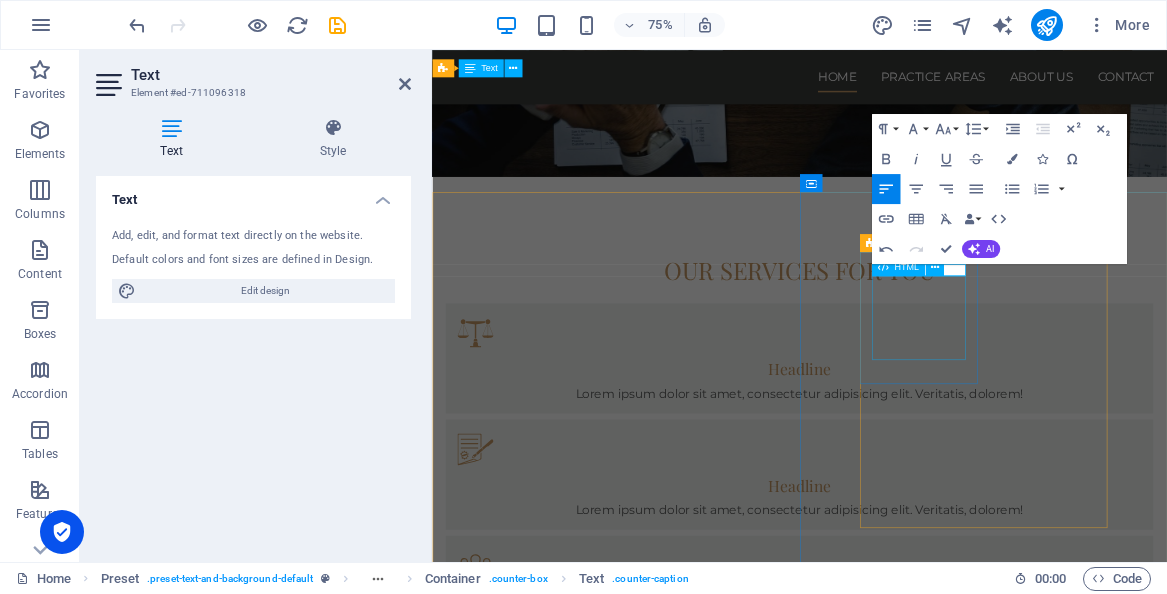 type 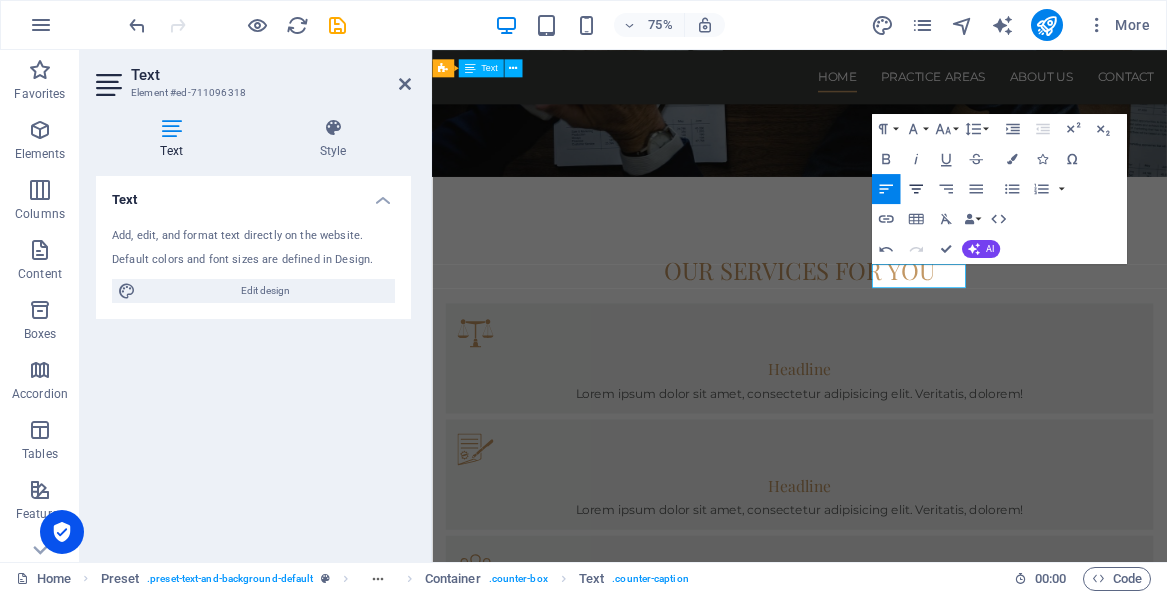 click on "Align Center" at bounding box center [916, 189] 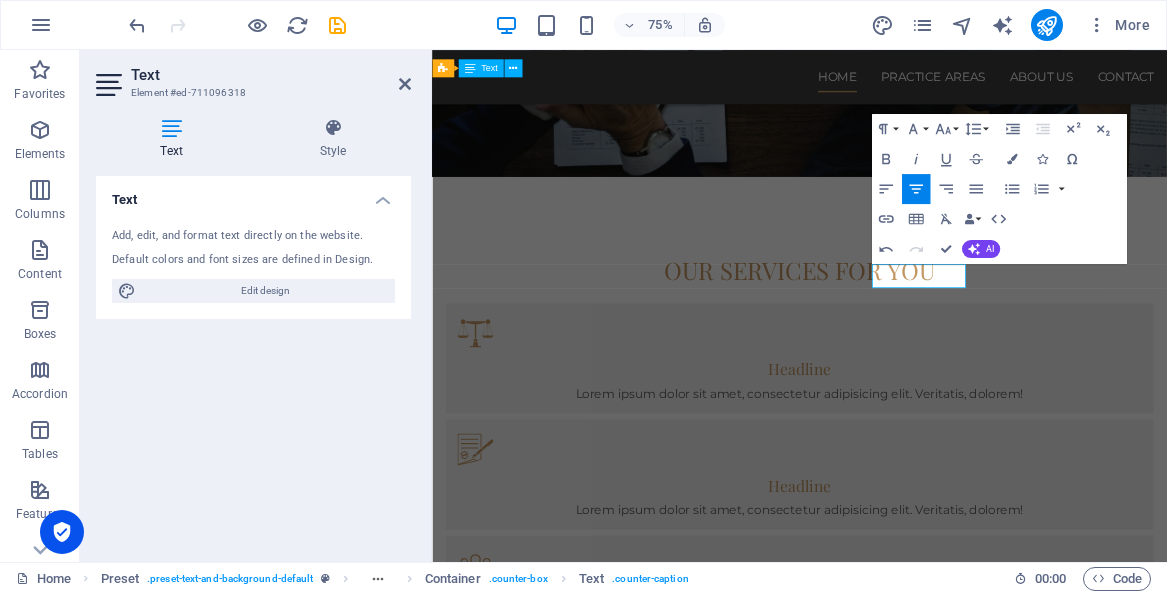 click at bounding box center (922, 1560) 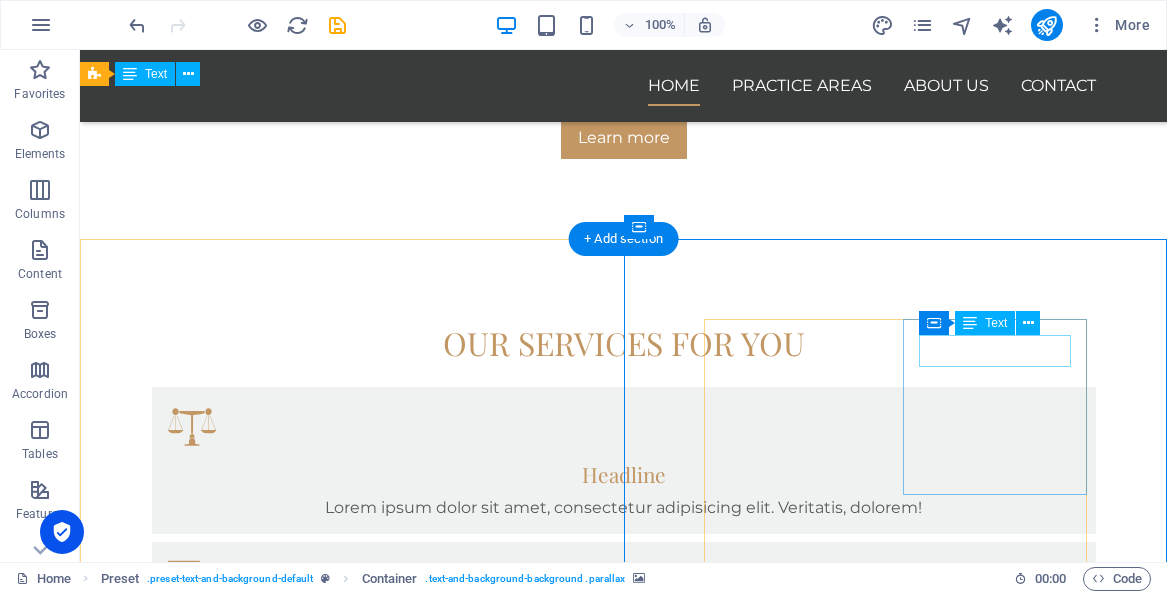 click on "SATISFIED CLIENTS" at bounding box center [624, 2144] 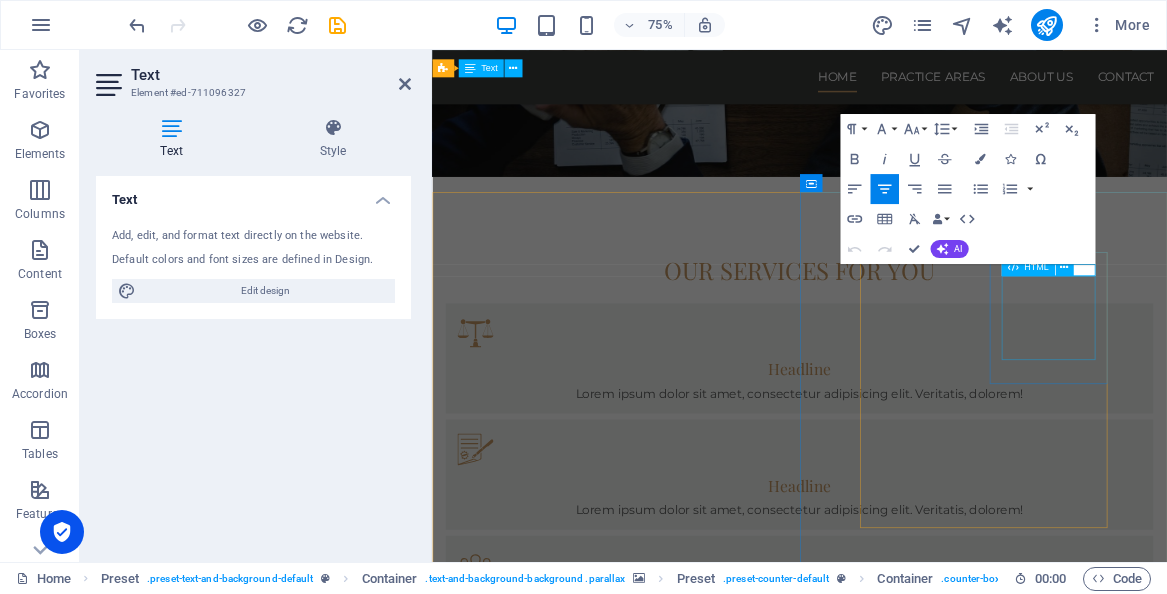 type 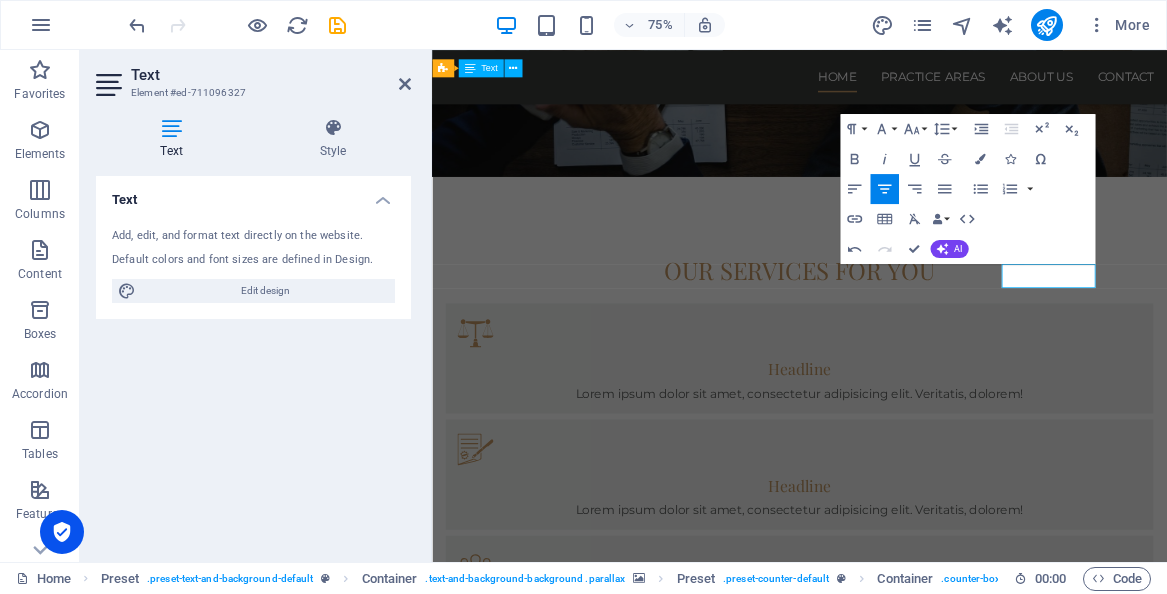 click at bounding box center (922, 1560) 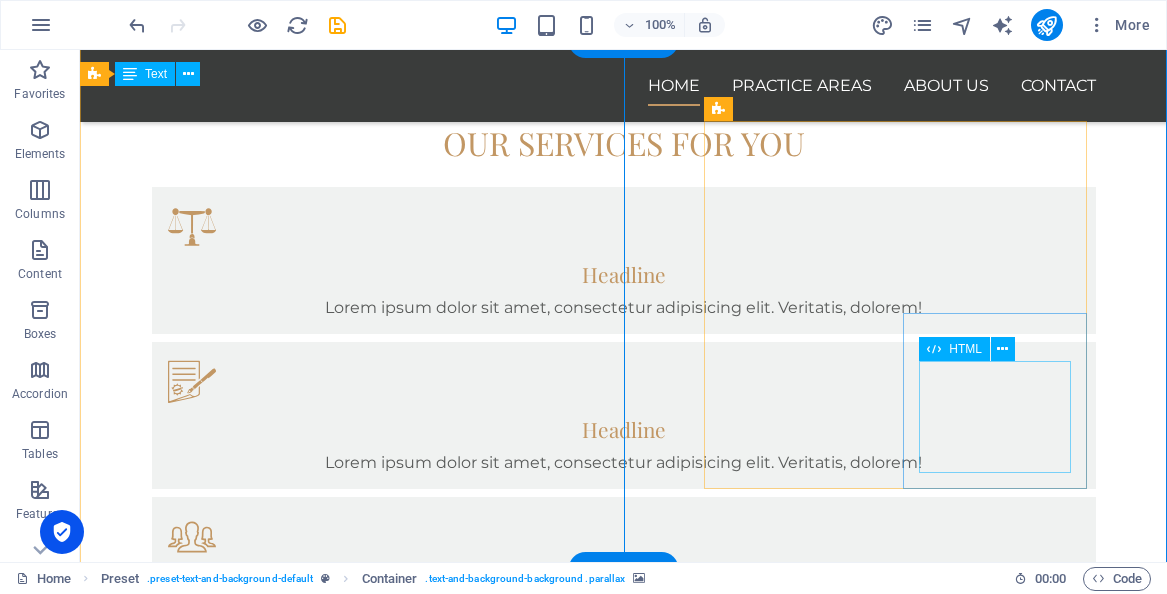 scroll, scrollTop: 887, scrollLeft: 0, axis: vertical 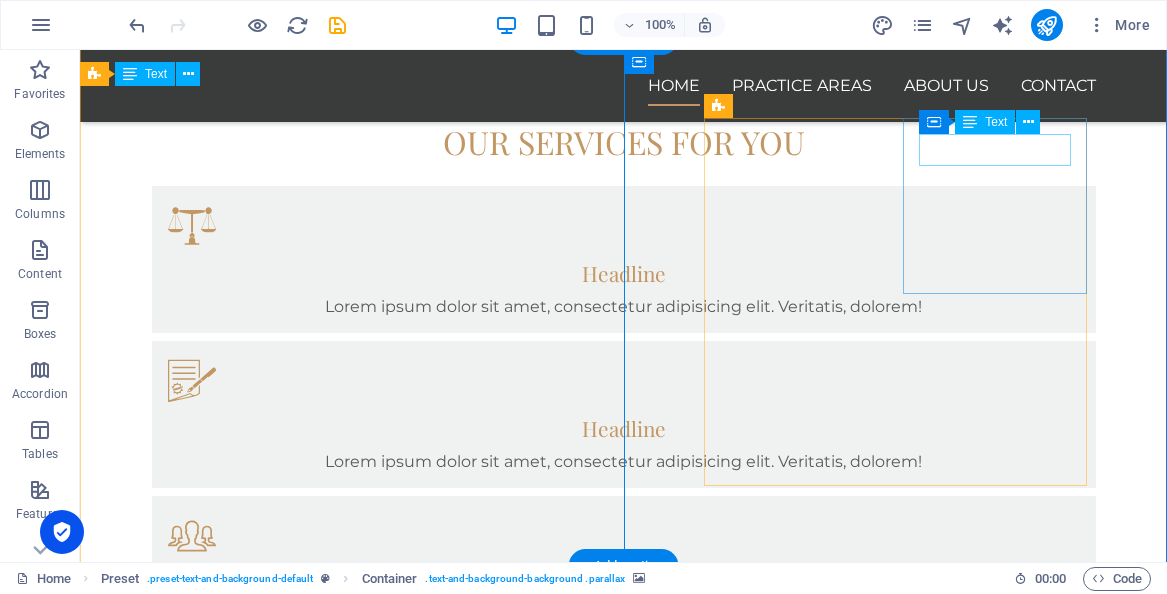 click on "SATclientes satisfechos" at bounding box center (624, 1943) 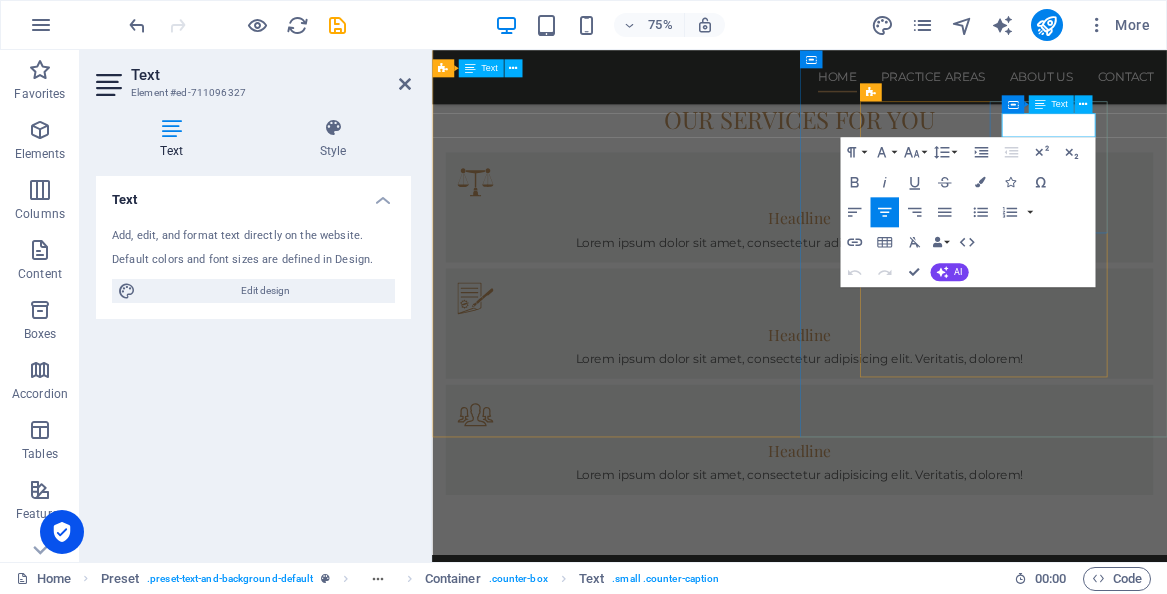 click on "SATclientes satisfechos" at bounding box center (922, 1943) 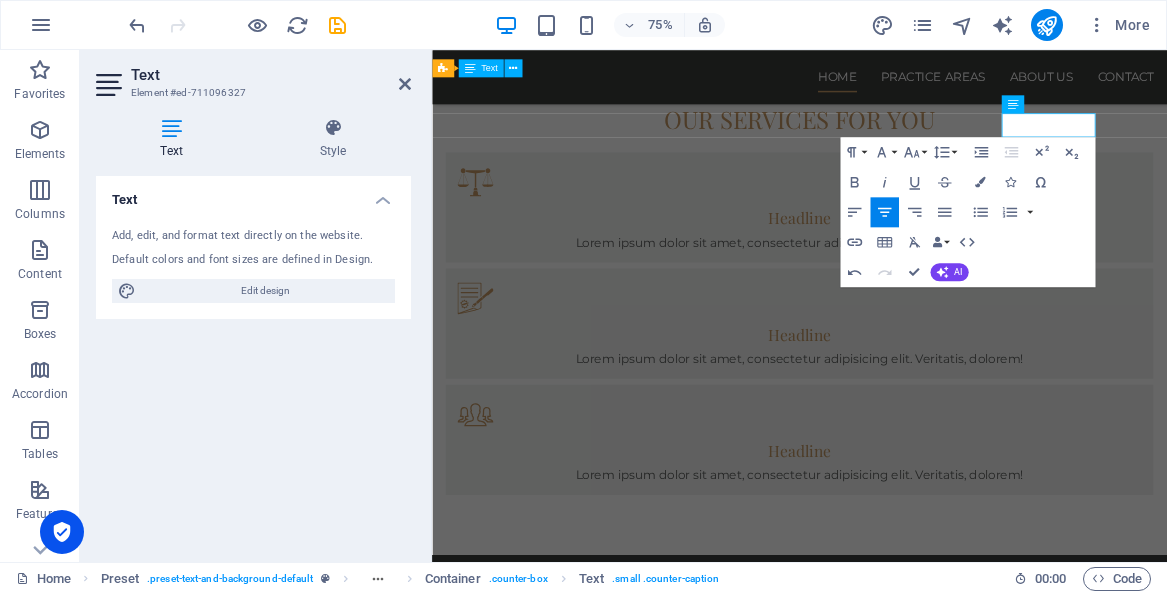 click on "[PERSON_NAME]  es un estudio jurídico dirigido por el abogado litigante  [PERSON_NAME] , con destacada experiencia en diversas áreas del Derecho chileno. Nuestro enfoque se centra en  la excelencia técnica, la cercanía con el cliente  y  la resolución efectiva de conflictos jurídicos complejos . 🔹 Más de 10 años de experiencia 🔹 Litigación oral estratégica 🔹 Enfoque multidisciplinario 🔹 Soluciones prácticas y personalizadas" at bounding box center [922, 937] 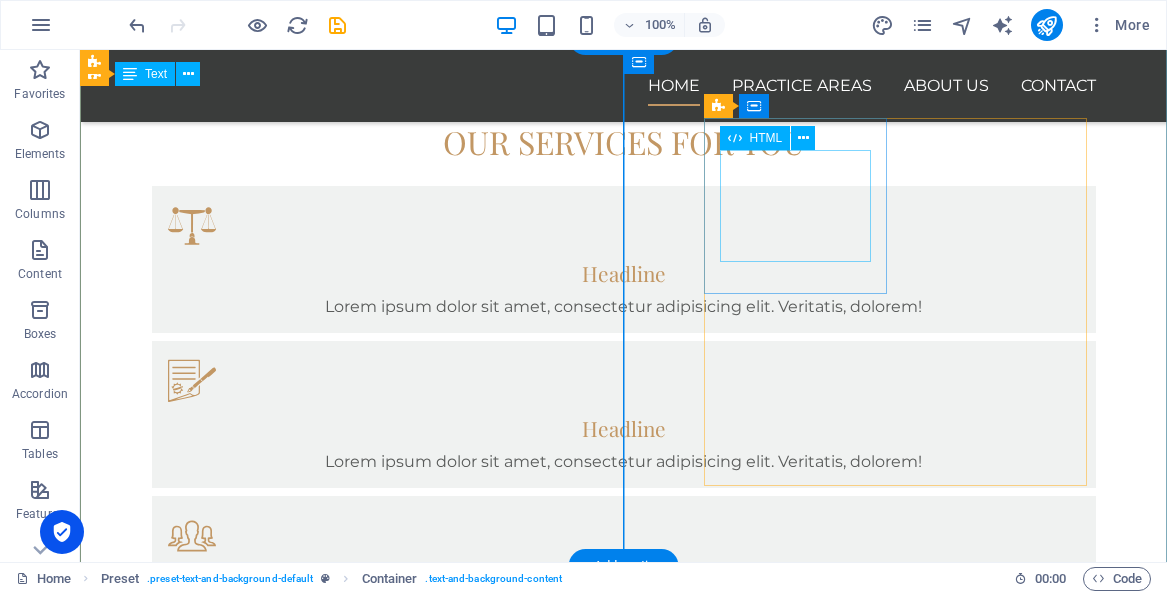 click on "500" at bounding box center [624, 1839] 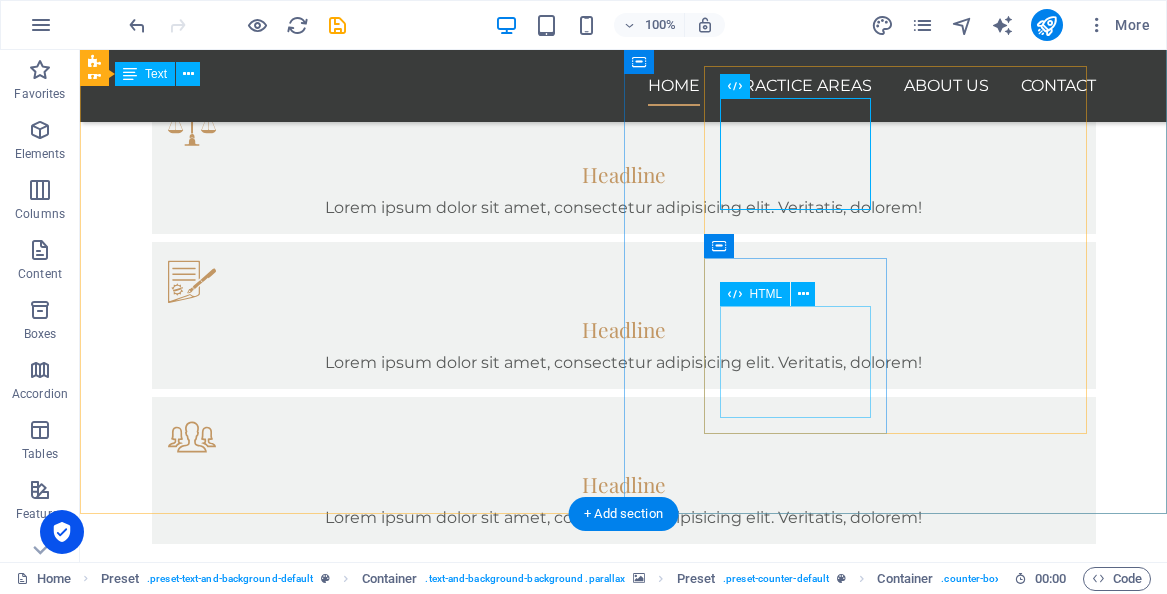 scroll, scrollTop: 1010, scrollLeft: 0, axis: vertical 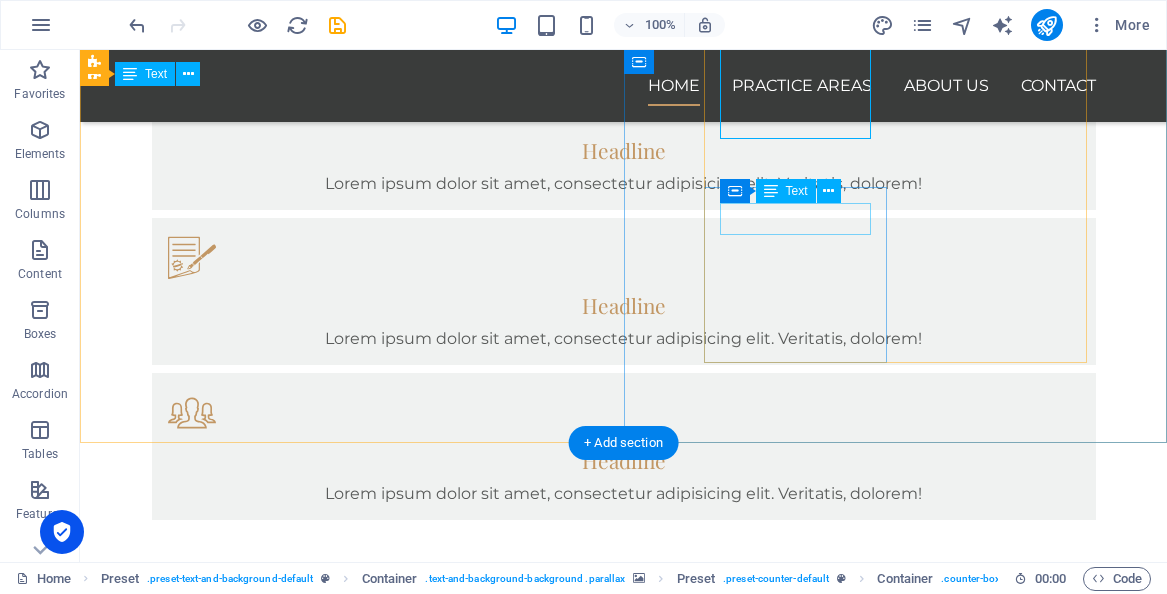 click on "YEARS OF EXPERIENCE" at bounding box center (624, 1988) 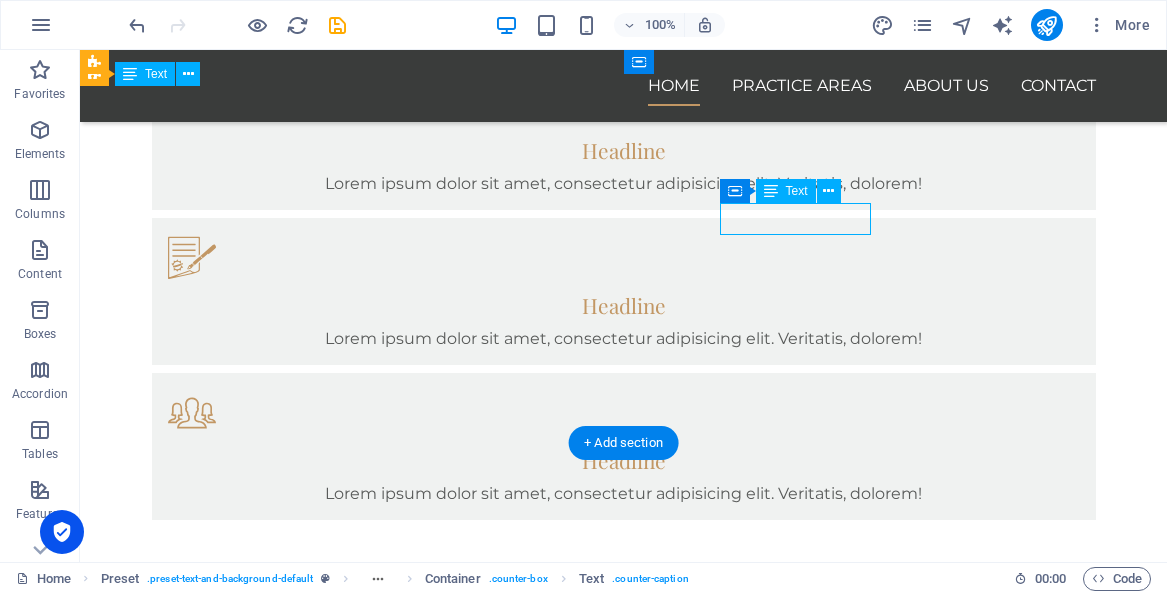 click on "YEARS OF EXPERIENCE" at bounding box center (624, 1988) 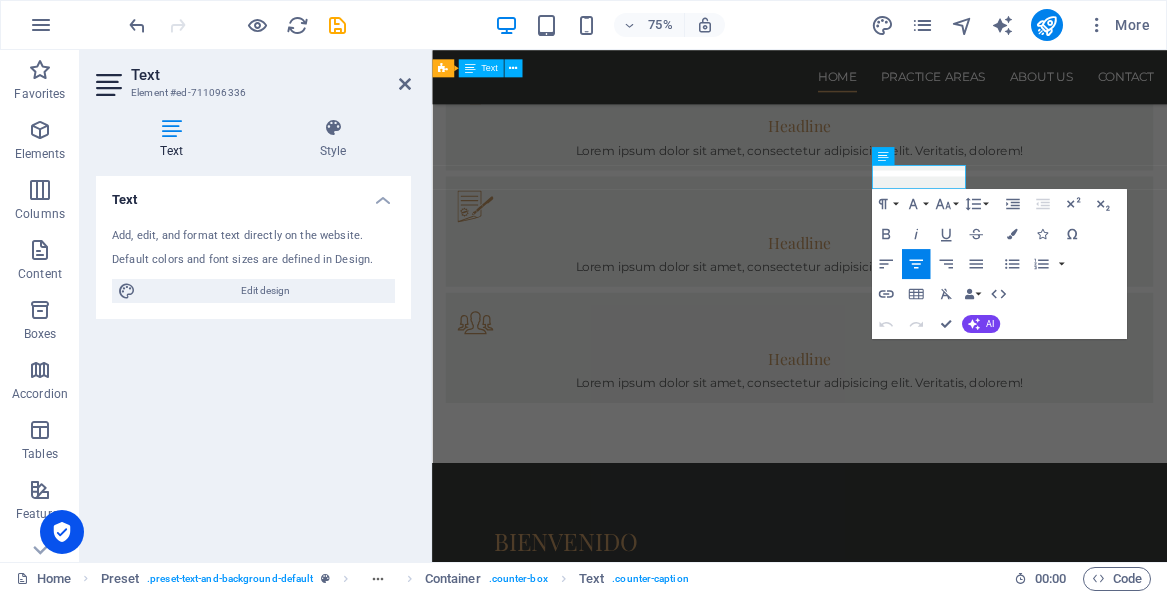 drag, startPoint x: 1130, startPoint y: 222, endPoint x: 993, endPoint y: 210, distance: 137.52454 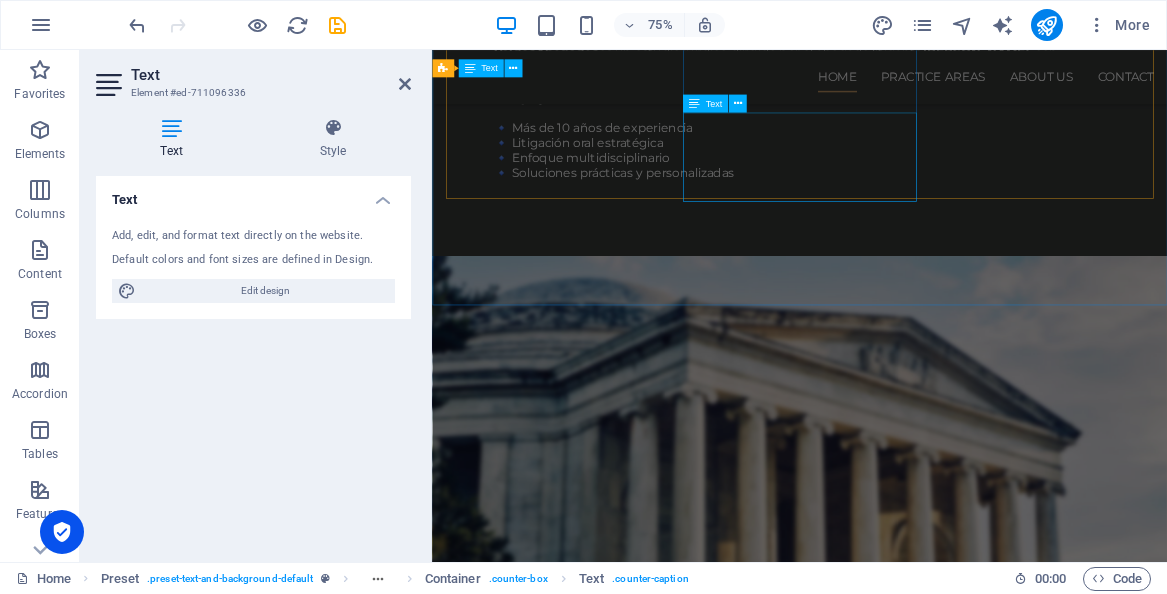 scroll, scrollTop: 1719, scrollLeft: 0, axis: vertical 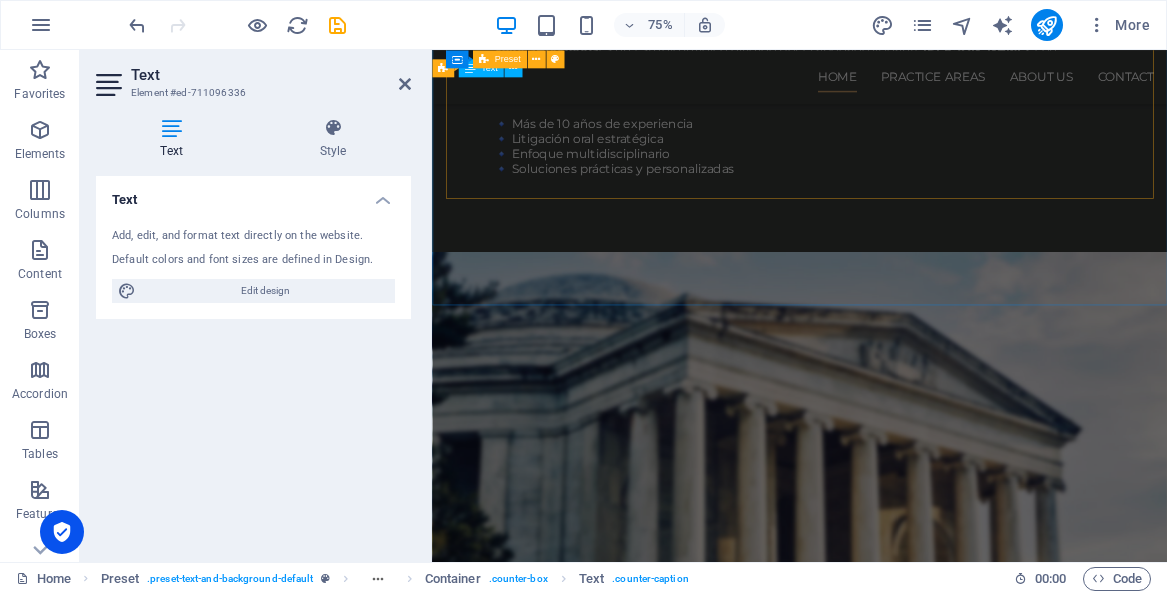 click on "Personal Injury Lorem ipsum dolor sit amet, consectetur adipisicing elit. Veritatis, dolorem!  Read more Industrial Injury Lorem ipsum dolor sit amet, consectetur adipisicing elit. Veritatis, dolorem!  Read more Insurance Claims Lorem ipsum dolor sit amet, consectetur adipisicing elit. Veritatis, dolorem!  Read more" at bounding box center [922, 3017] 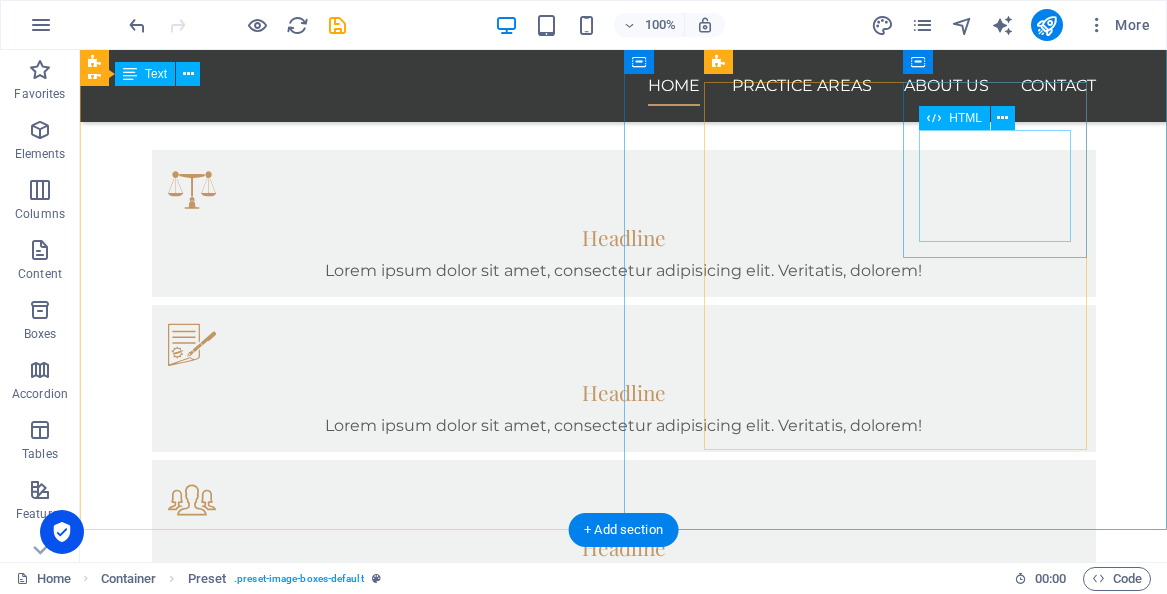 scroll, scrollTop: 902, scrollLeft: 0, axis: vertical 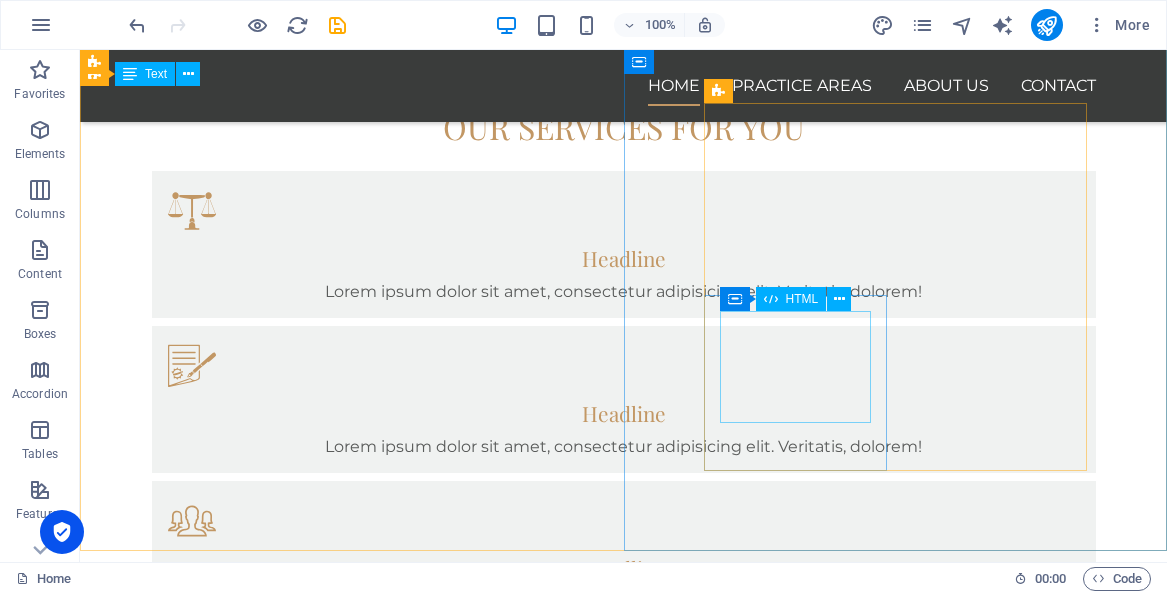click on "HTML" at bounding box center (791, 299) 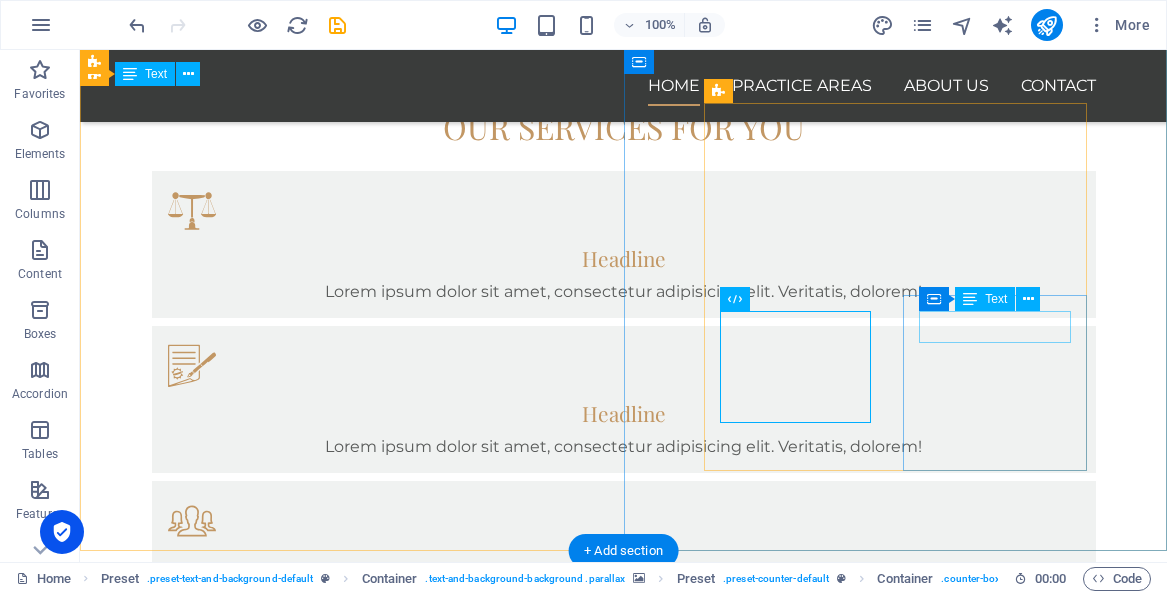 scroll, scrollTop: 887, scrollLeft: 0, axis: vertical 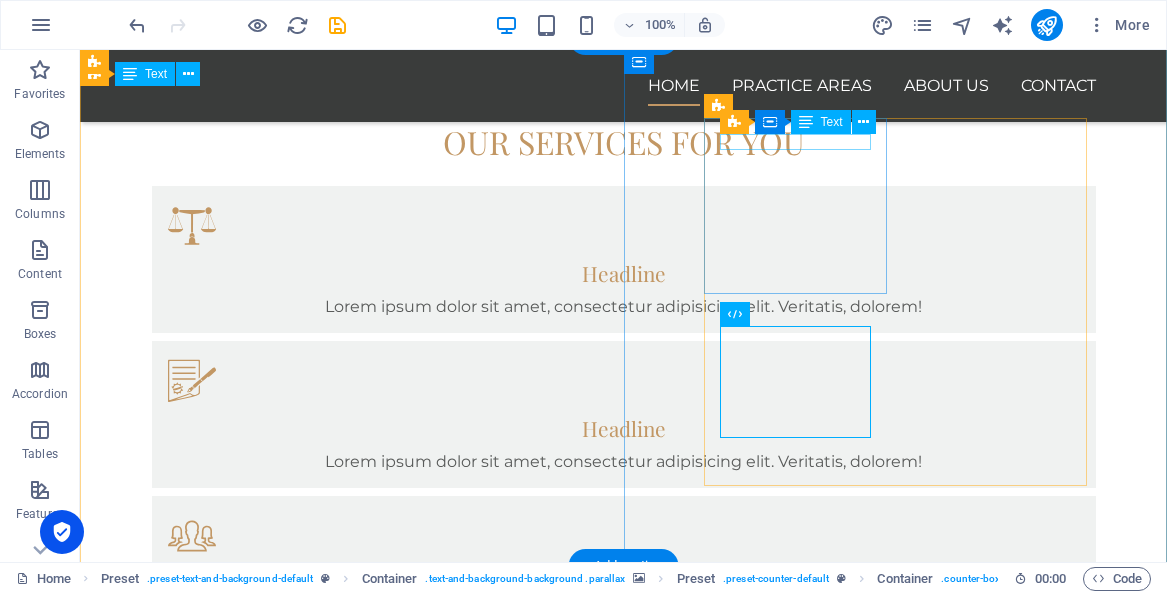 click on "Preset   Container   Text" at bounding box center [804, 122] 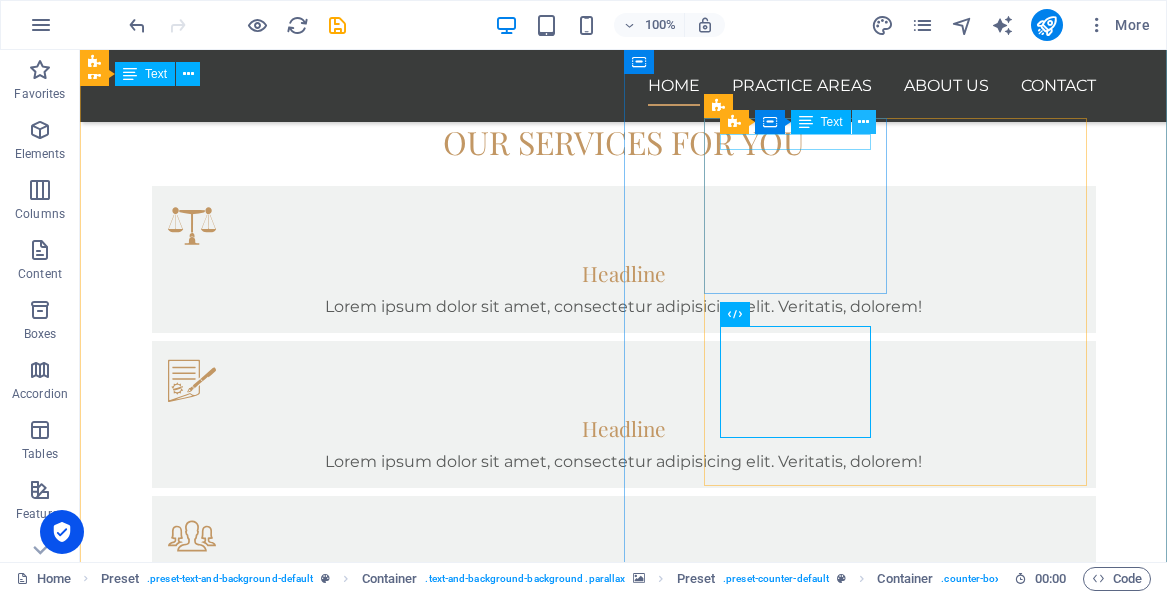 click at bounding box center (864, 122) 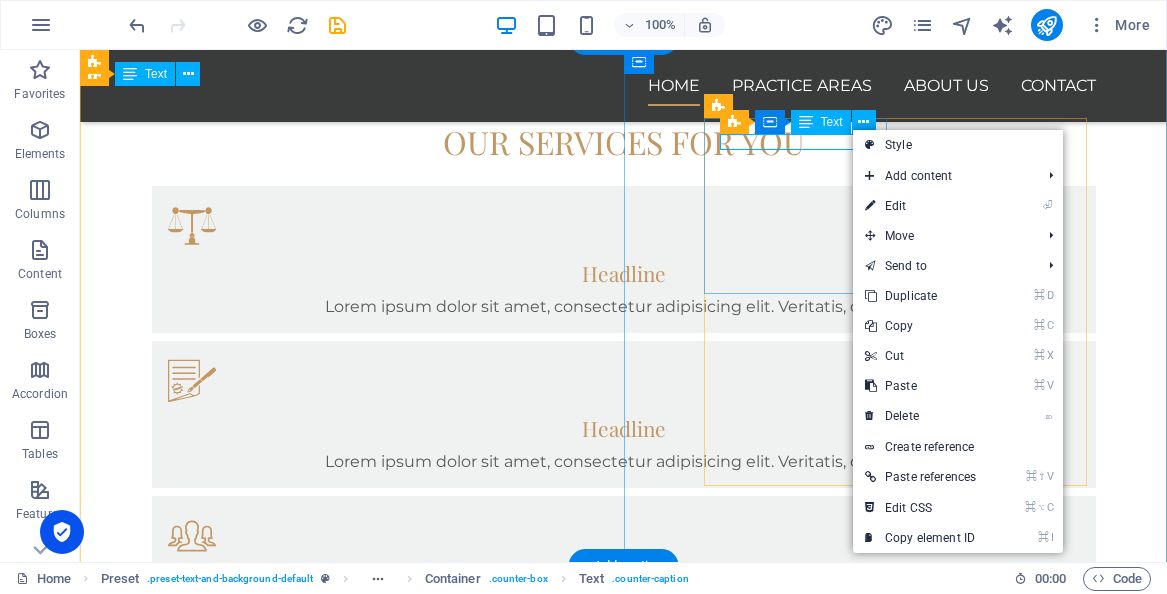 click on "exito de casos" at bounding box center [624, 1775] 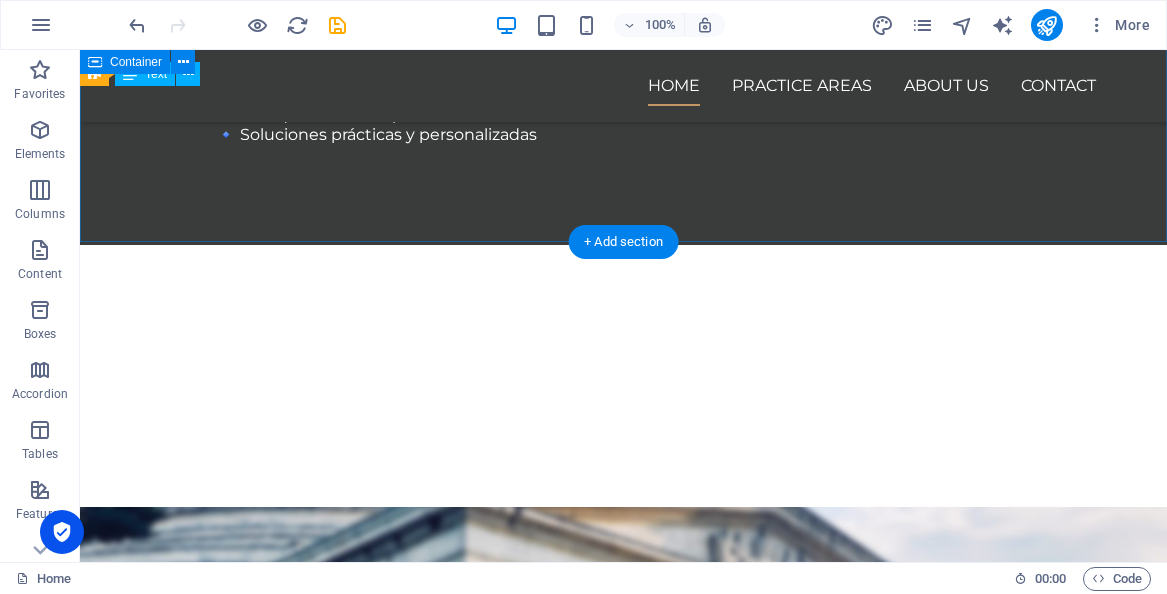 scroll, scrollTop: 1890, scrollLeft: 0, axis: vertical 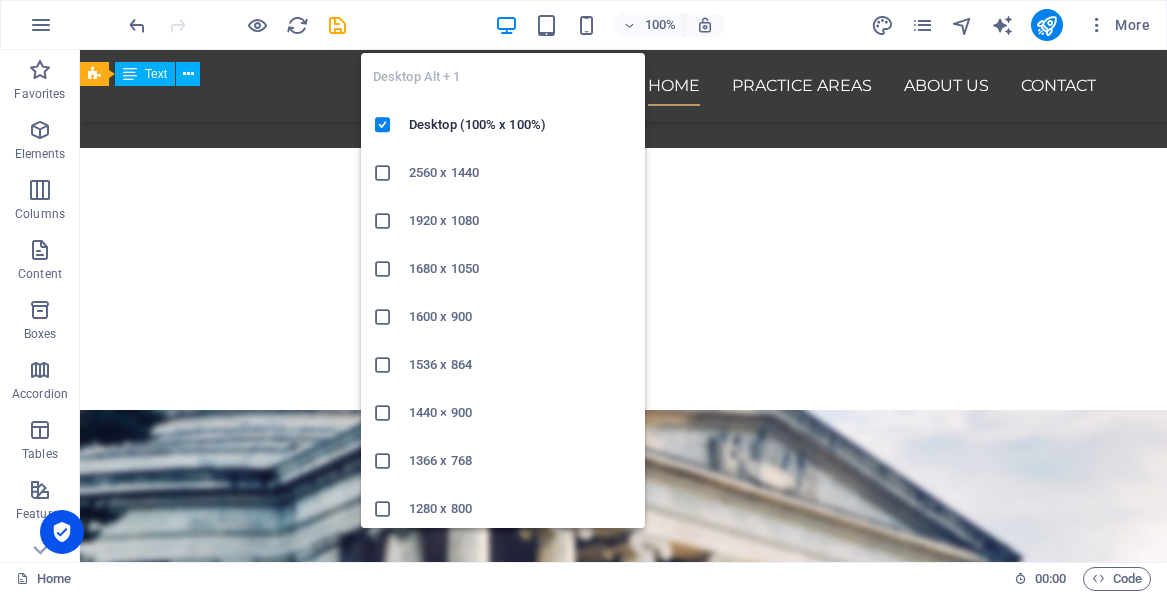 click at bounding box center [506, 25] 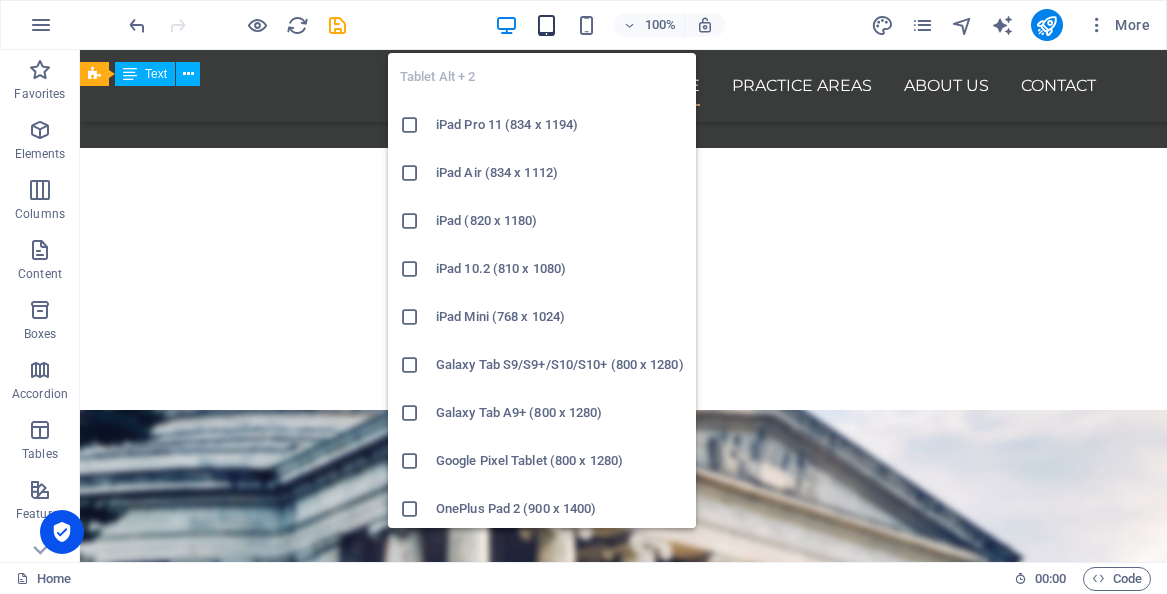 click at bounding box center (546, 25) 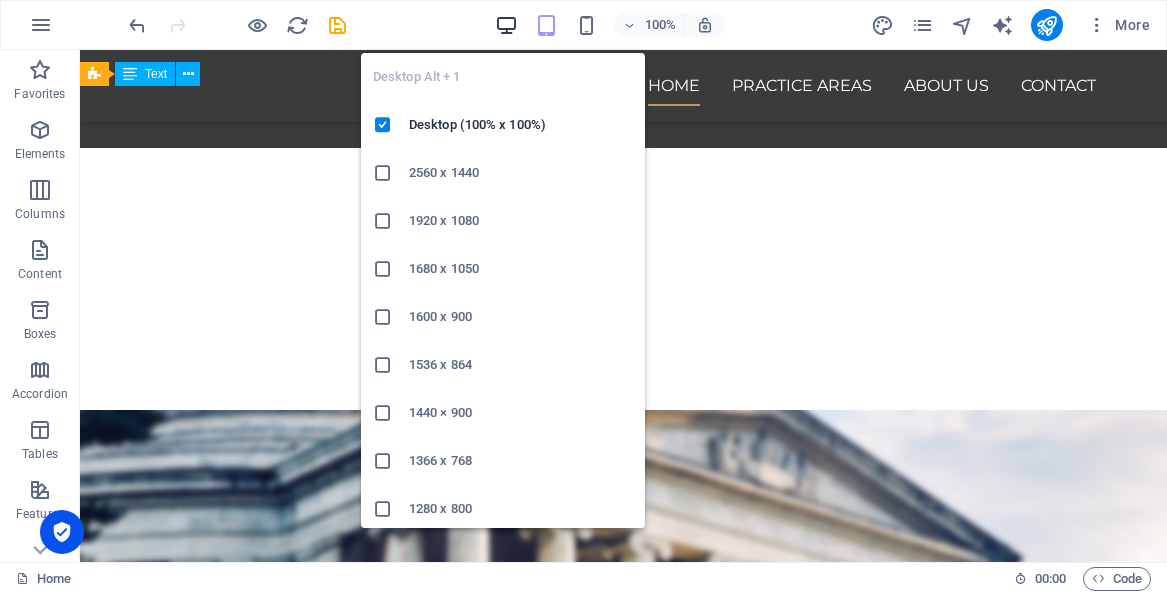 click at bounding box center (506, 25) 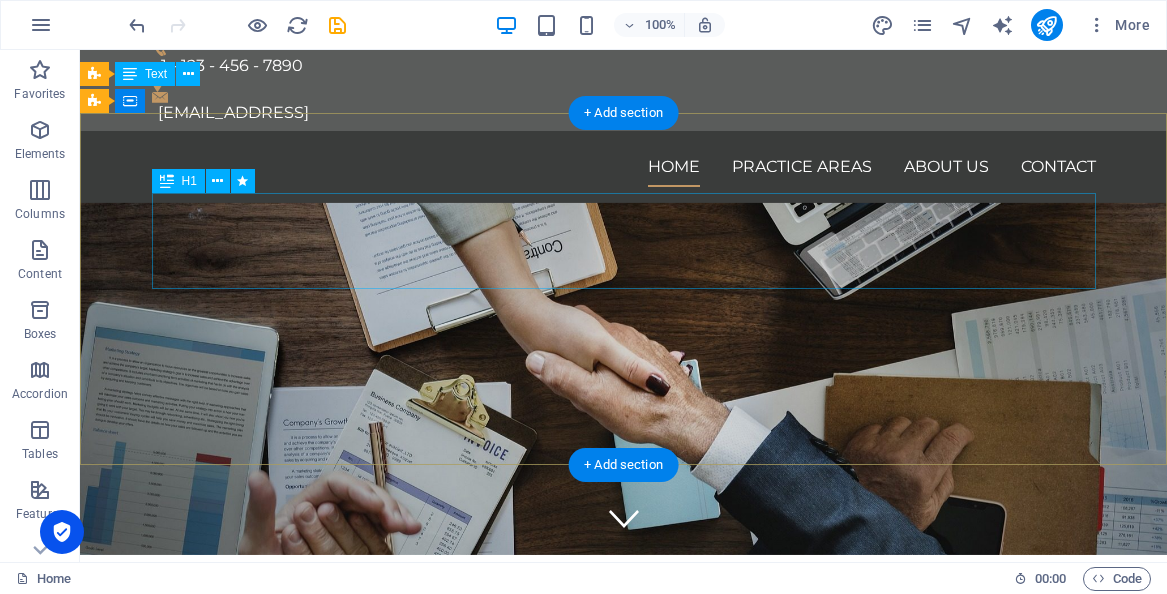 scroll, scrollTop: 4, scrollLeft: 0, axis: vertical 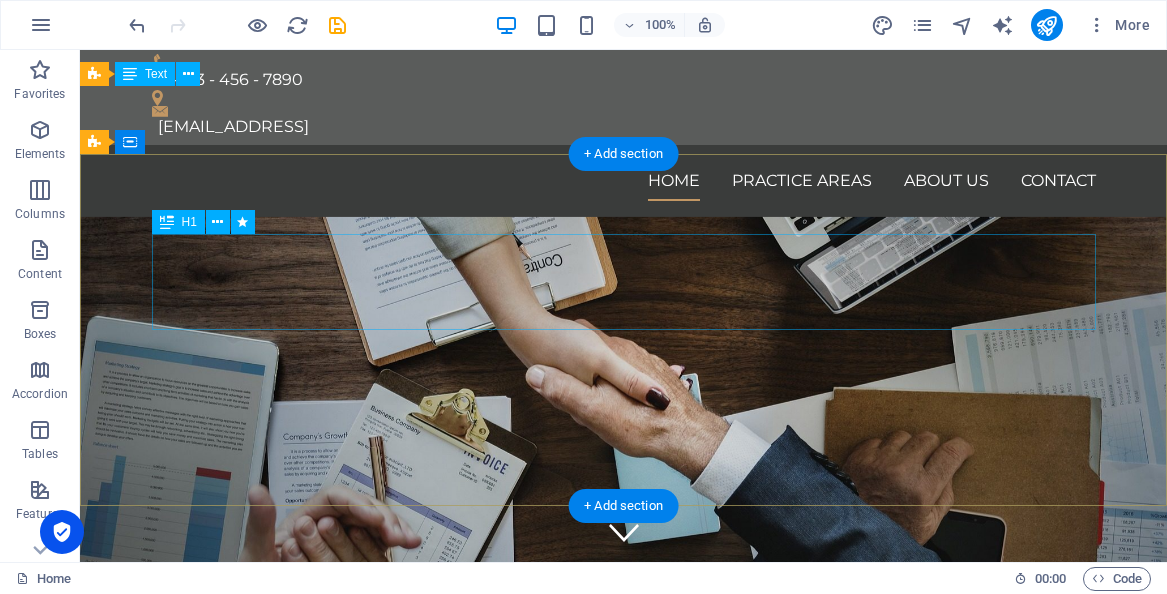 click on "ValdesAbogado" at bounding box center [624, 697] 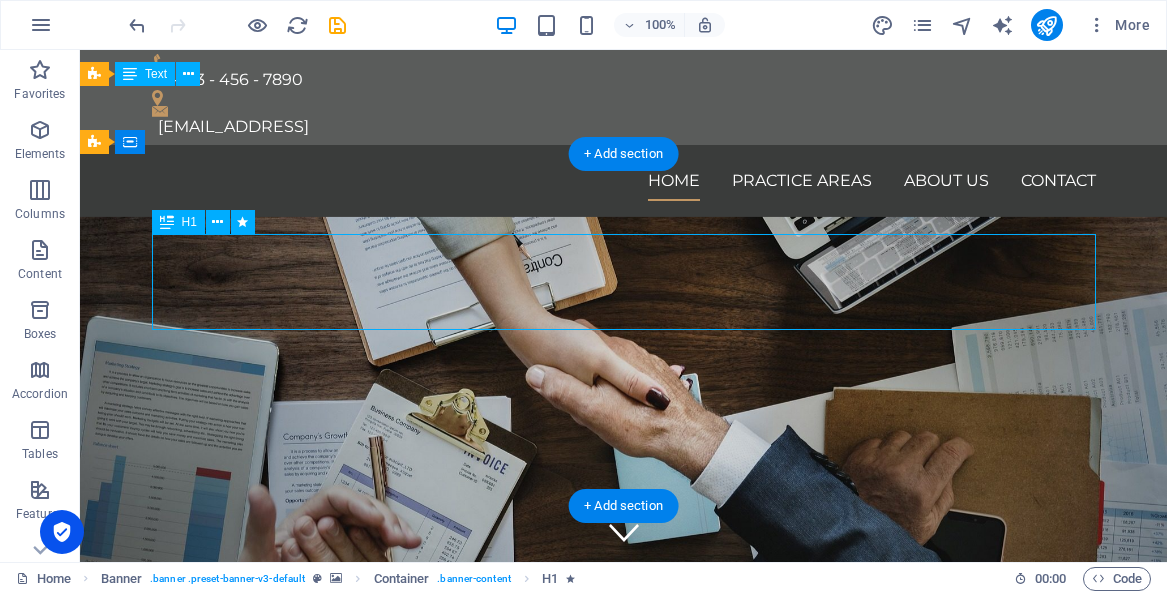 click on "ValdesAbogado" at bounding box center [624, 697] 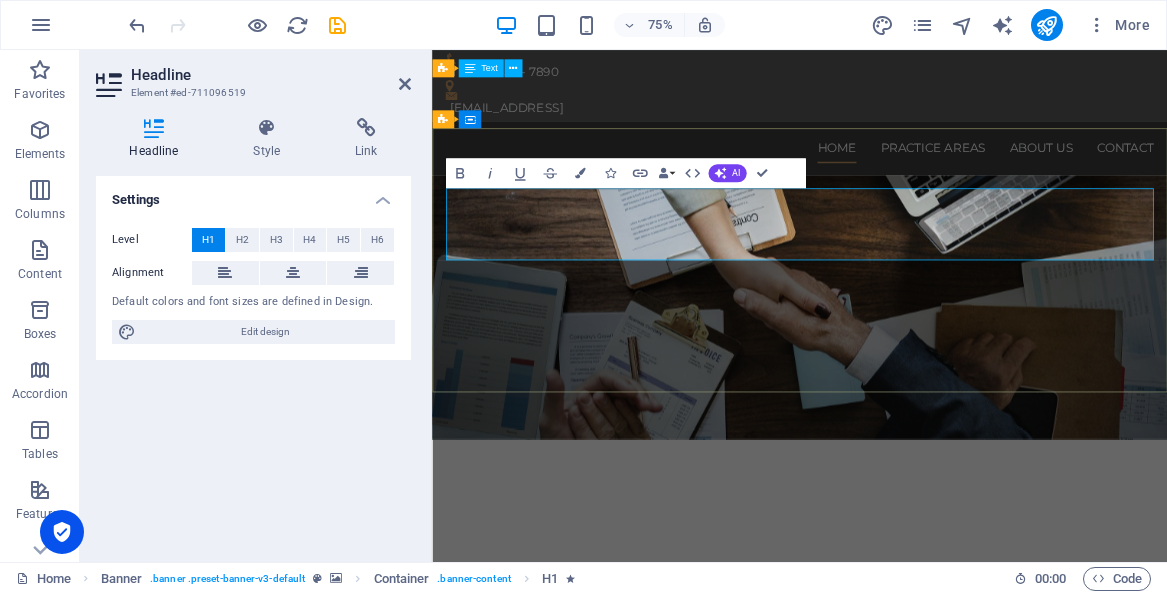 type 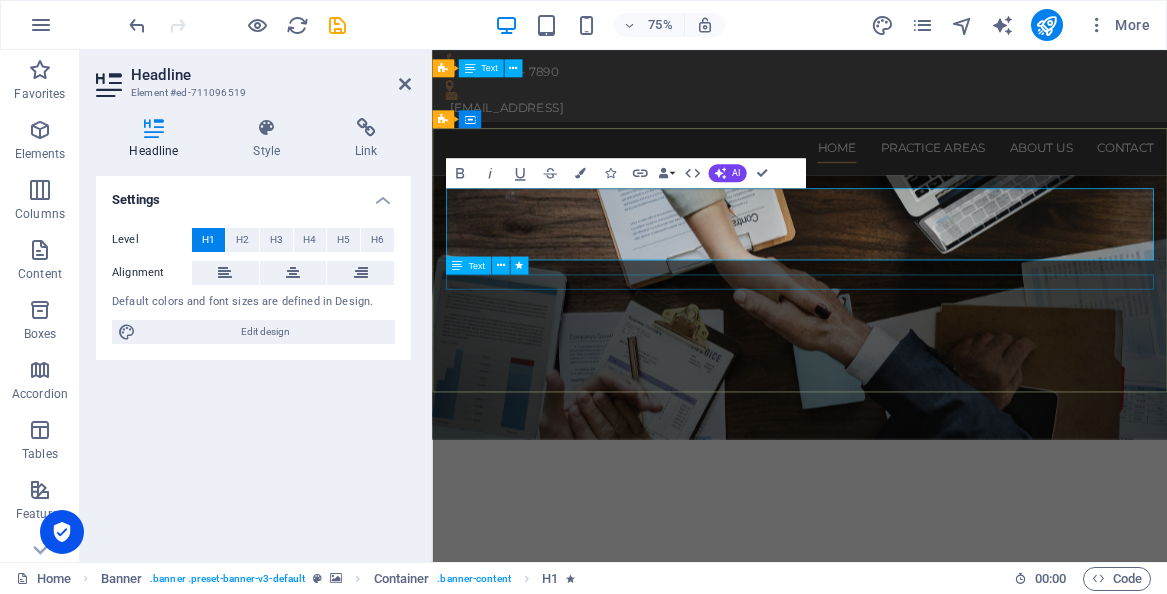 click on "CONFIANZA Y PROFESIONALISMO" at bounding box center [922, 774] 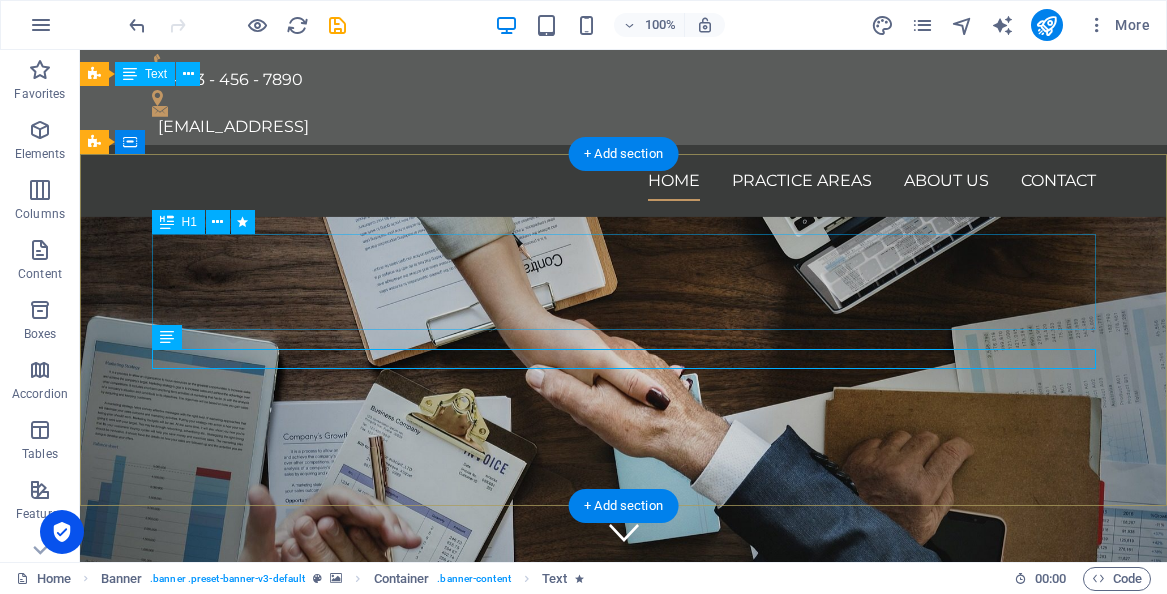 click on "ValdesAbogados" at bounding box center [624, 697] 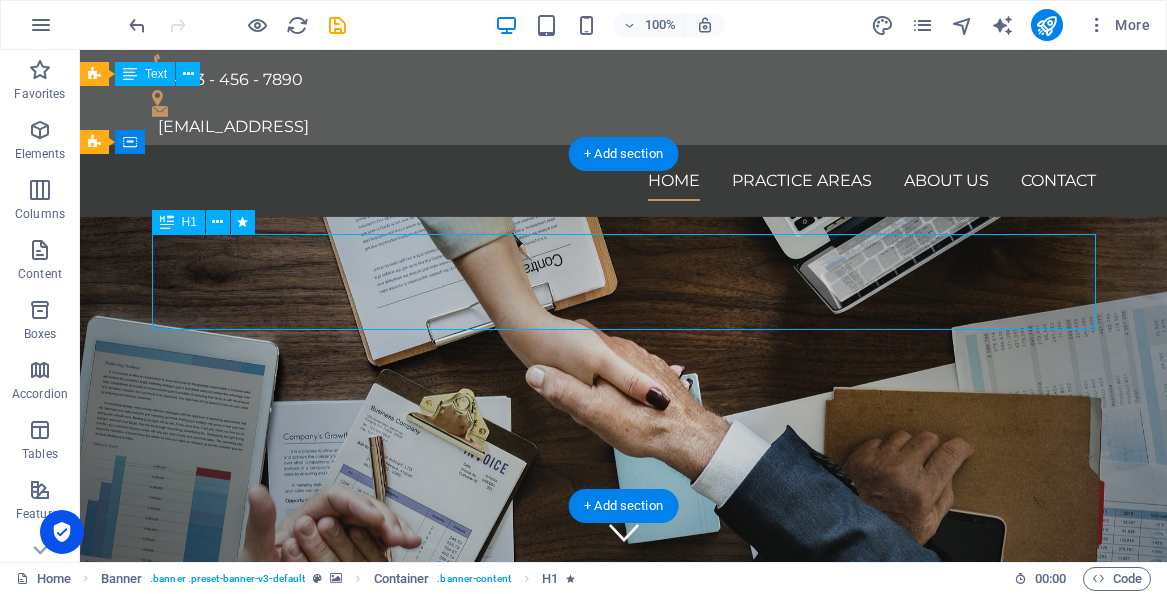 click on "ValdesAbogados" at bounding box center (624, 697) 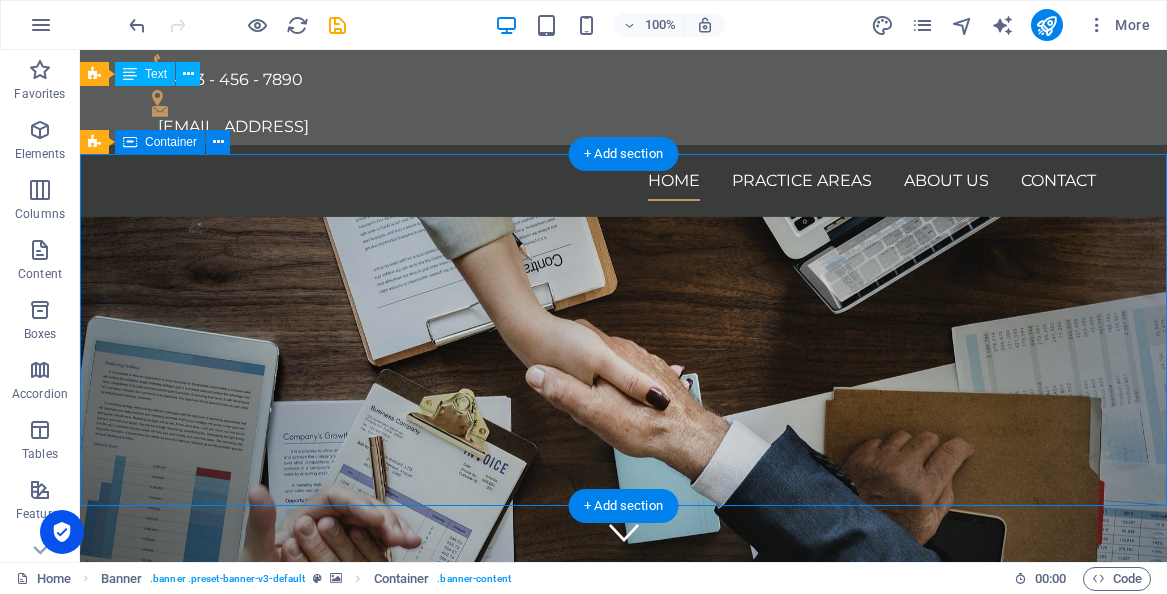 click on "ValdesAbogados CONFIANZA Y PROFESIONALISMO Learn more" at bounding box center [623, 745] 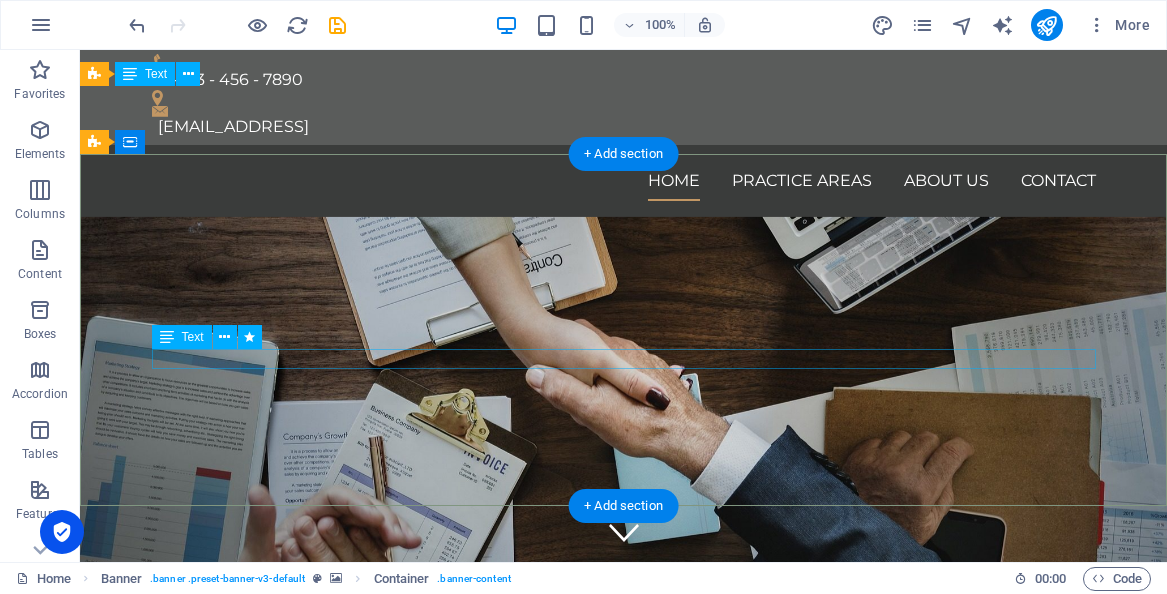 click on "CONFIANZA Y PROFESIONALISMO" at bounding box center [624, 774] 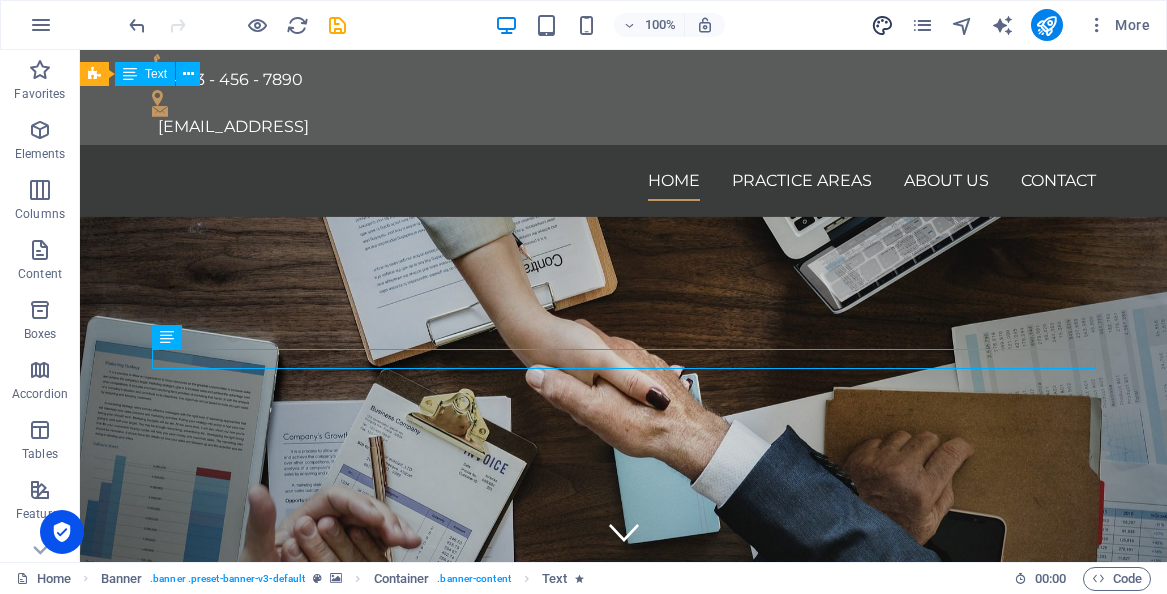 click at bounding box center [882, 25] 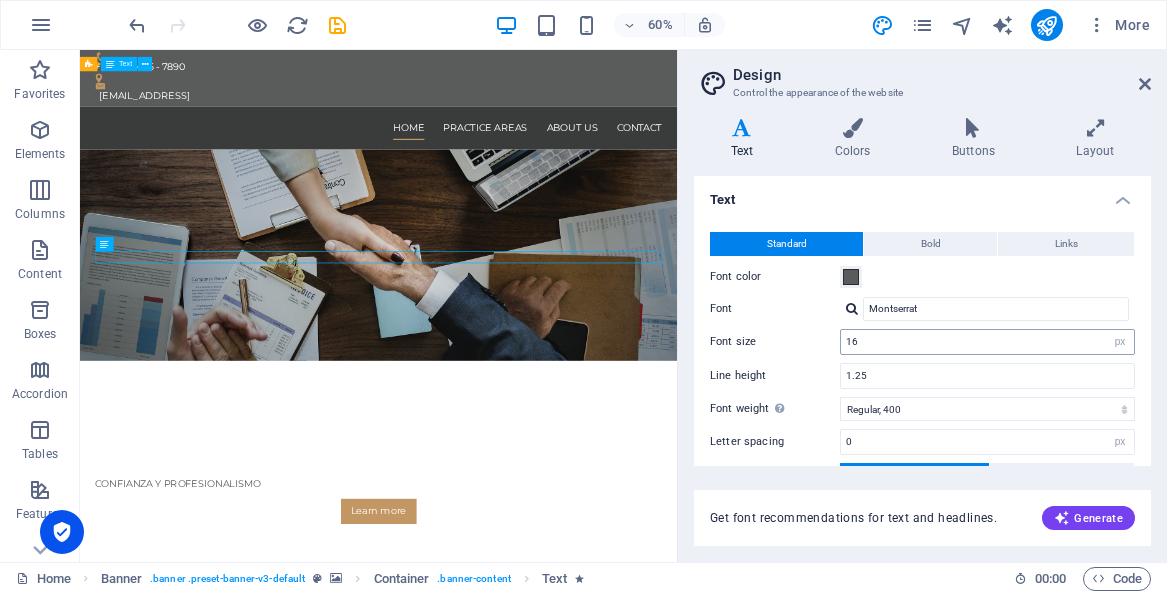 scroll, scrollTop: 13, scrollLeft: 0, axis: vertical 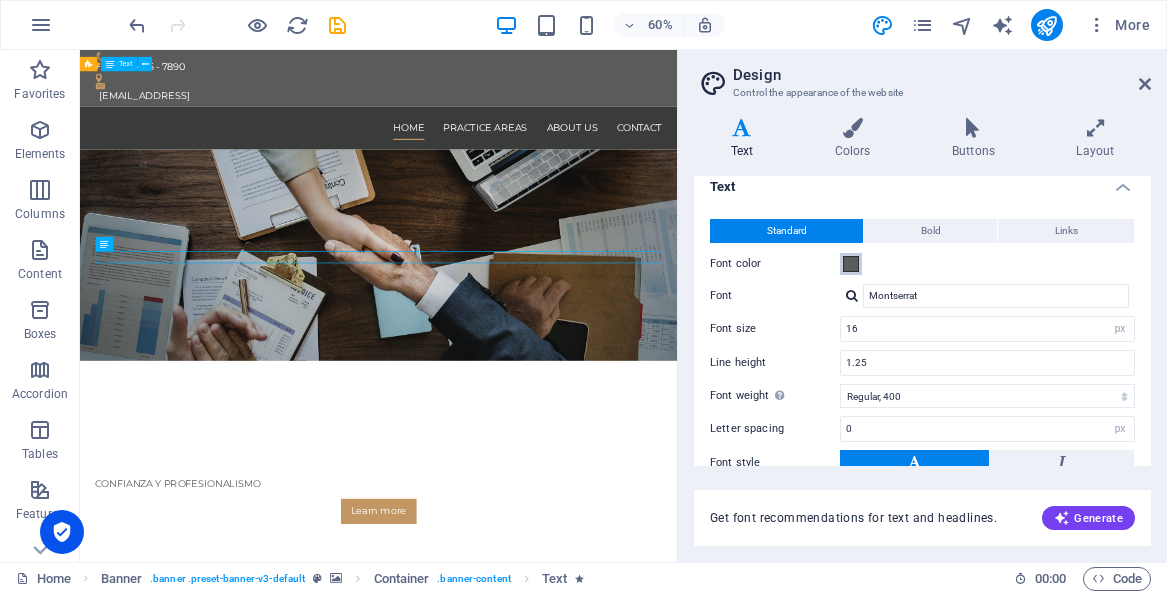 click at bounding box center (851, 264) 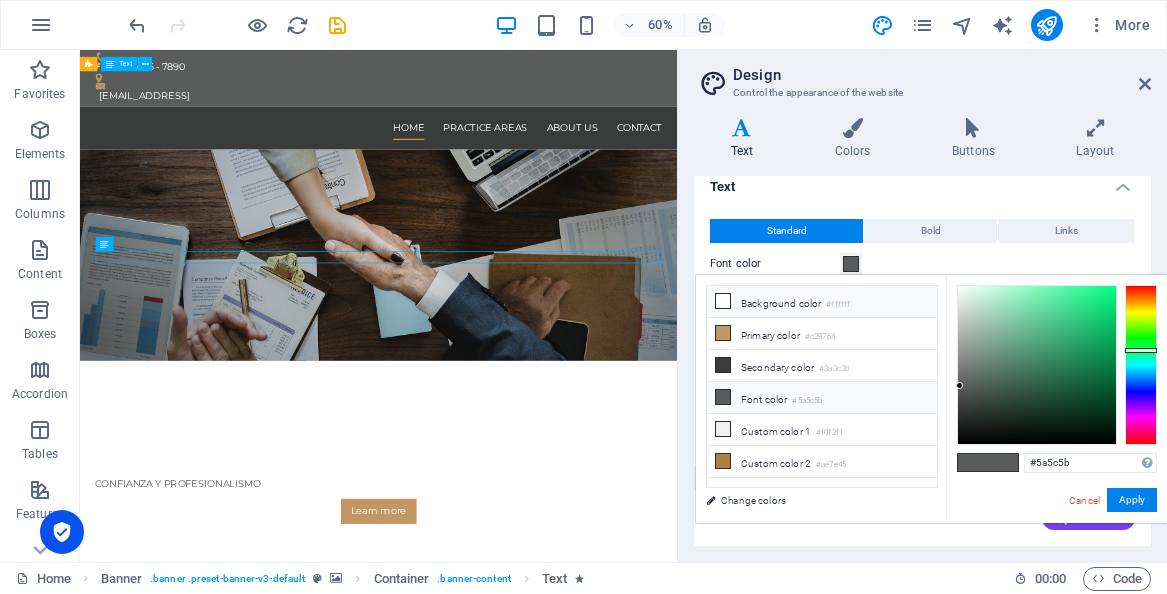 click at bounding box center (723, 301) 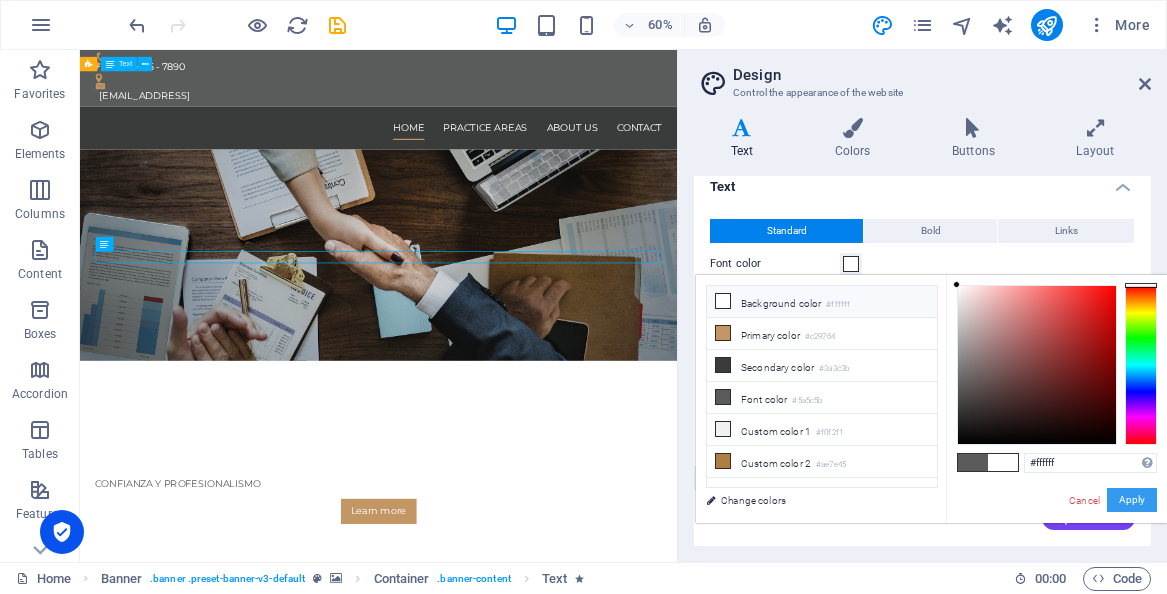 click on "Apply" at bounding box center (1132, 500) 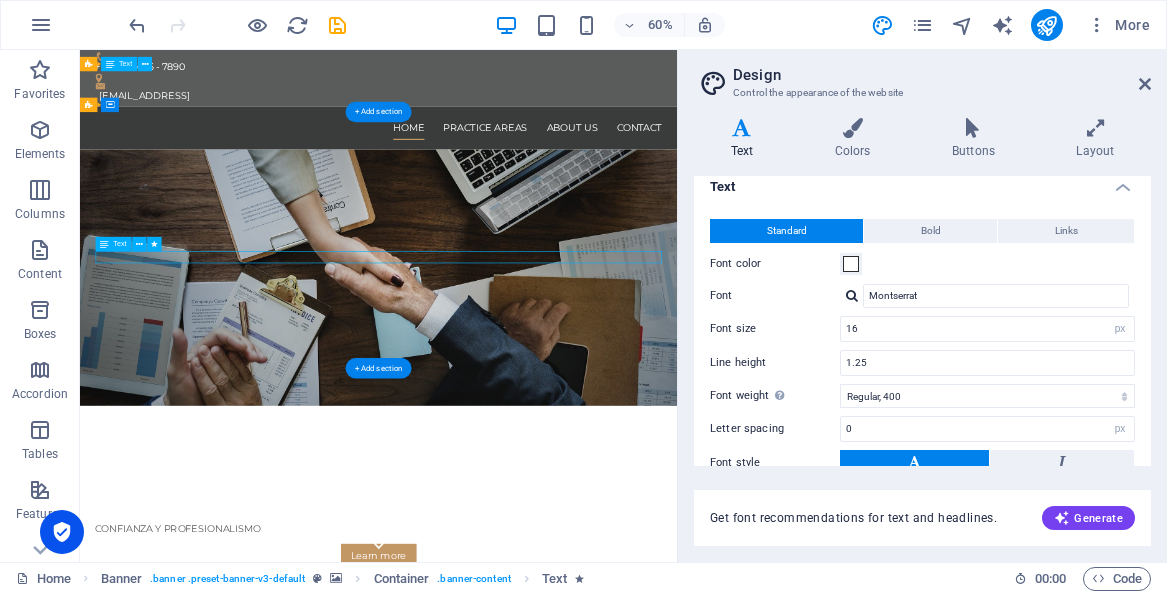 click on "CONFIANZA Y PROFESIONALISMO" at bounding box center [578, 849] 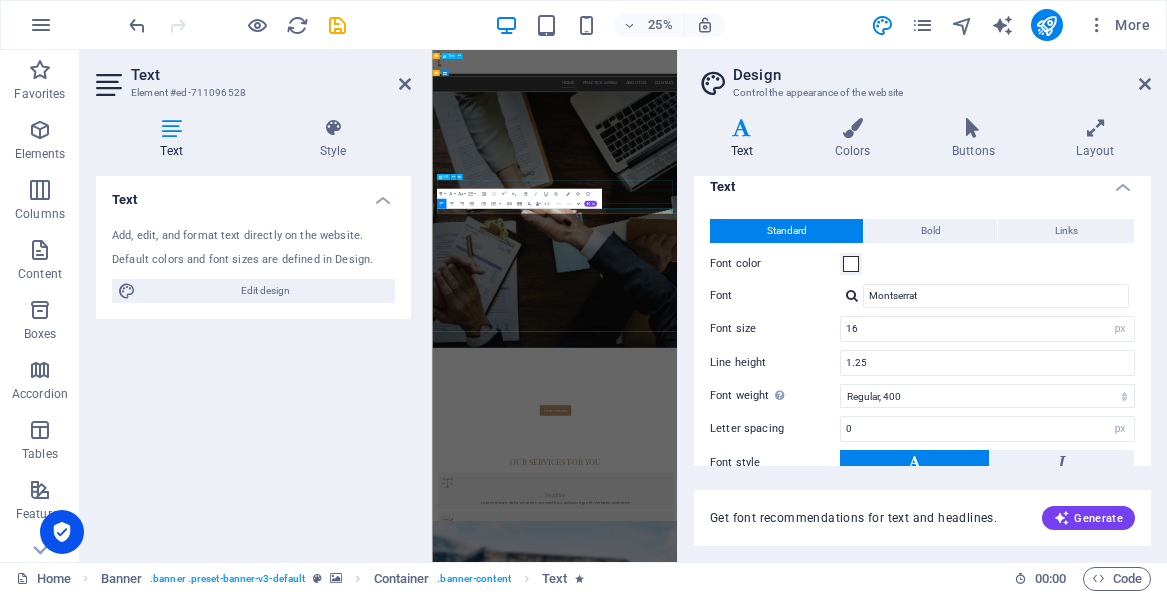click on "ValdesAbogados" at bounding box center [922, 1369] 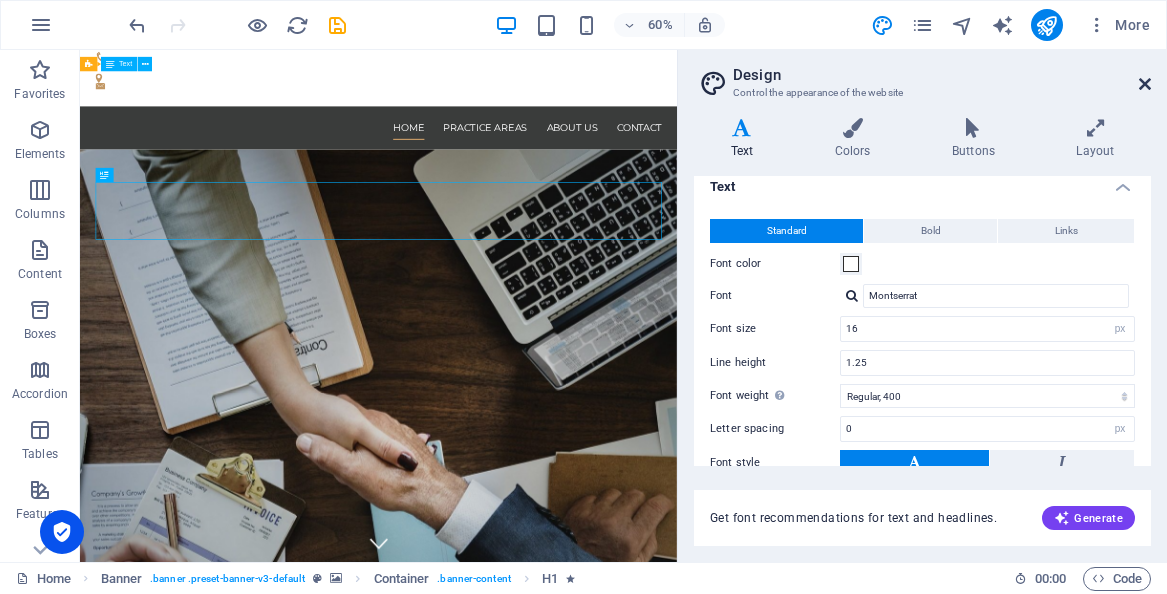 click at bounding box center [1145, 84] 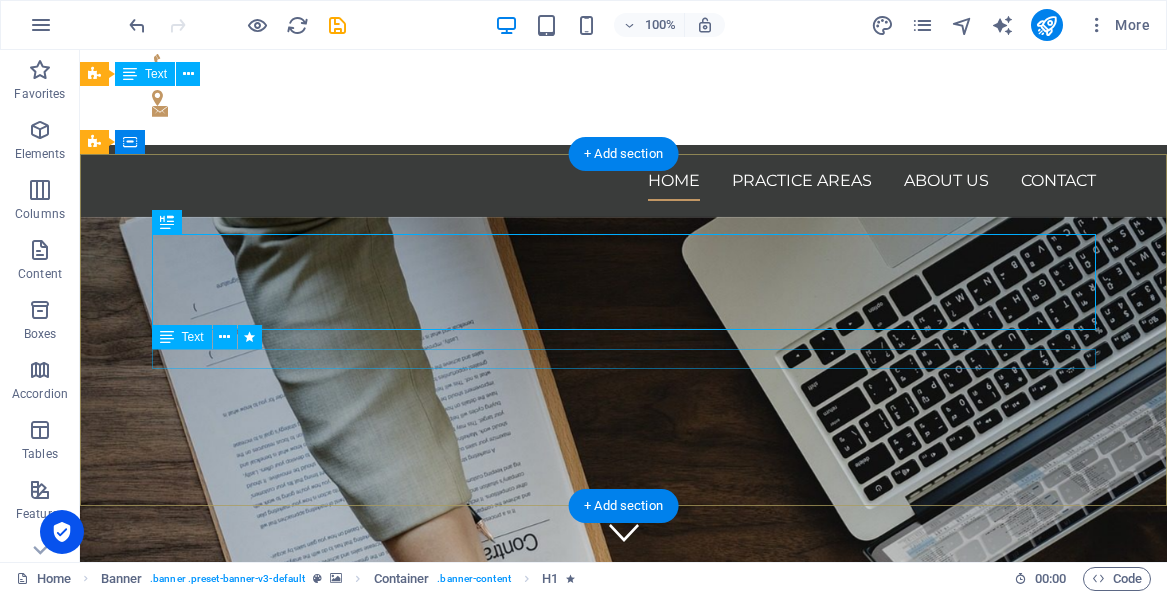 click on "CONFIANZA Y PROFESIONALISMO" at bounding box center [624, 1446] 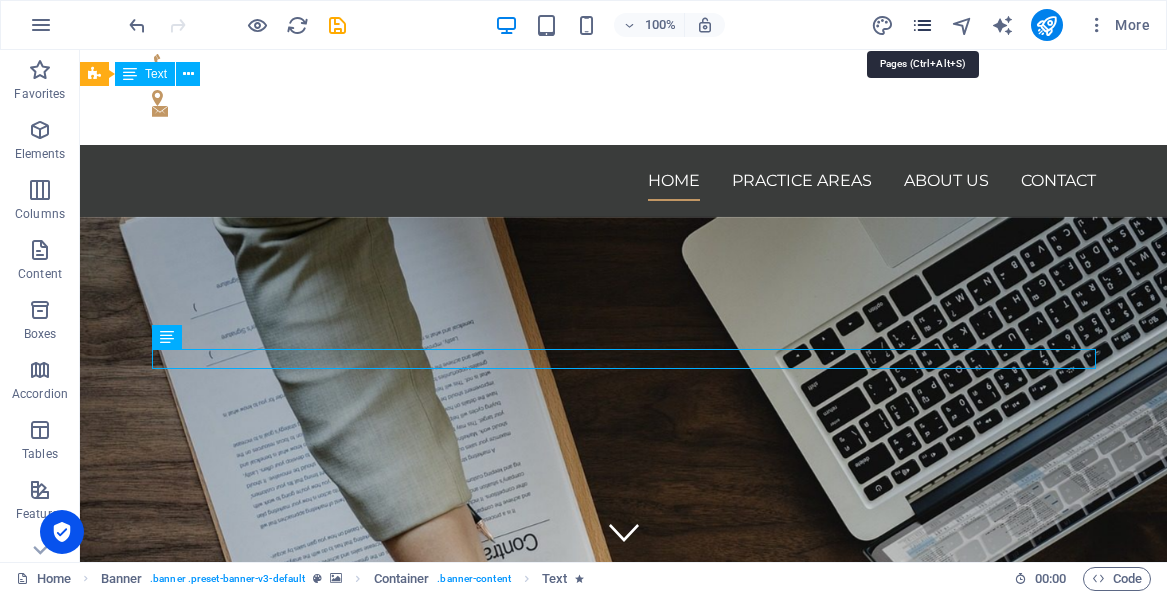 click at bounding box center (922, 25) 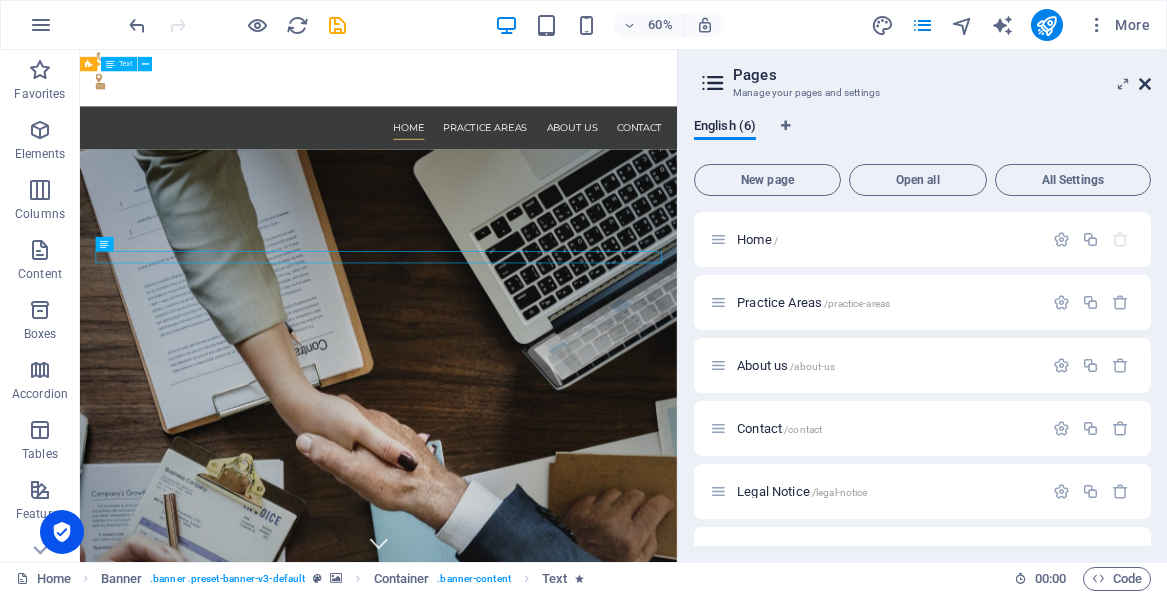 click at bounding box center (1145, 84) 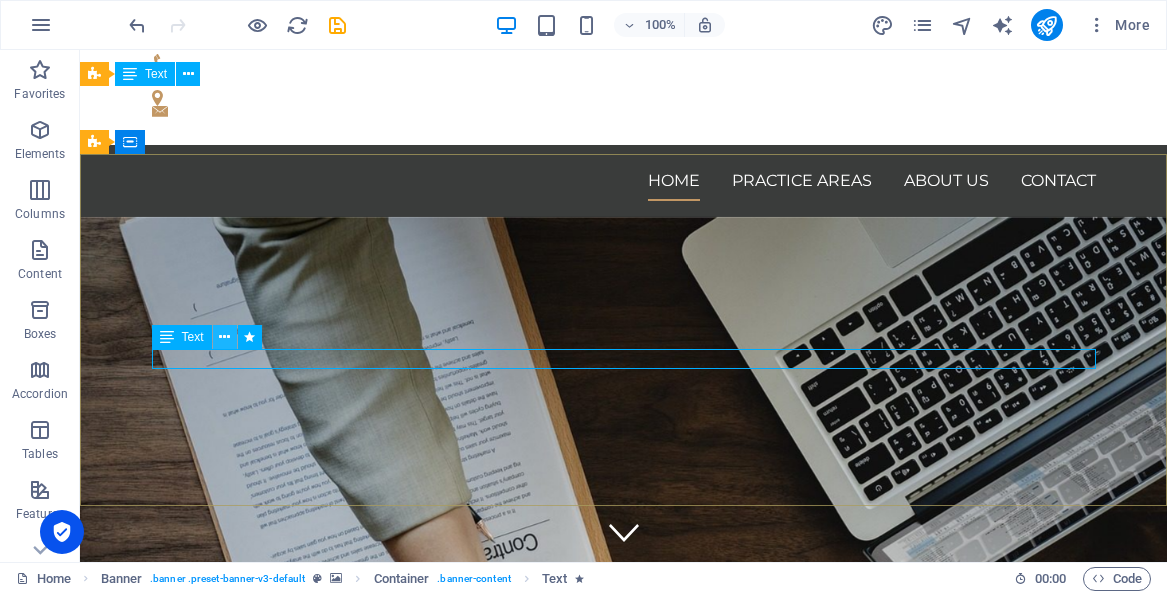 click at bounding box center [225, 337] 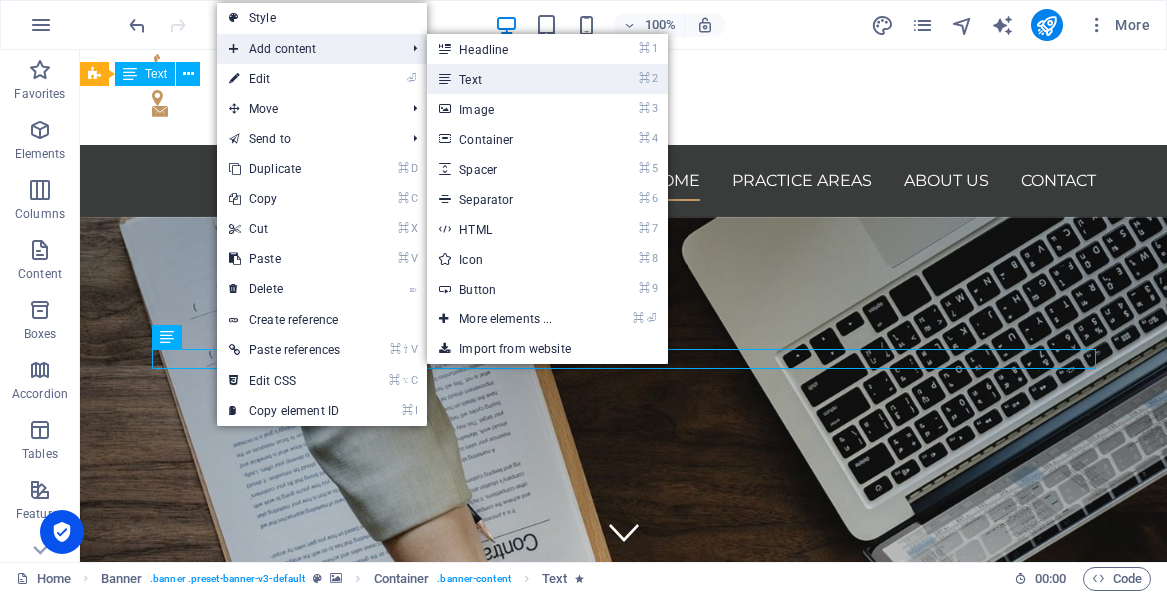 click on "⌘ 2  Text" at bounding box center (509, 79) 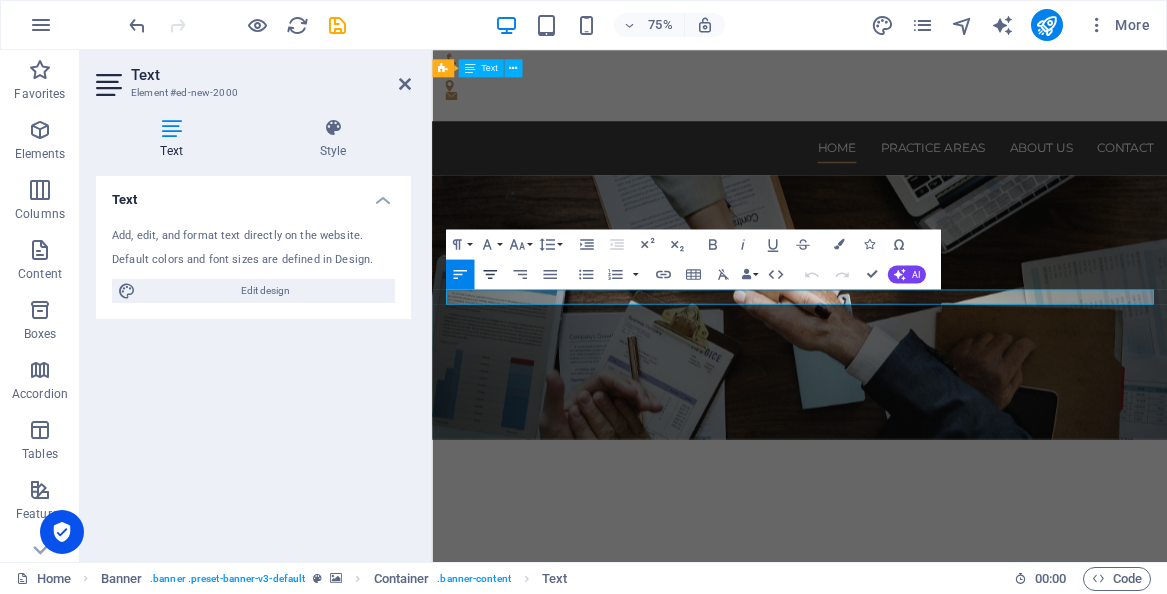 click on "Align Center" at bounding box center [490, 274] 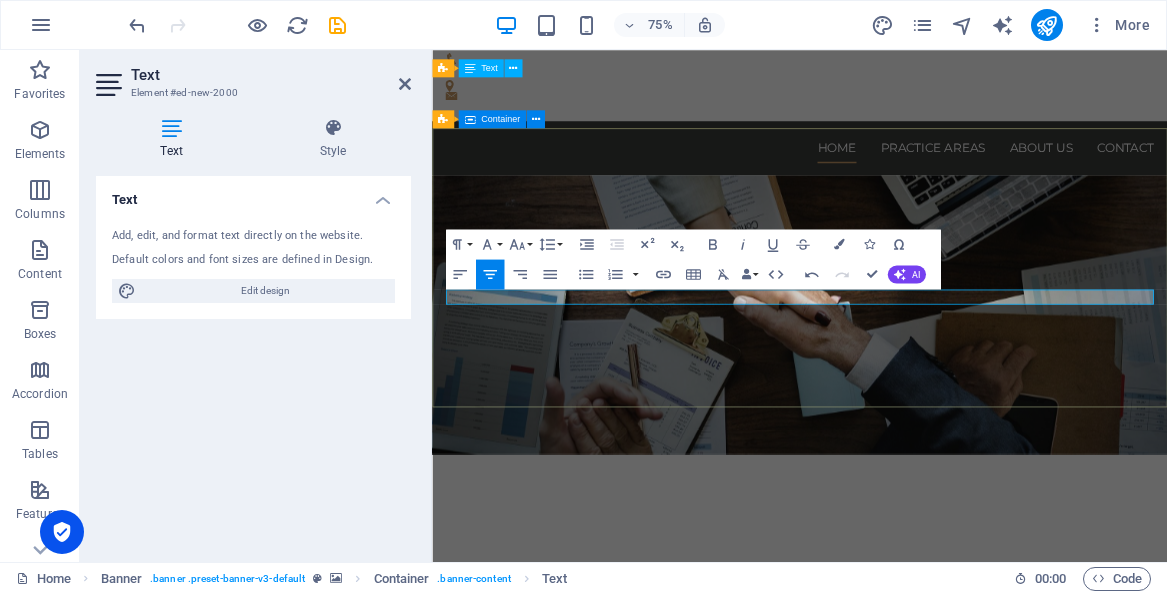 click on "ValdesAbogados CONFIANZA Y PROFESIONALISMO New text element Learn more" at bounding box center [922, 775] 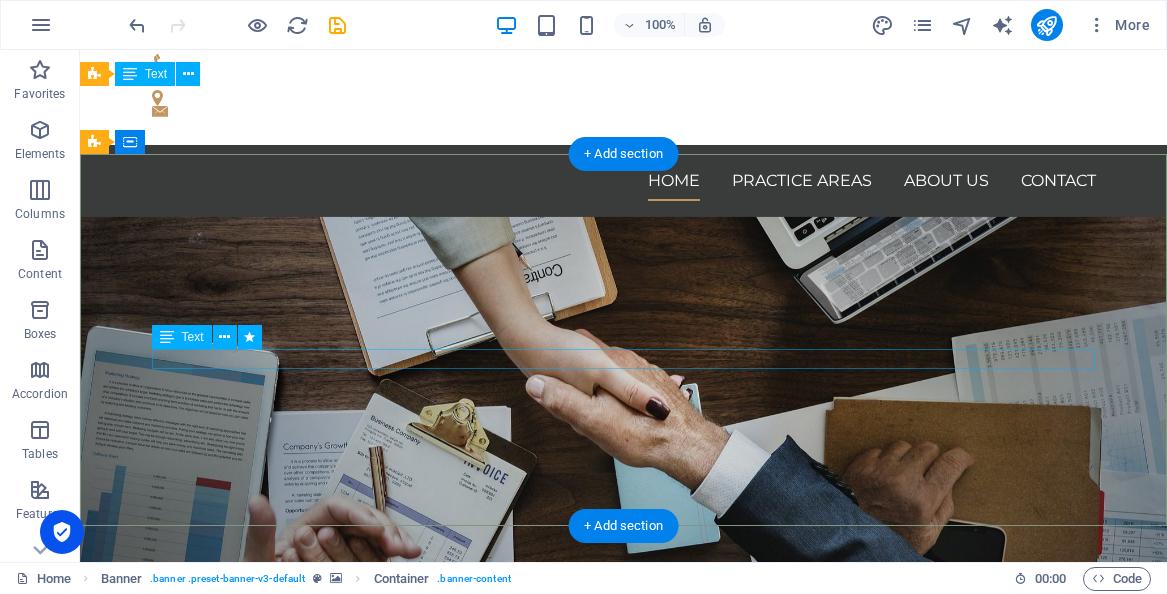 click on "CONFIANZA Y PROFESIONALISMO" at bounding box center (624, 794) 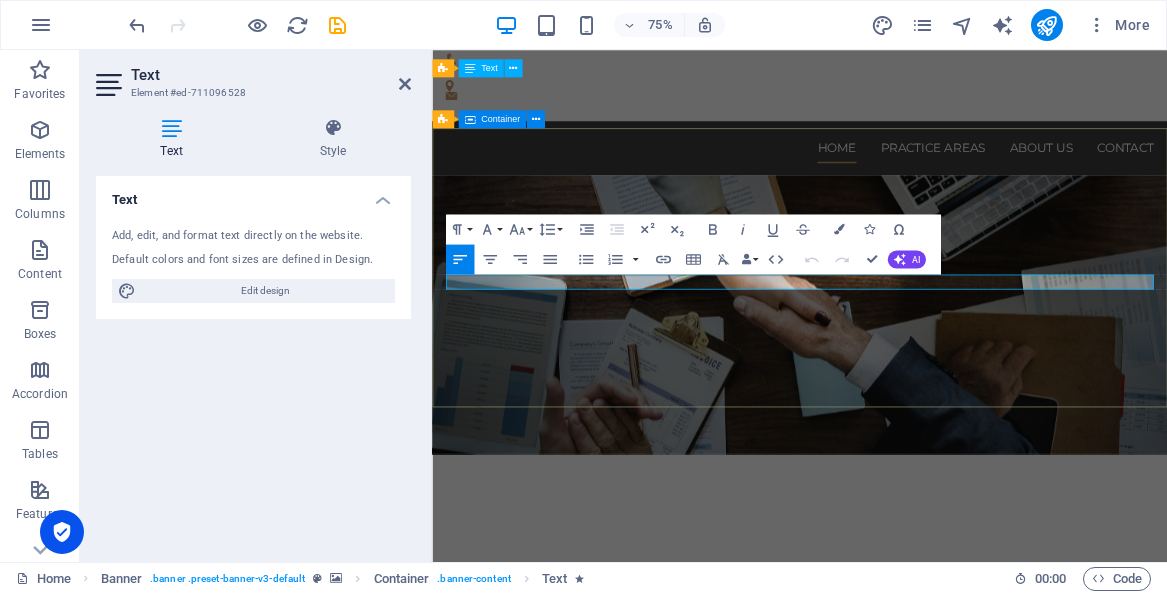 click on "ValdesAbogados CONFIANZA Y PROFESIONALISMO New text element Learn more" at bounding box center (922, 775) 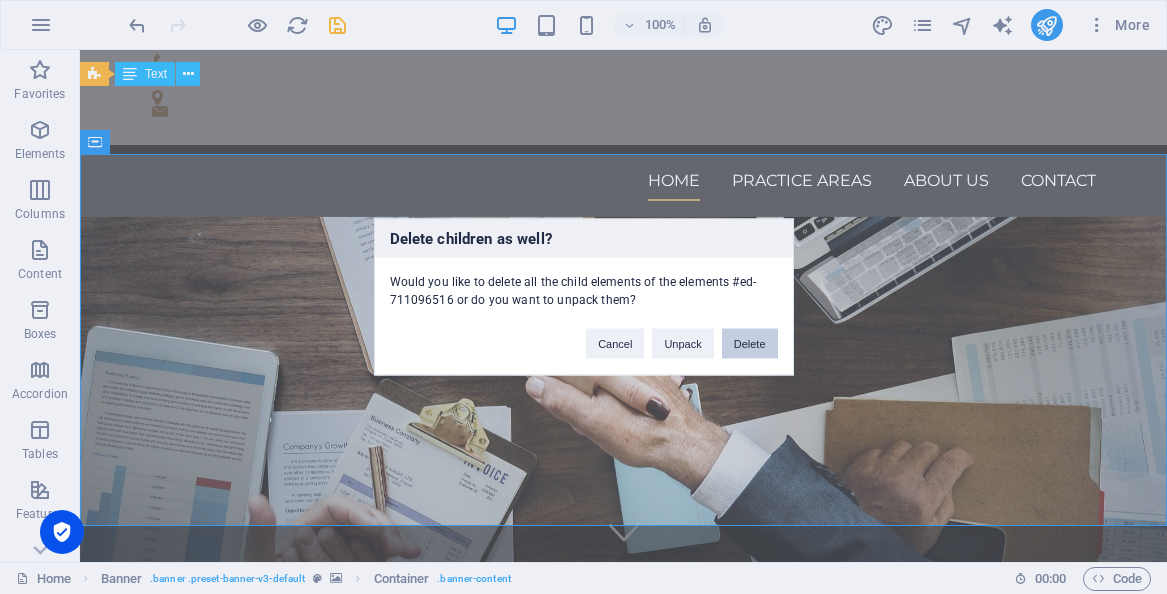 click on "Delete" at bounding box center (750, 344) 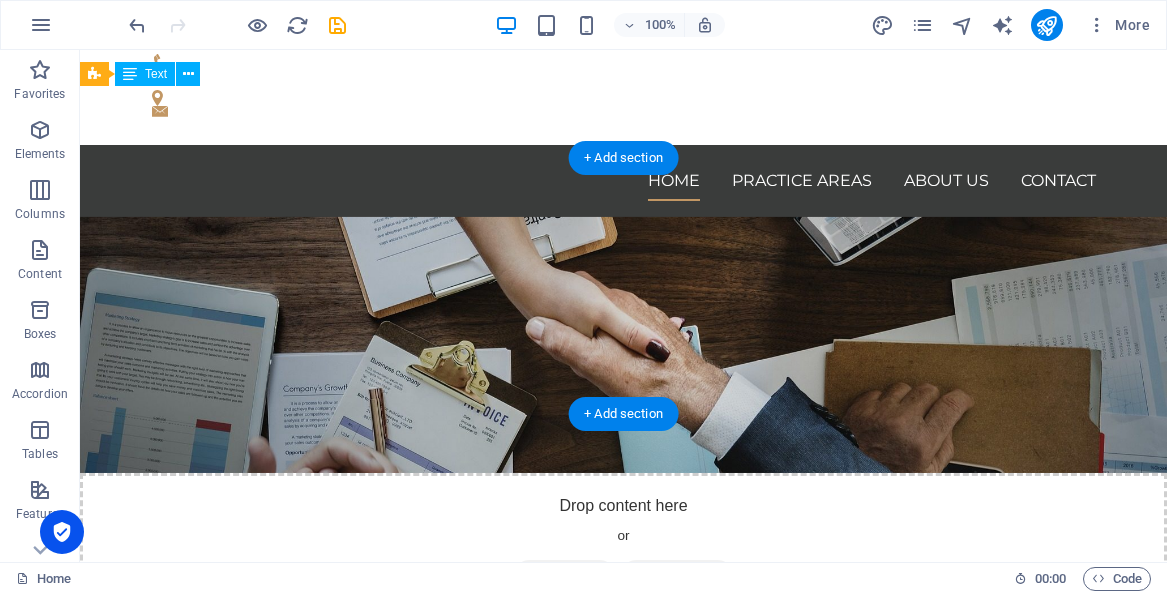 scroll, scrollTop: 0, scrollLeft: 0, axis: both 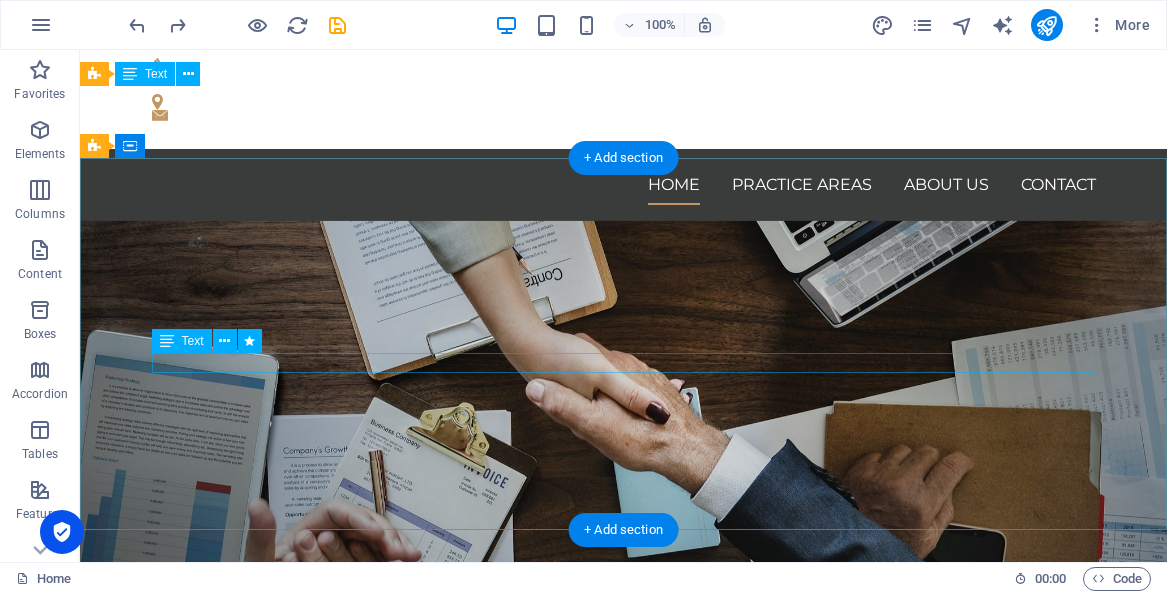 click on "CONFIANZA Y PROFESIONALISMO" at bounding box center (624, 798) 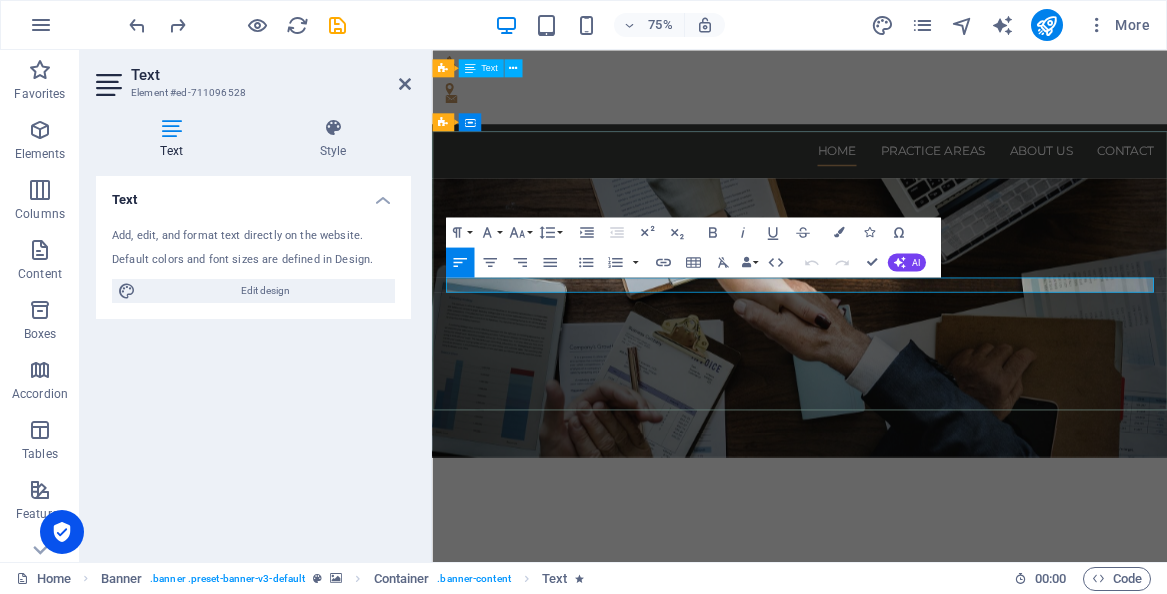 click on "Learn more" at bounding box center (922, 864) 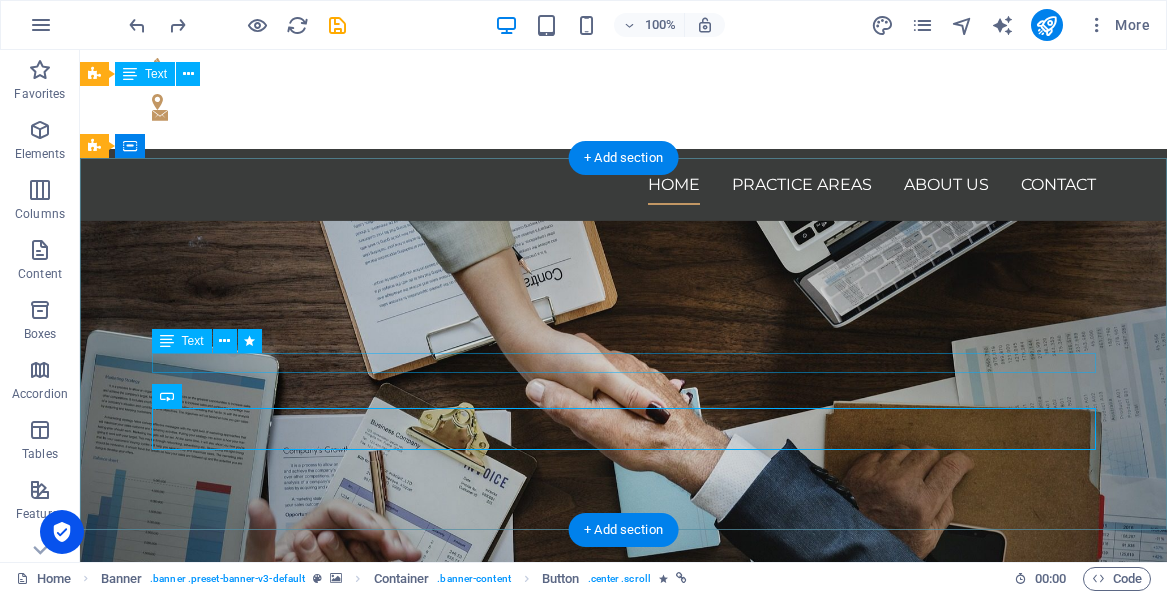 click on "CONFIANZA Y PROFESIONALISMO" at bounding box center (624, 798) 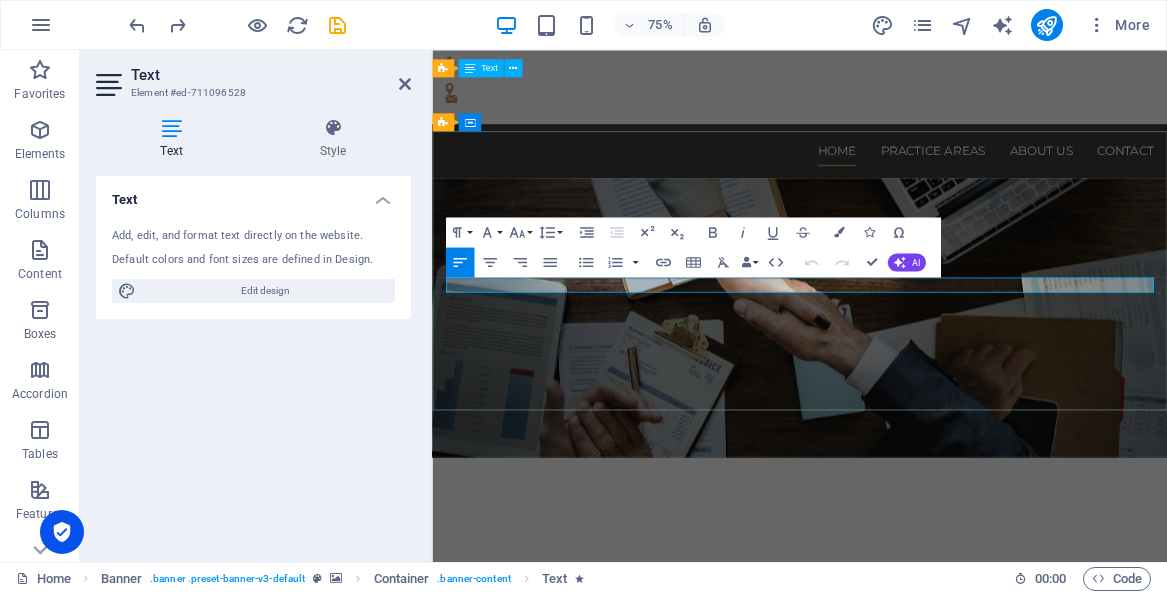 click on "CONFIANZA Y PROFESIONALISMO" at bounding box center (922, 798) 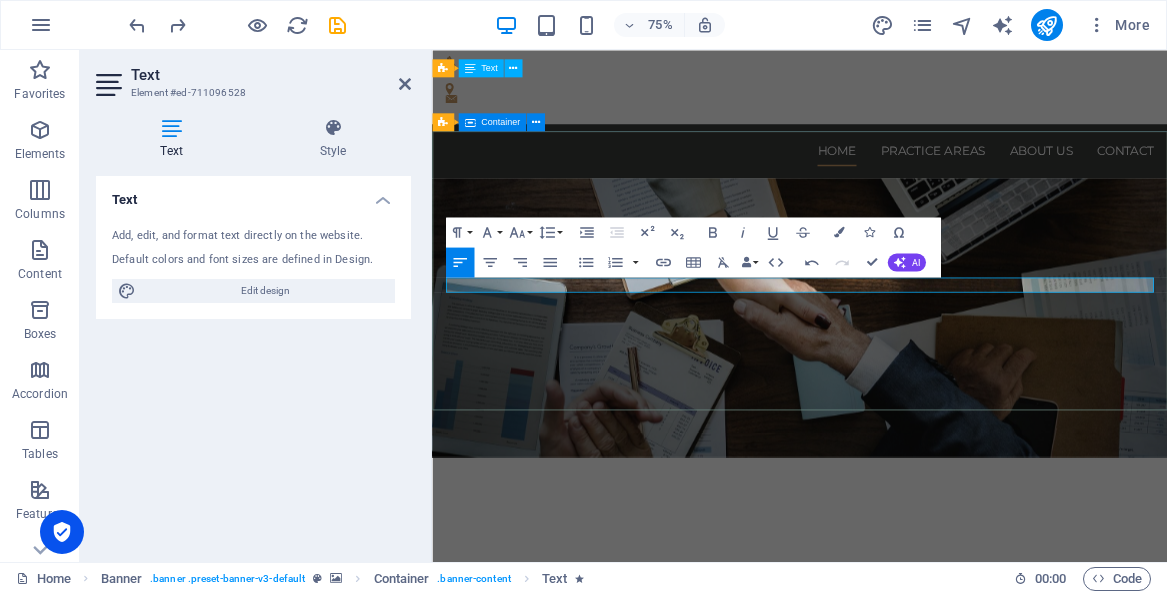 click on "ValdesAbogados New text element Learn more" at bounding box center (922, 779) 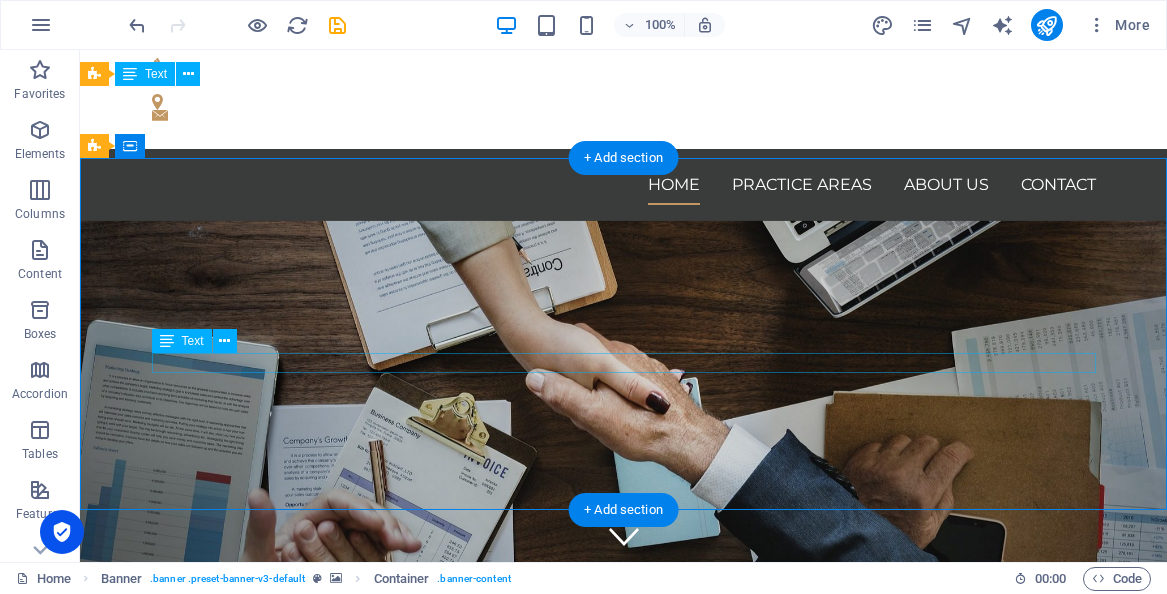 click on "New text element" at bounding box center [624, 778] 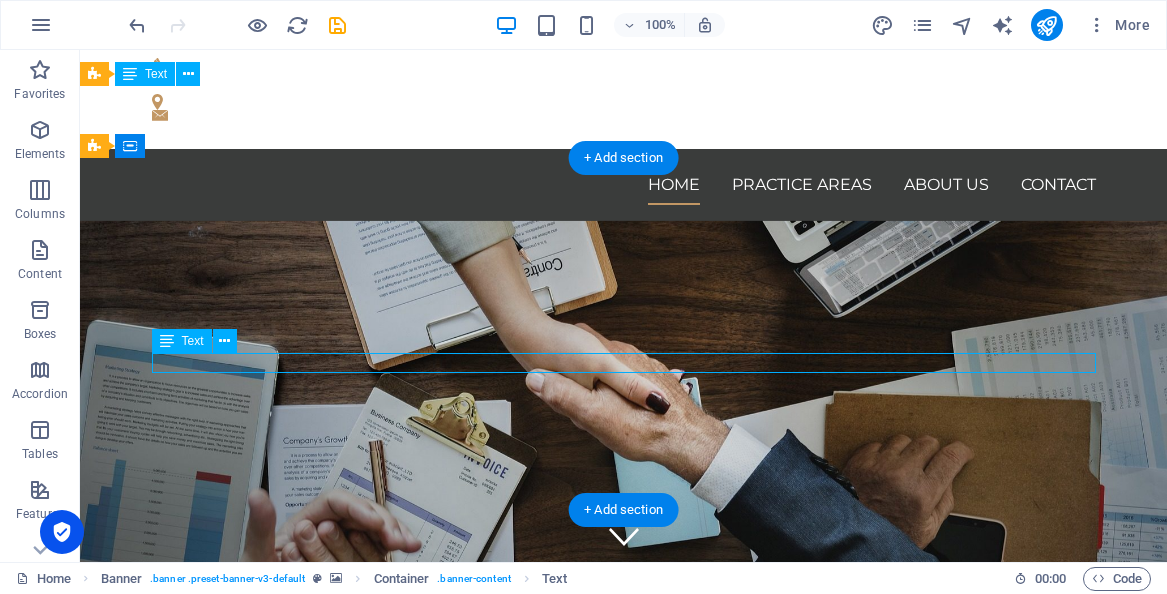 click on "New text element" at bounding box center (624, 778) 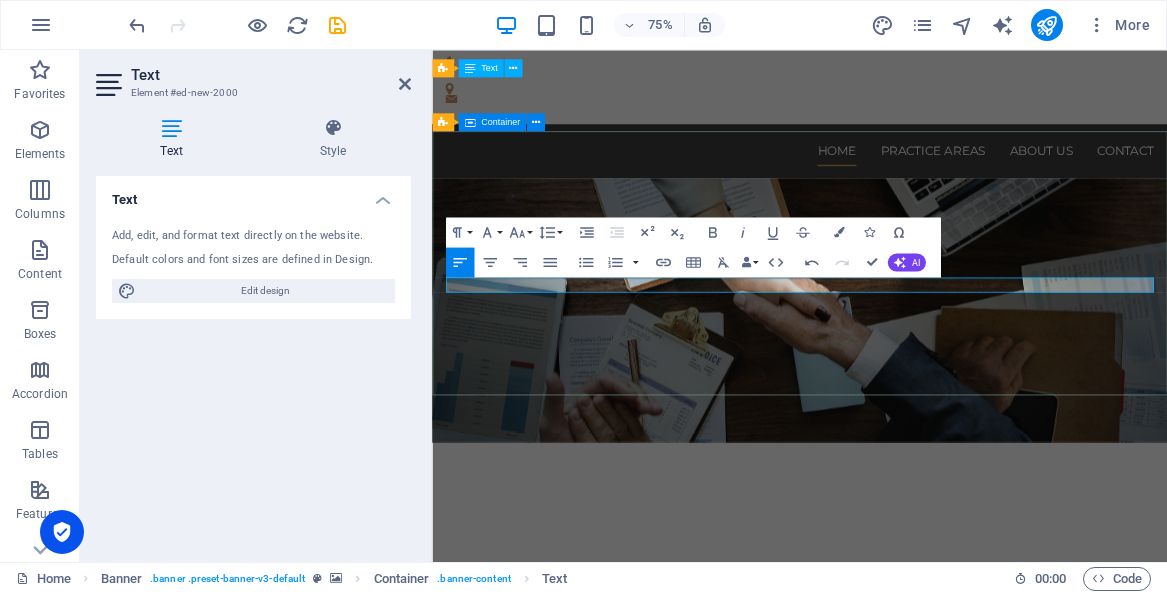 type 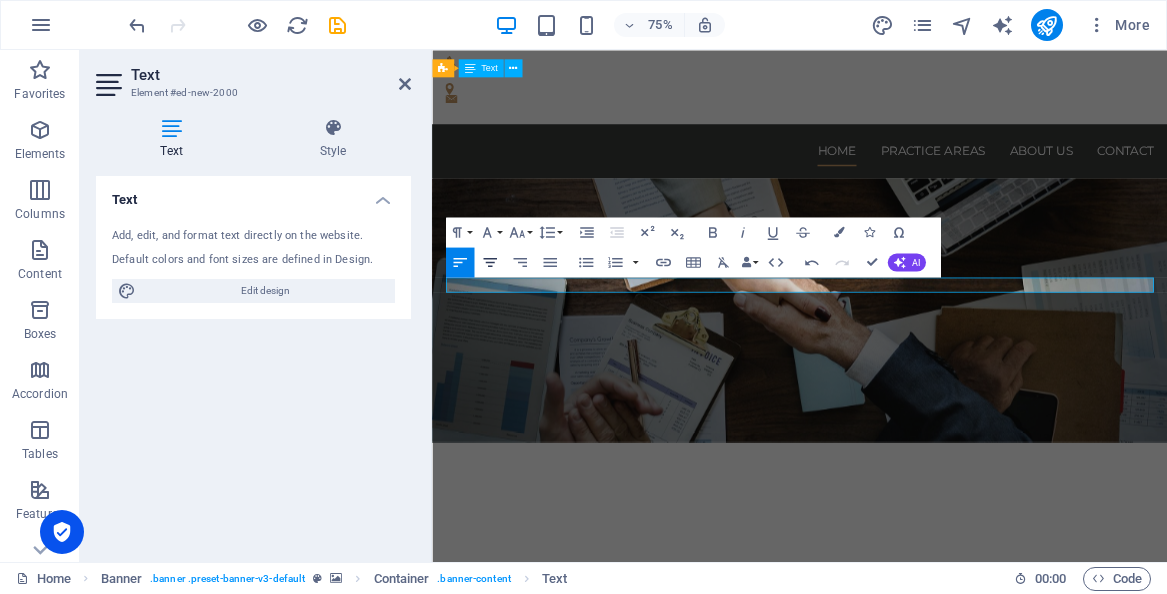 click 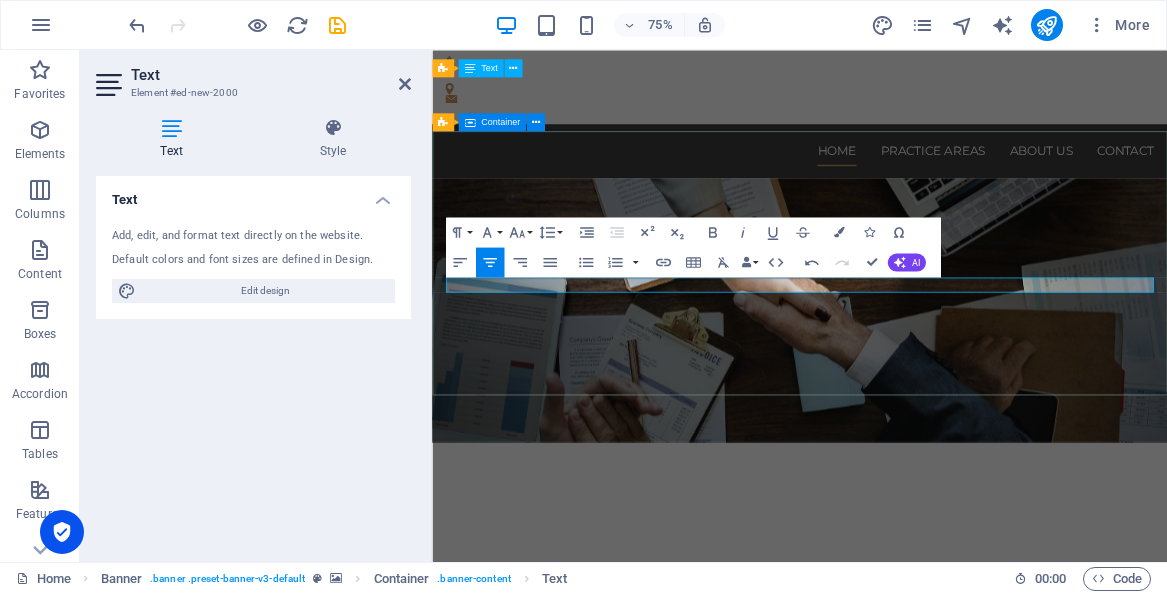 click on "ValdesAbogados CONFIANZA Y PROFESIONALISMO Learn more" at bounding box center (922, 749) 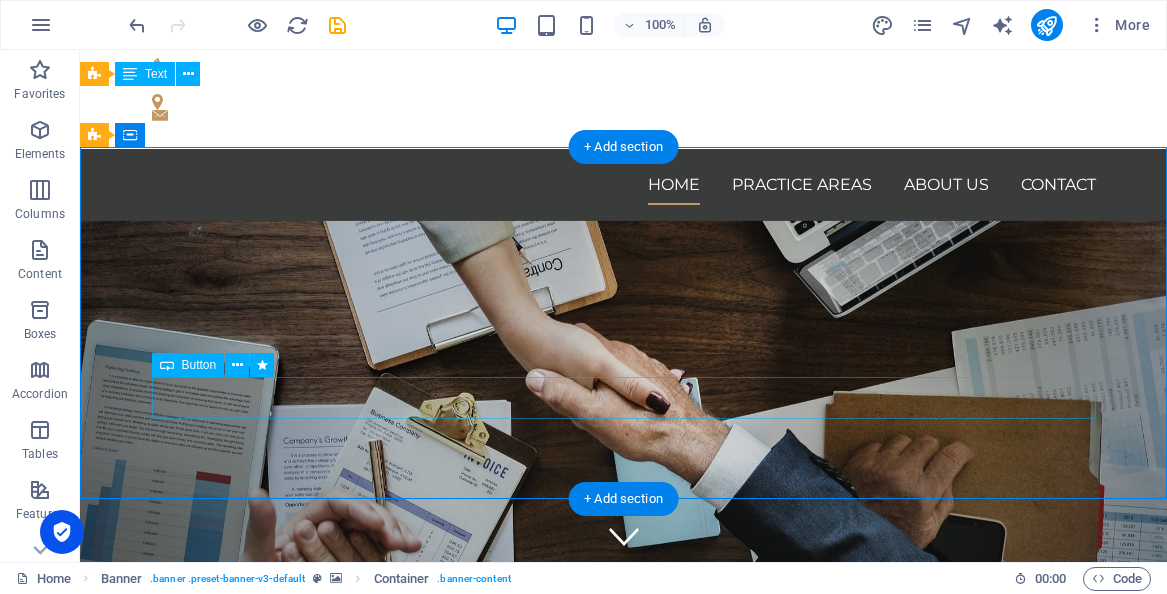 scroll, scrollTop: 11, scrollLeft: 0, axis: vertical 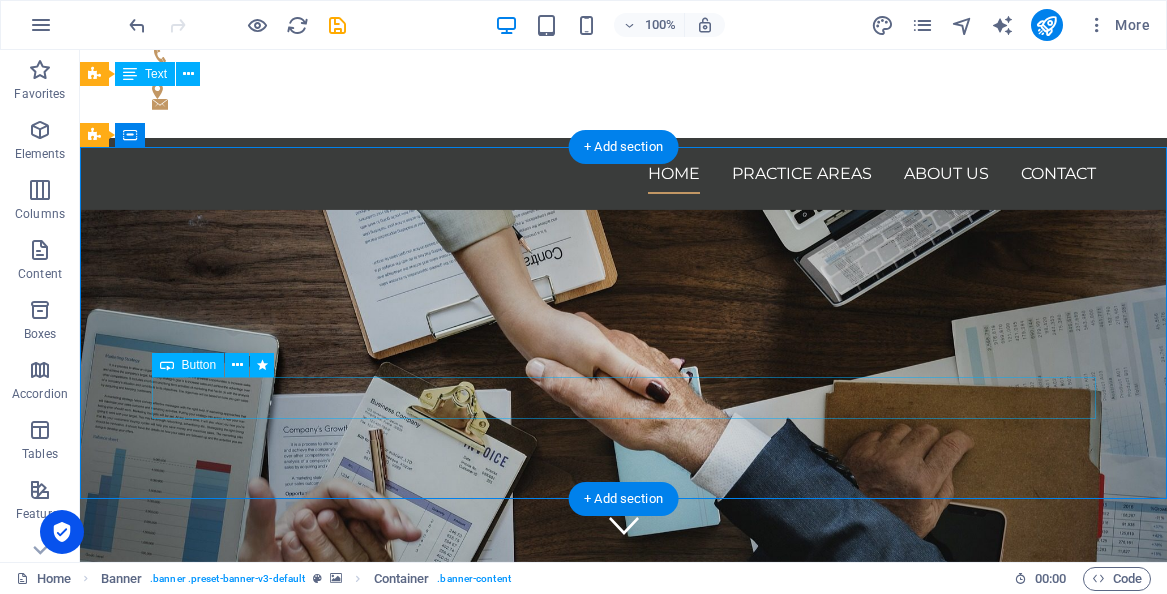 click on "Learn more" at bounding box center [624, 813] 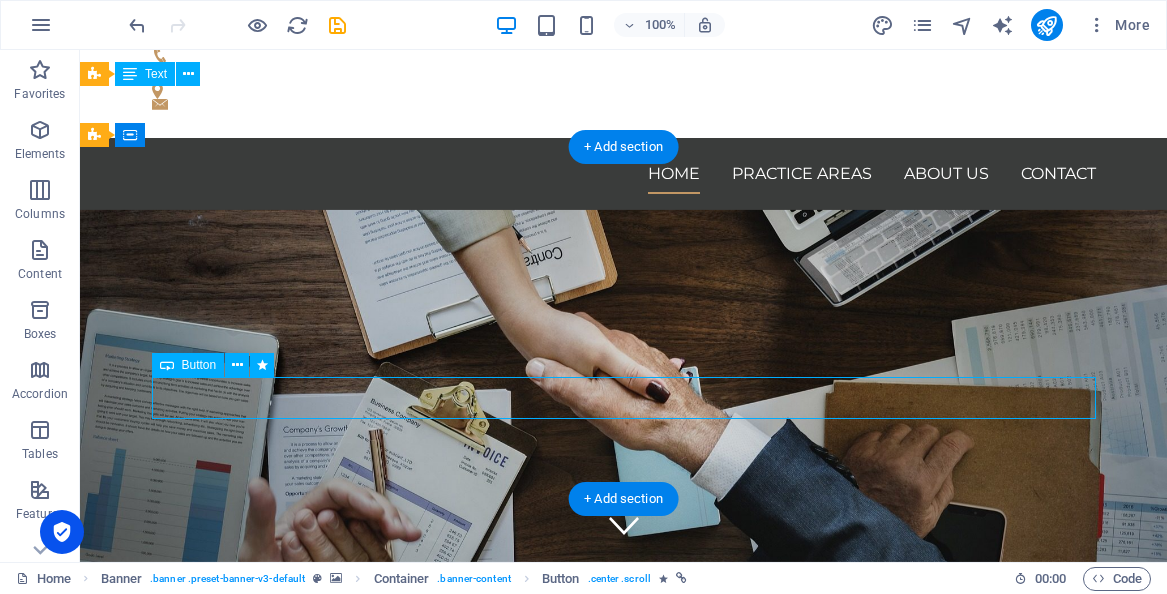 click on "Learn more" at bounding box center (624, 813) 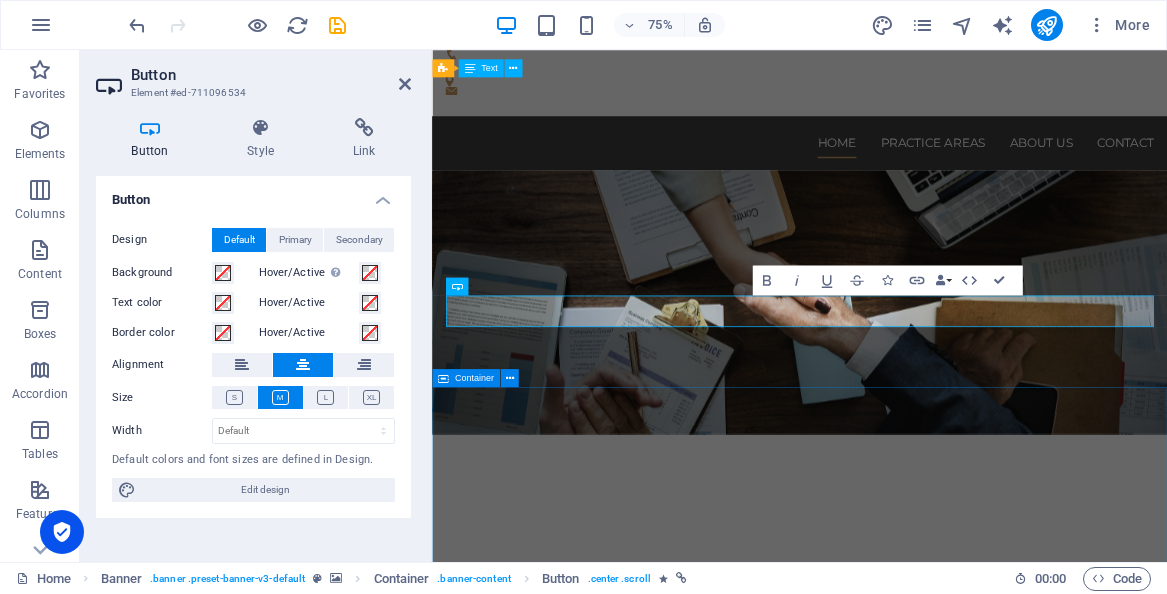 type 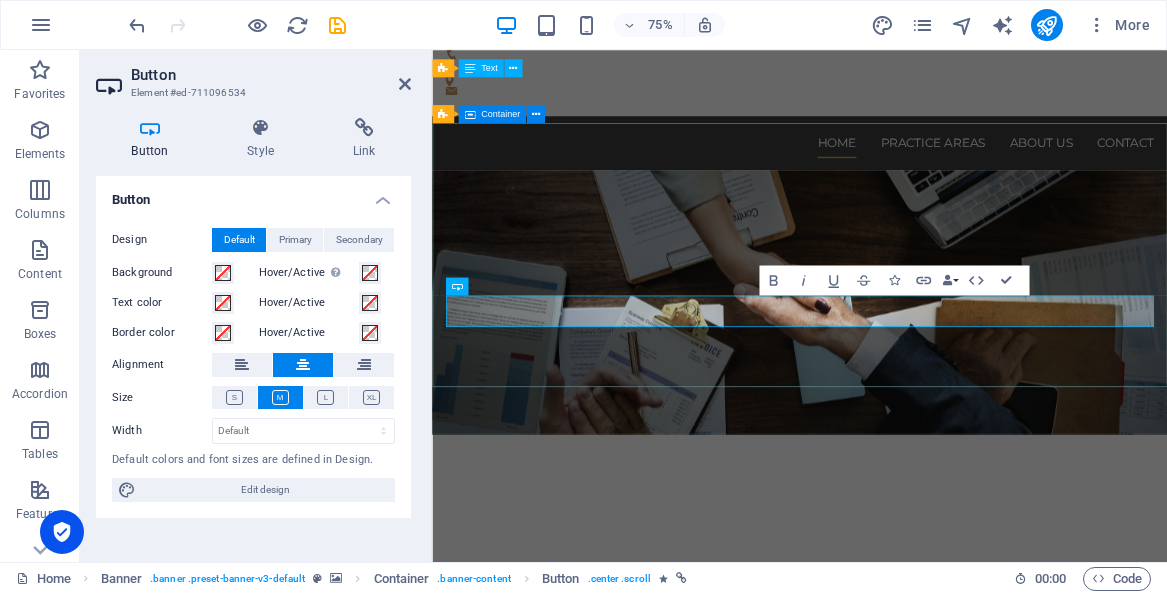 click on "ValdesAbogados CONFIANZA Y PROFESIONALISMO Leer más" at bounding box center [922, 738] 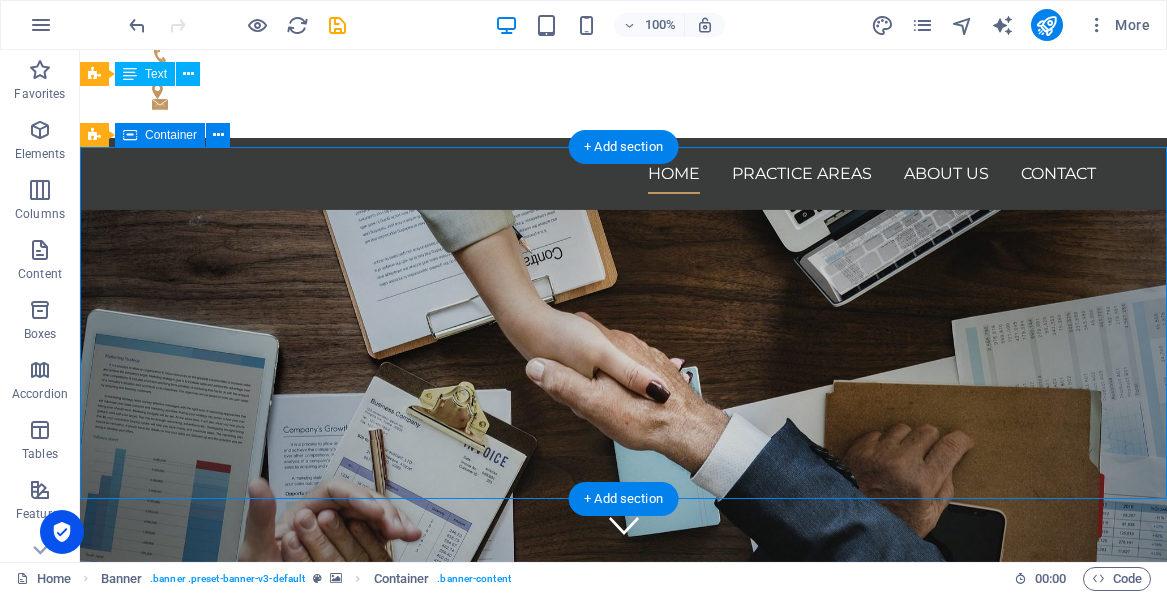 click on "ValdesAbogados CONFIANZA Y PROFESIONALISMO Leer más" at bounding box center [623, 738] 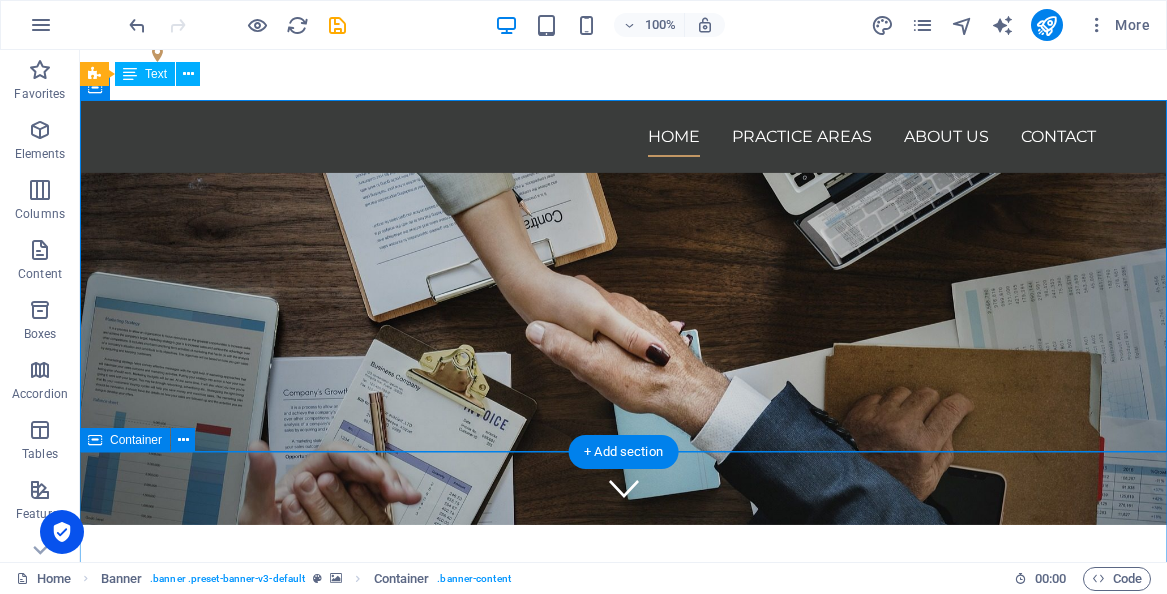 scroll, scrollTop: 20, scrollLeft: 0, axis: vertical 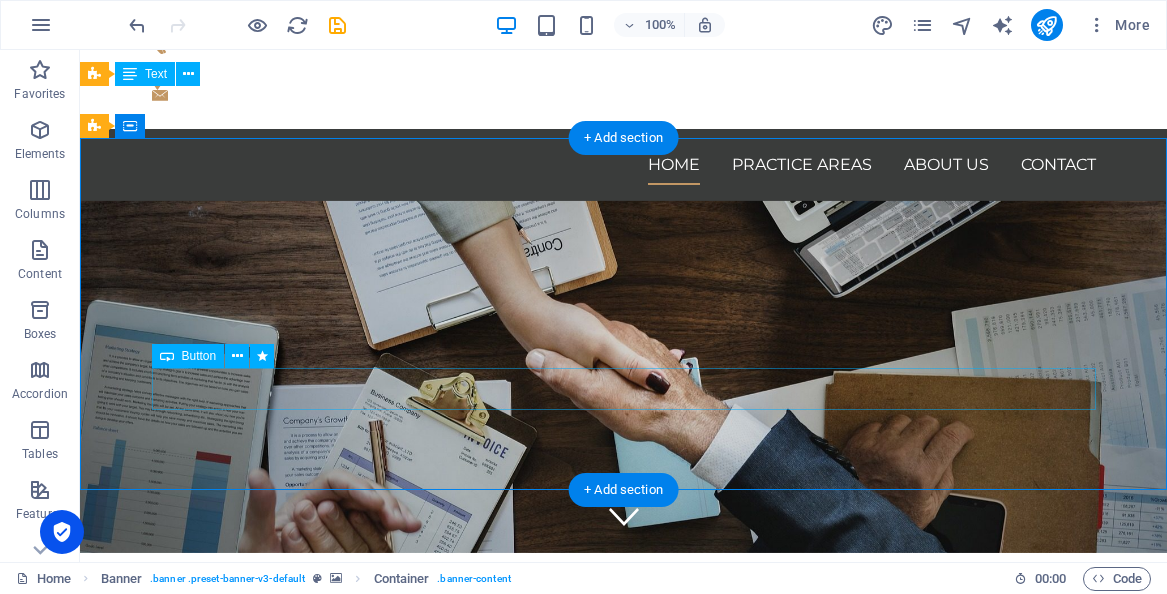 click on "Leer más" at bounding box center [624, 804] 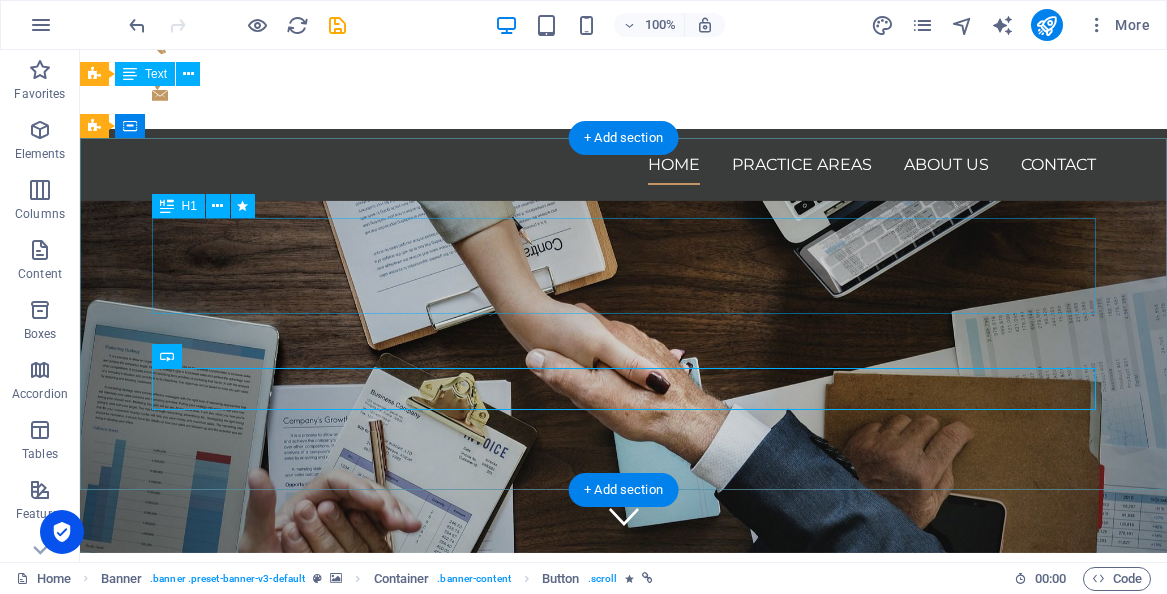 click on "ValdesAbogados" at bounding box center [624, 681] 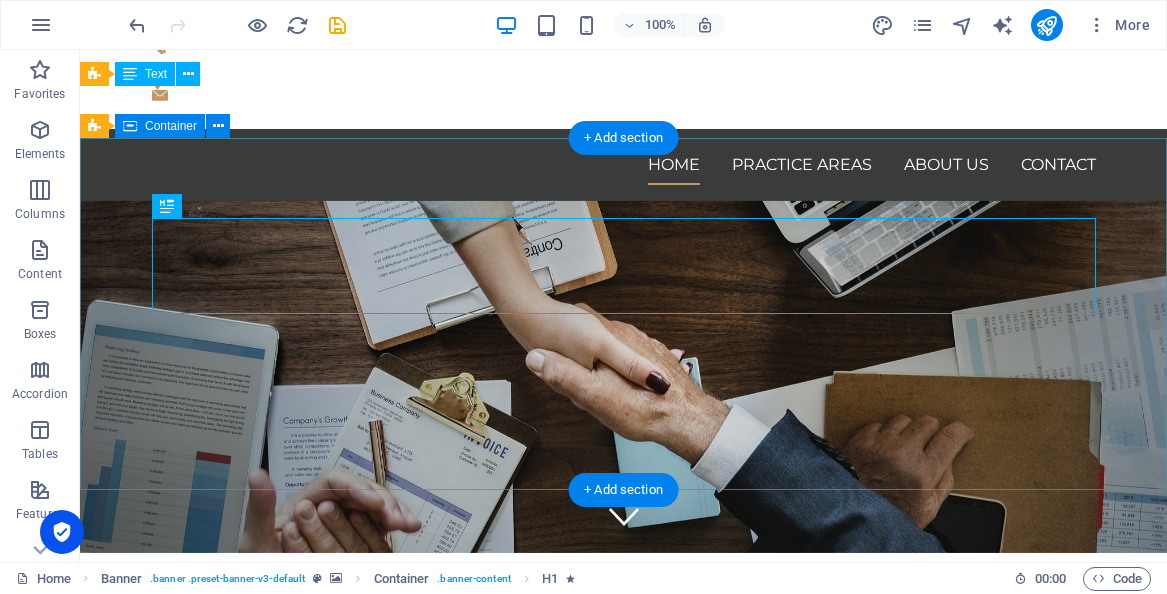 click on "ValdesAbogados CONFIANZA Y PROFESIONALISMO Leer más" at bounding box center [623, 729] 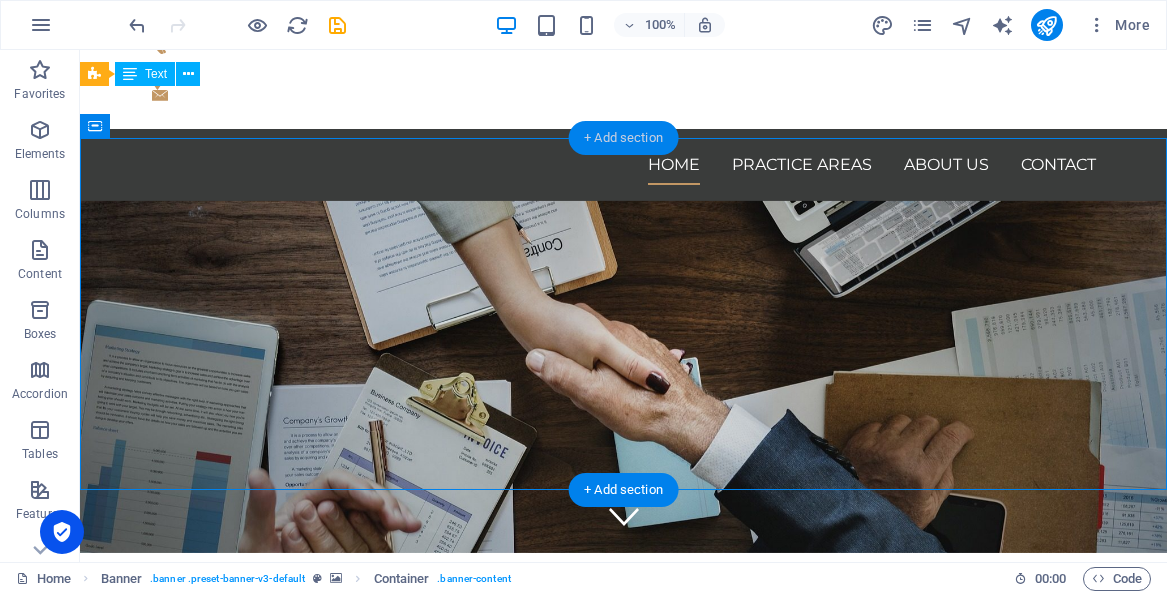click on "+ Add section" at bounding box center [623, 138] 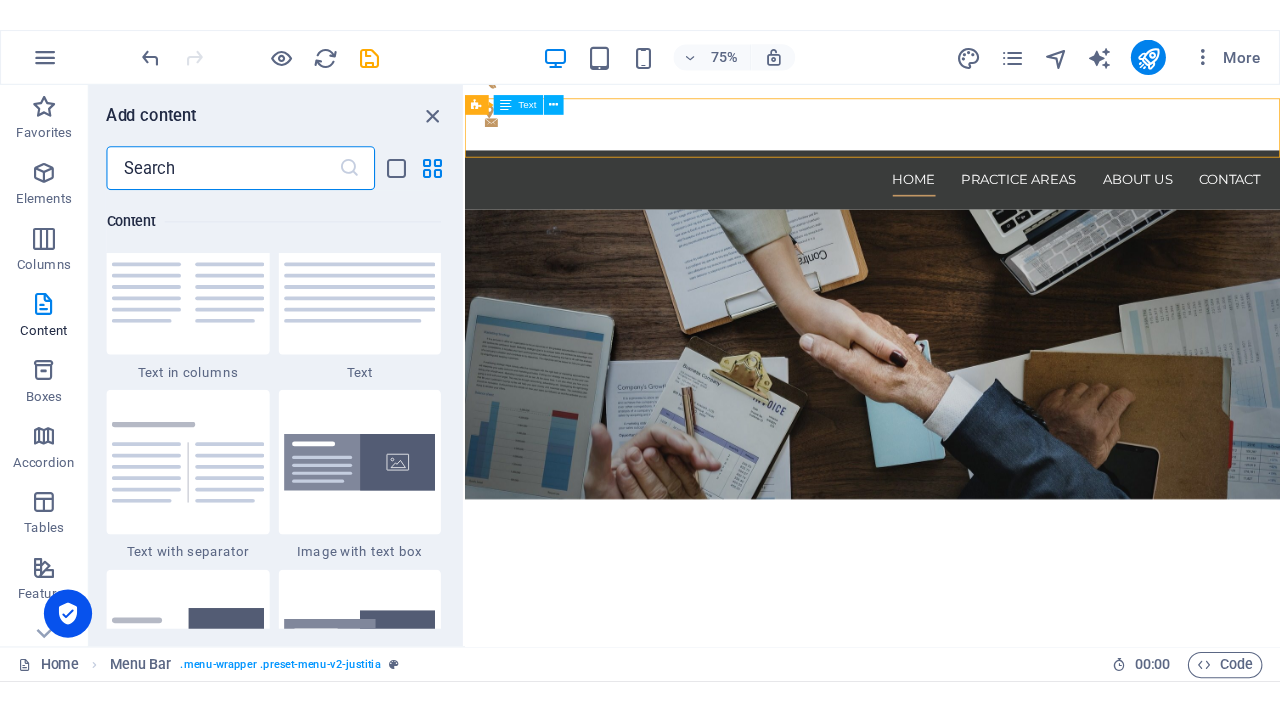 scroll, scrollTop: 3317, scrollLeft: 0, axis: vertical 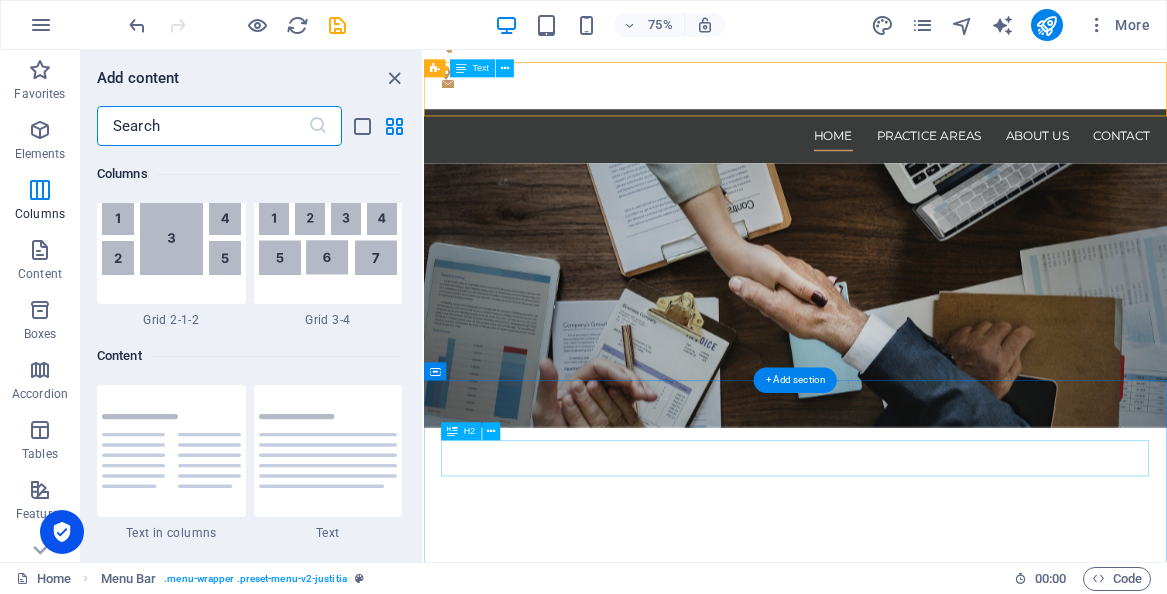 click on "Our services for you" at bounding box center (920, 1009) 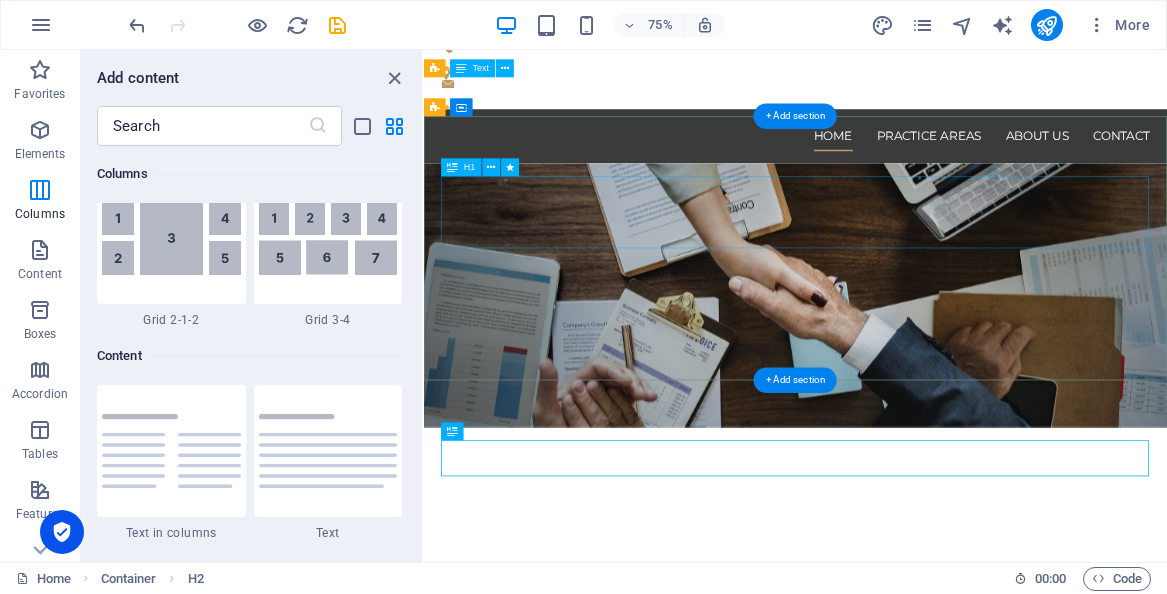 click on "ValdesAbogados" at bounding box center [920, 681] 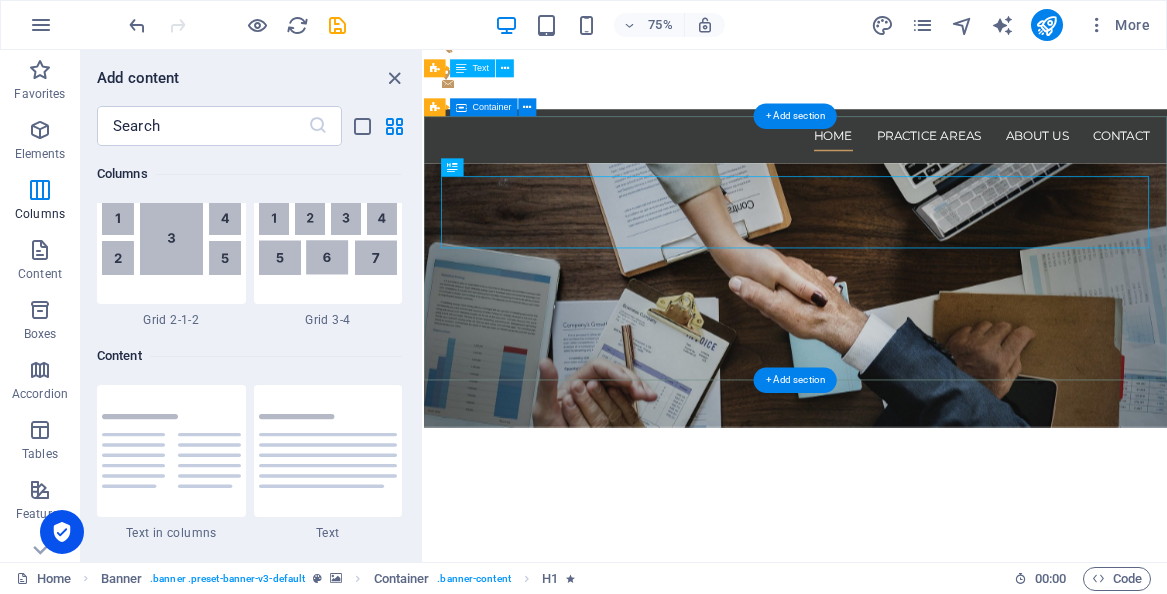 click on "ValdesAbogados CONFIANZA Y PROFESIONALISMO Leer más" at bounding box center (919, 729) 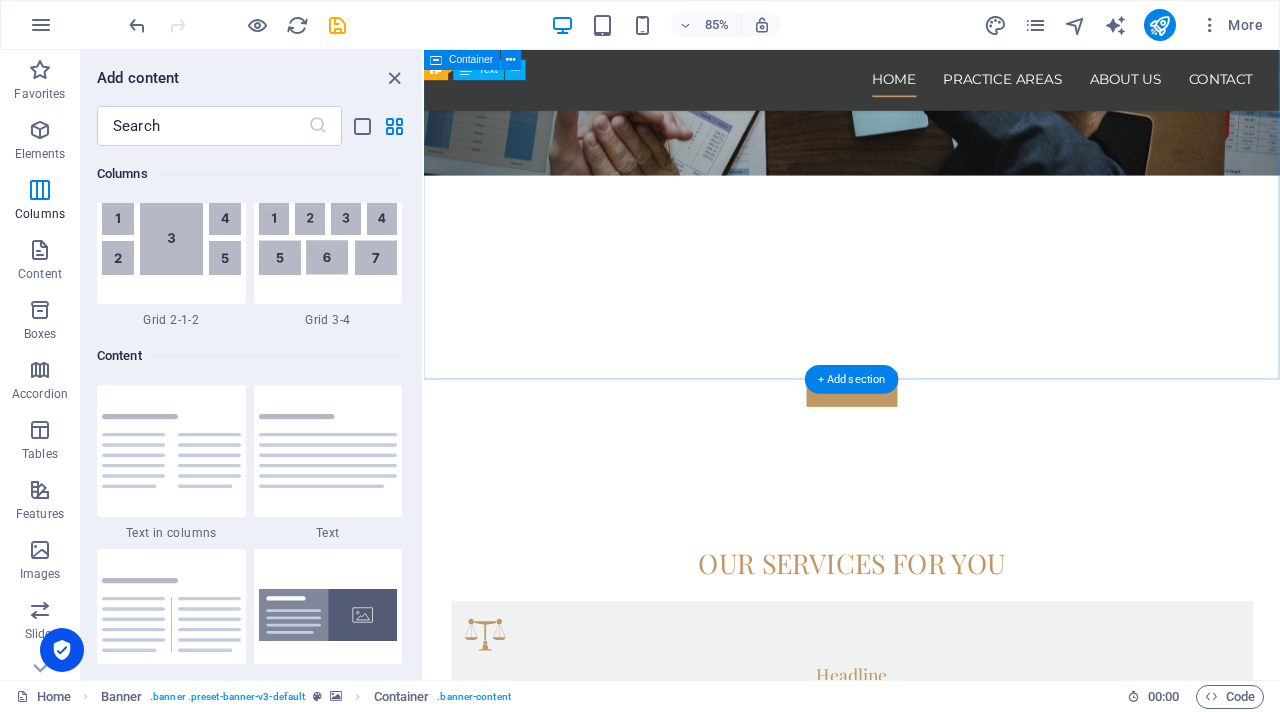 scroll, scrollTop: 506, scrollLeft: 0, axis: vertical 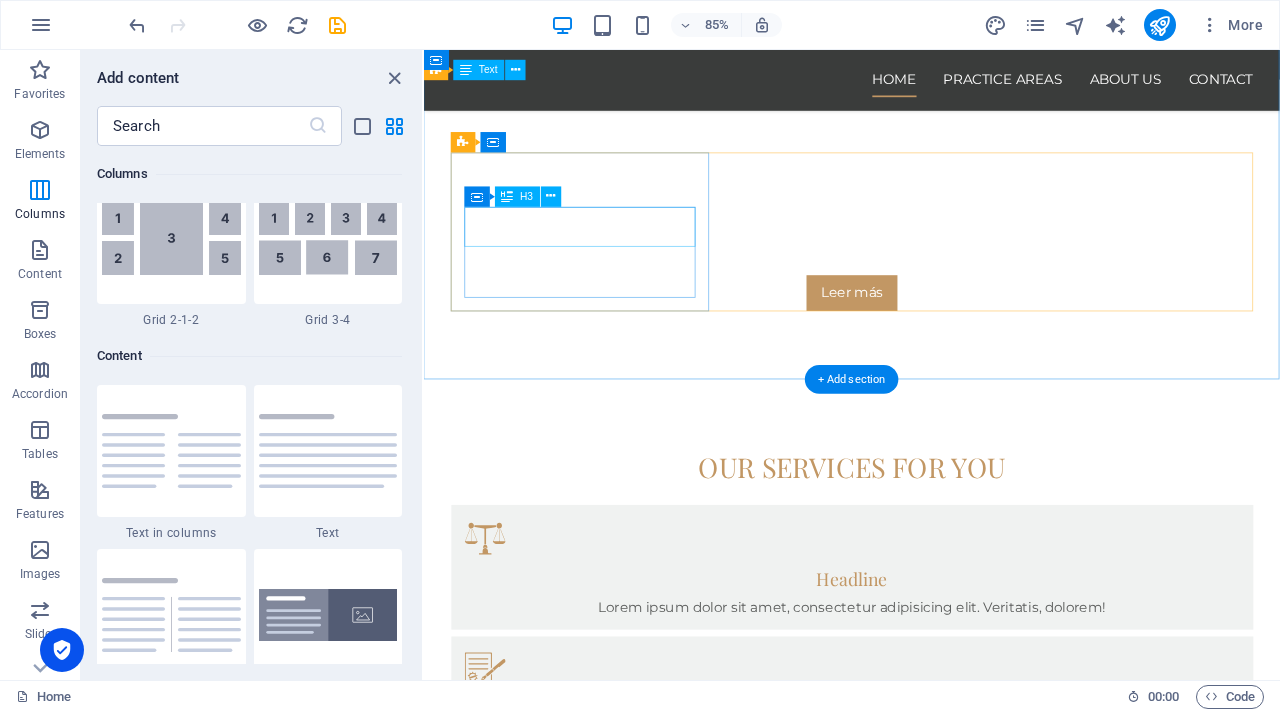 click on "Headline" at bounding box center (928, 673) 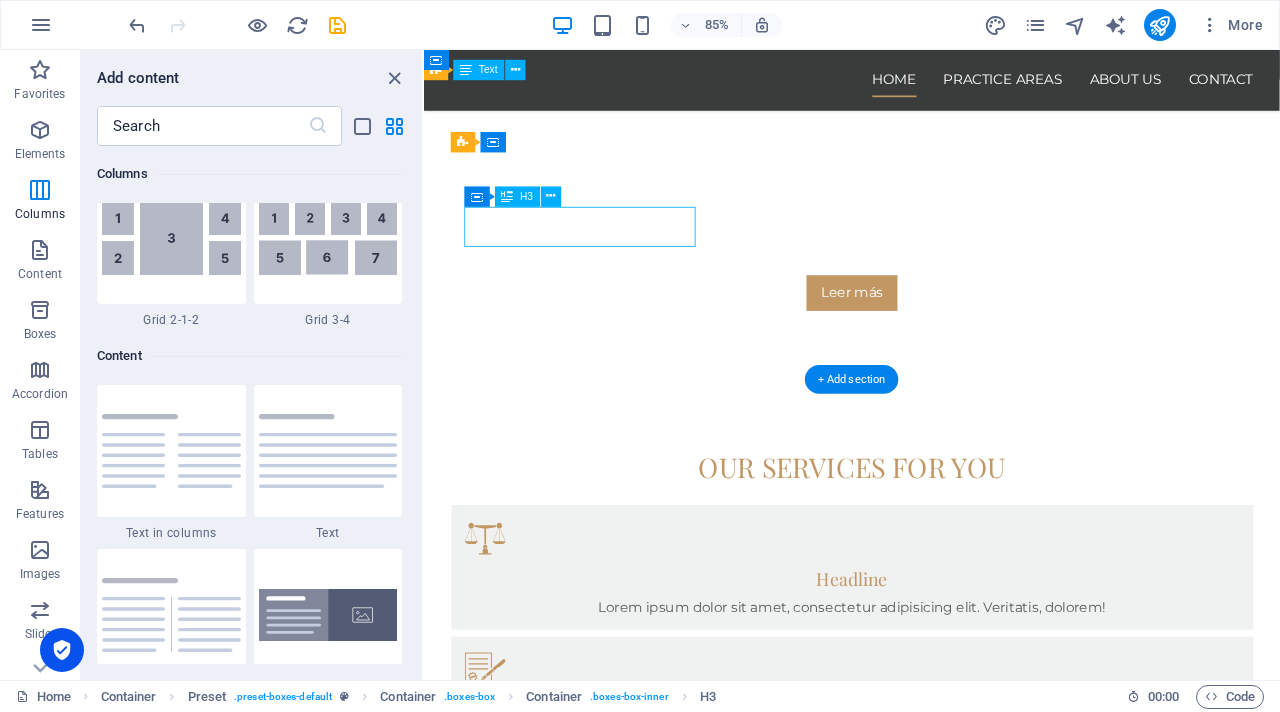 click on "Headline" at bounding box center [928, 673] 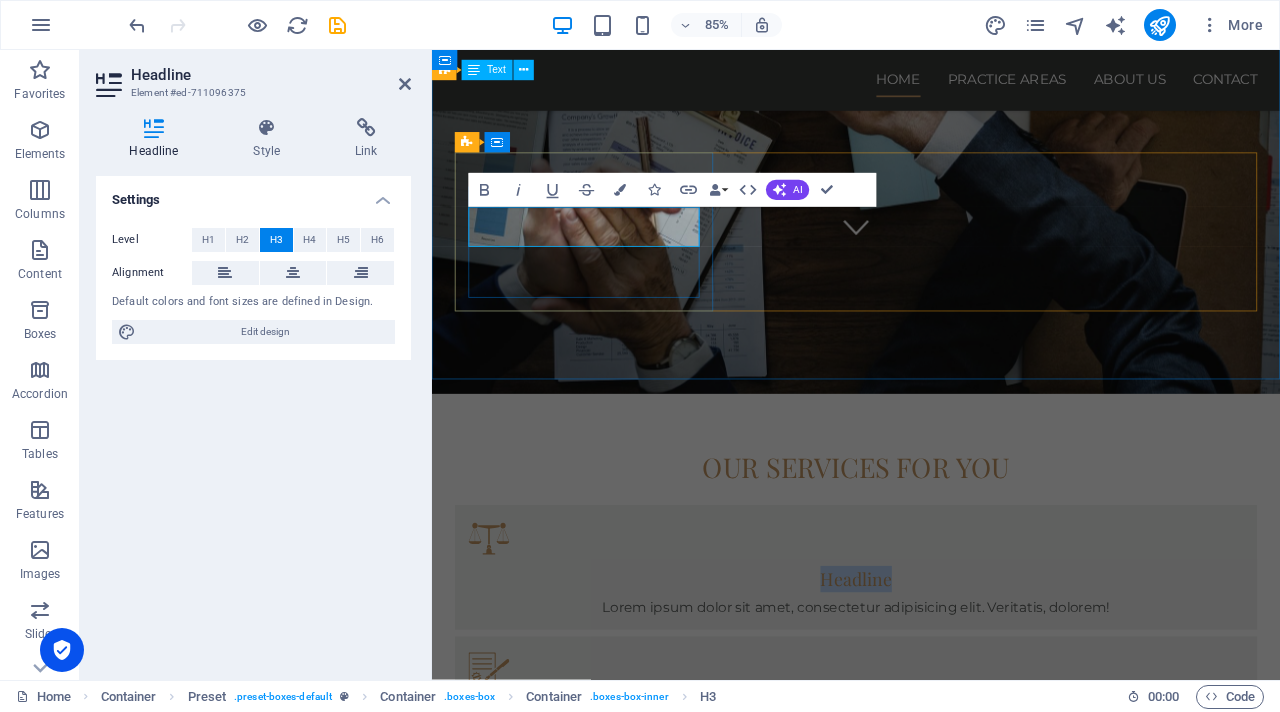 type 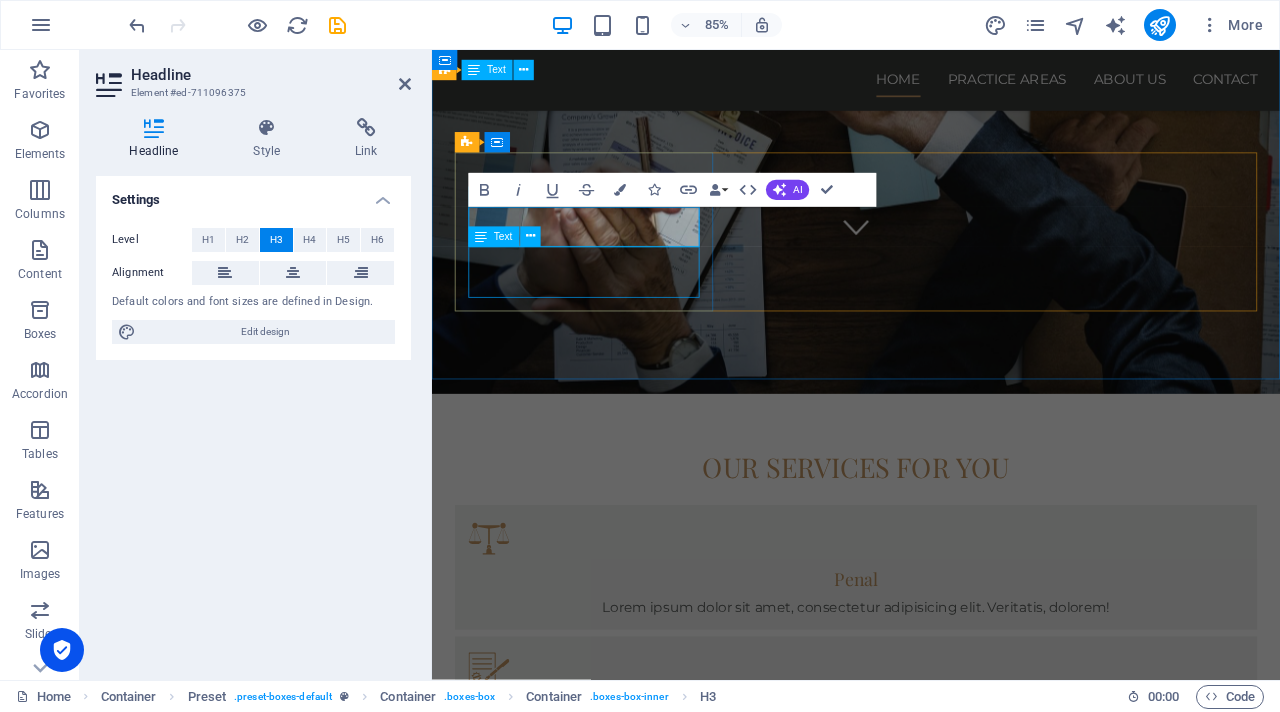 click on "Lorem ipsum dolor sit amet, consectetur adipisicing elit. Veritatis, dolorem!" at bounding box center (931, 707) 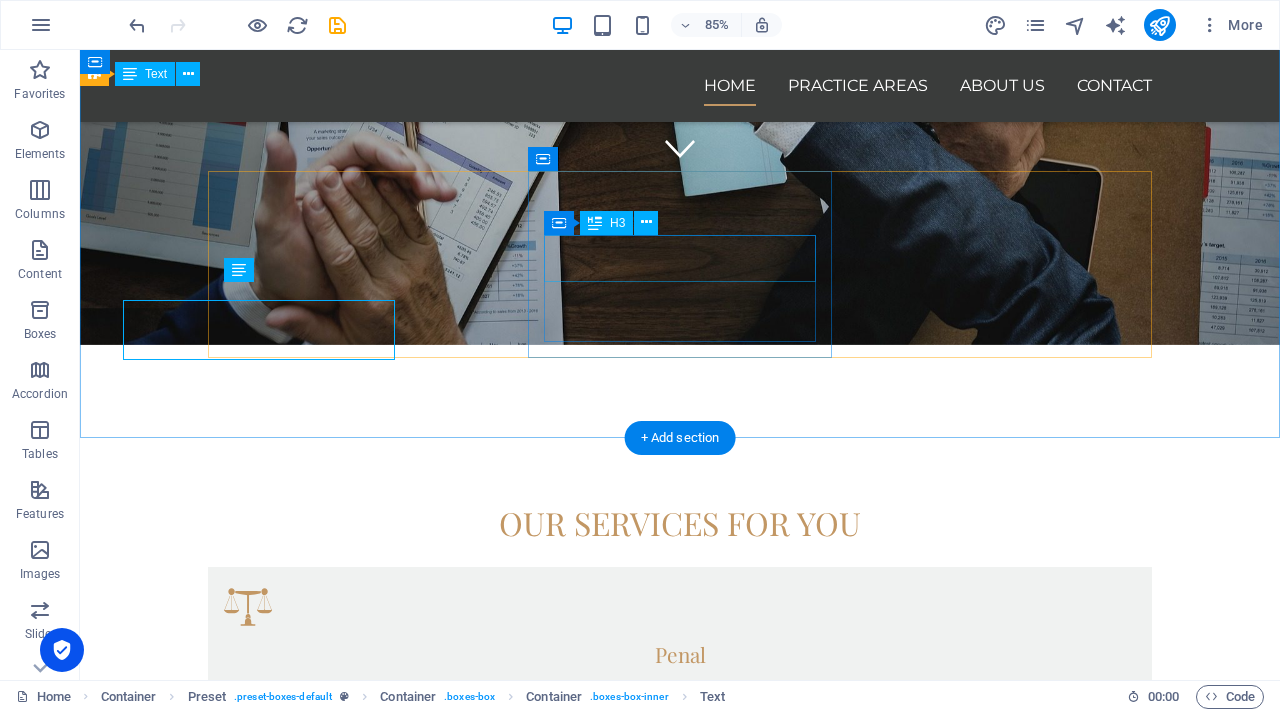 scroll, scrollTop: 487, scrollLeft: 0, axis: vertical 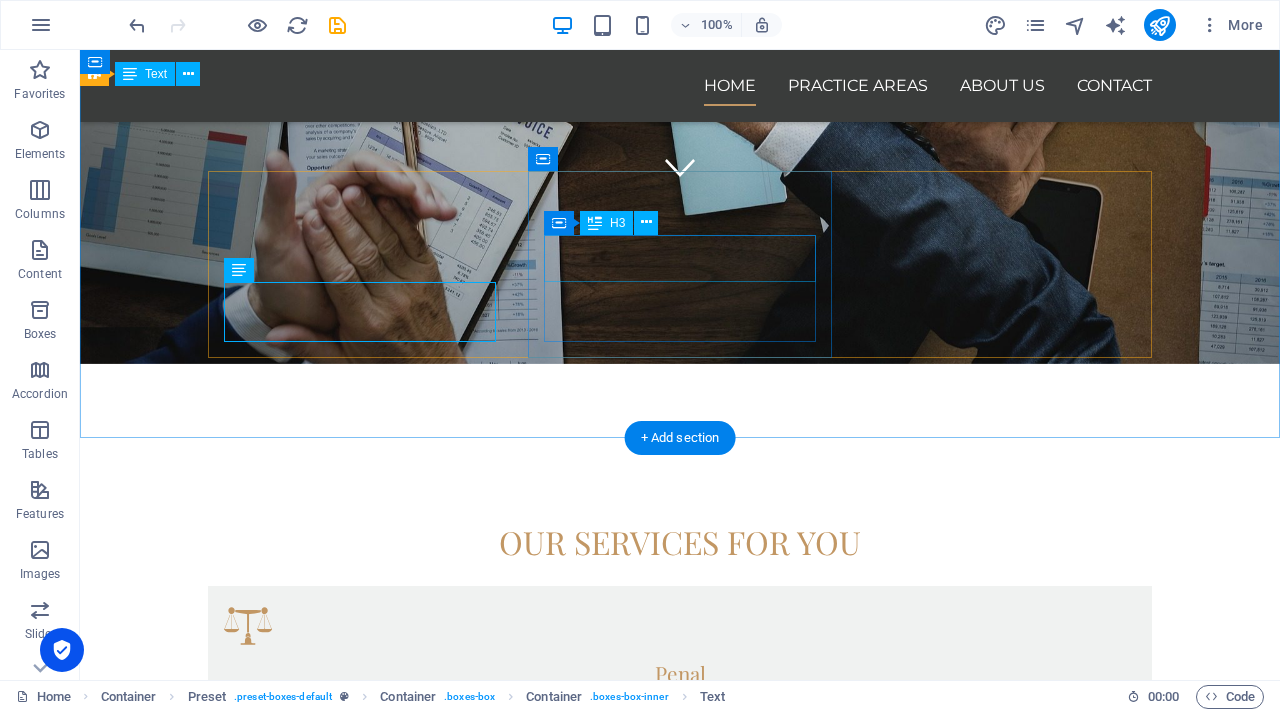 click on "Headline" at bounding box center [680, 828] 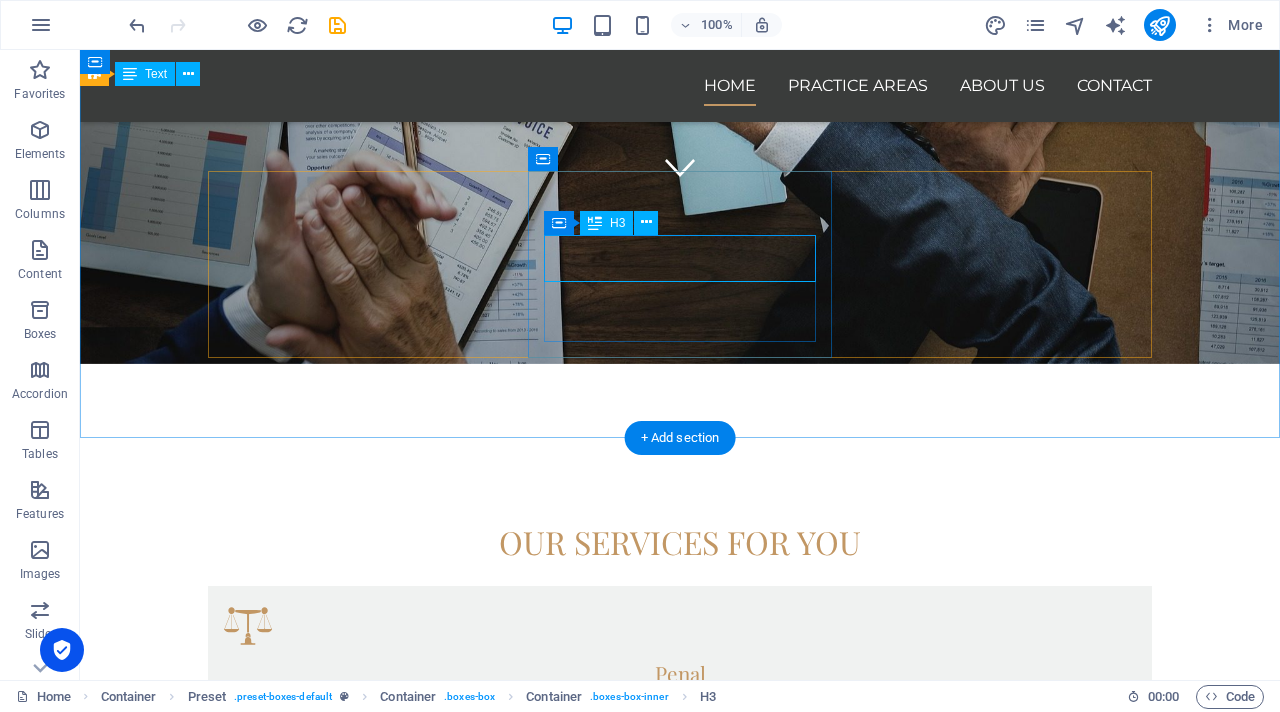 click on "Headline" at bounding box center [680, 828] 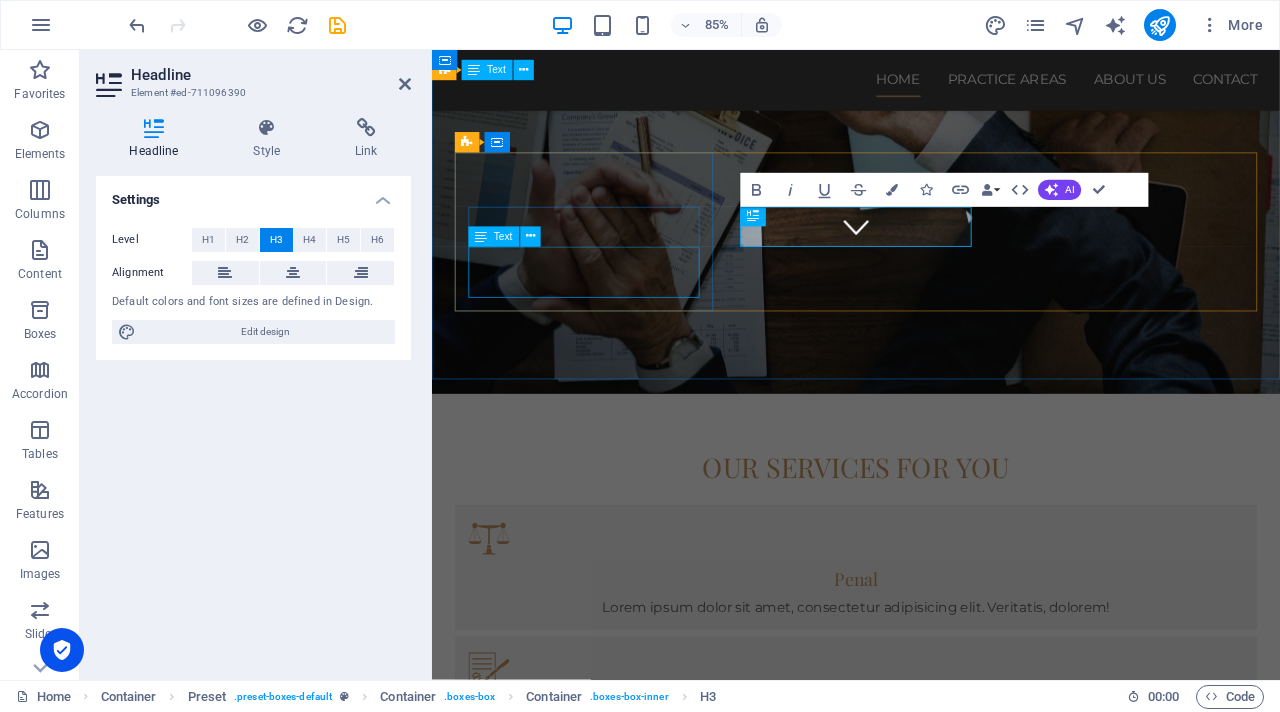 type 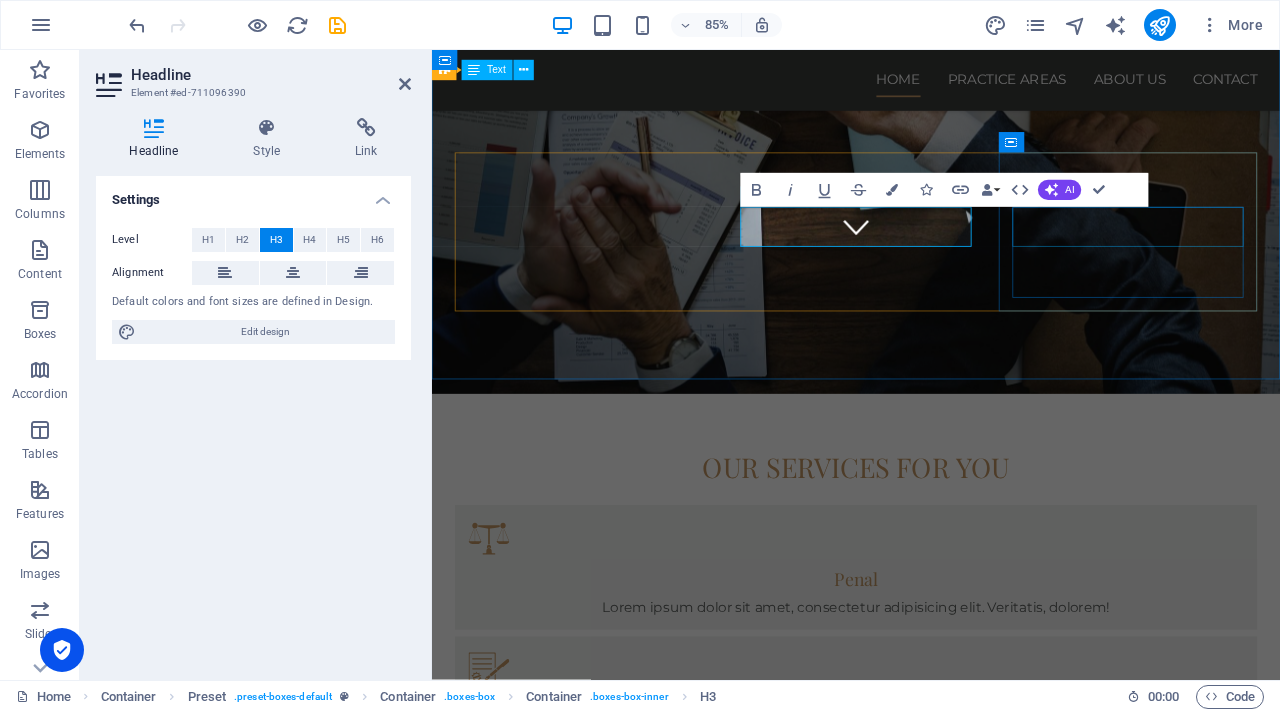 click on "Headline" at bounding box center (931, 983) 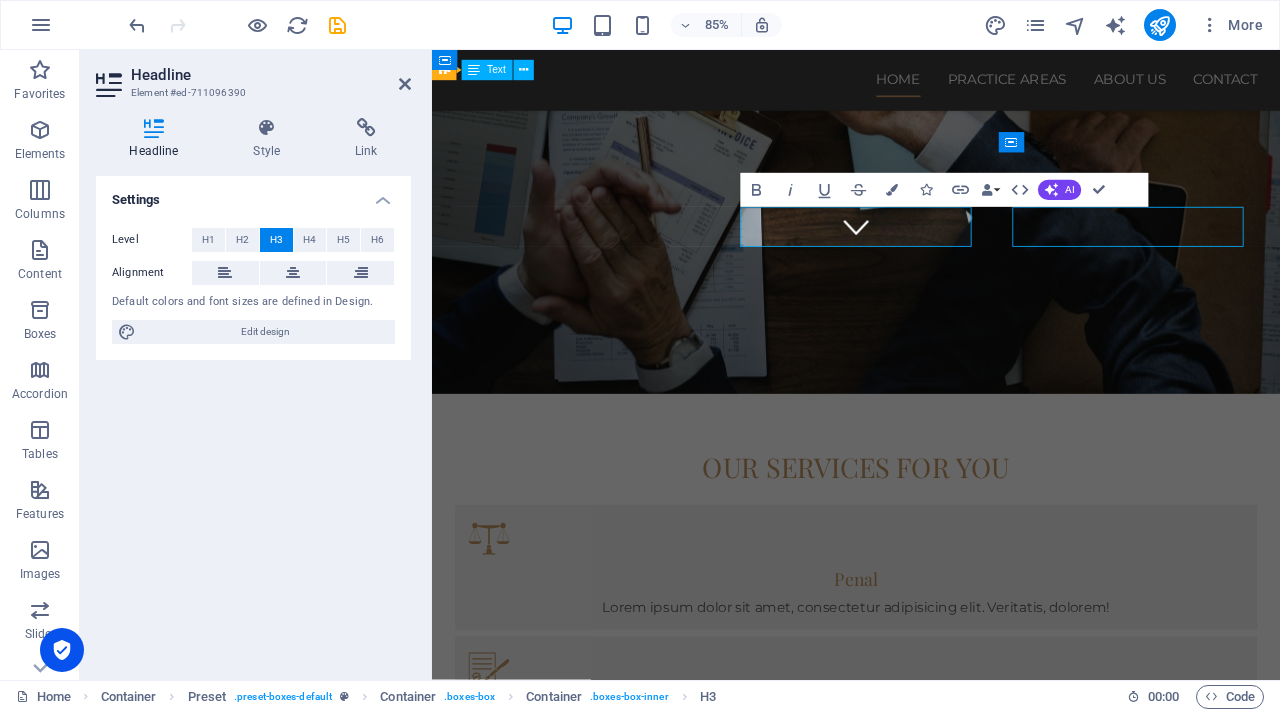 click on "Headline" at bounding box center (931, 983) 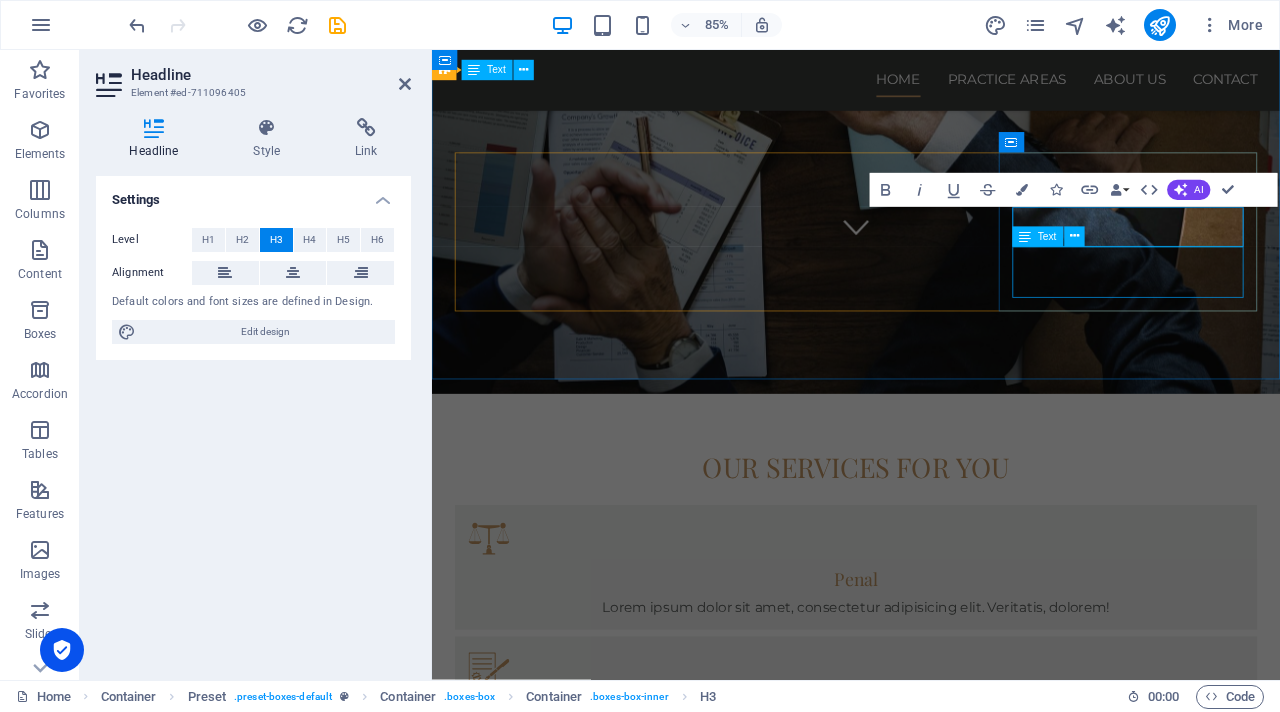 type 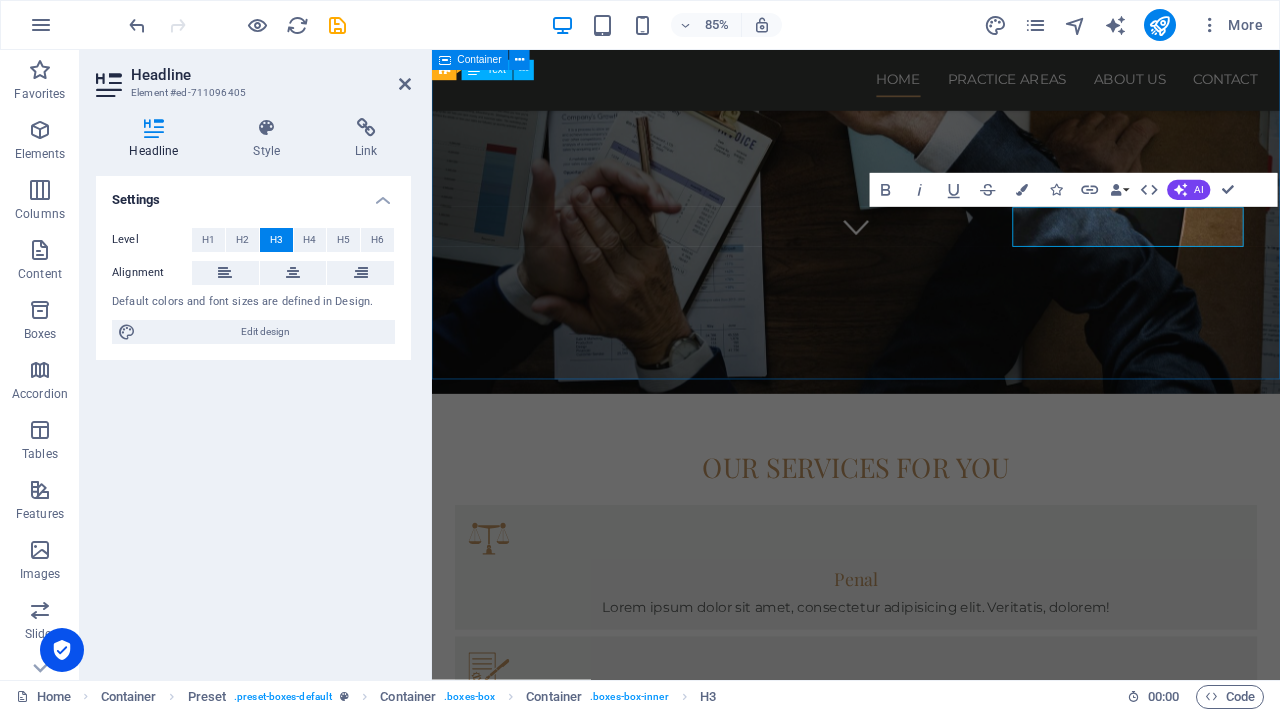 click on "Our services for you Penal Lorem ipsum dolor sit amet, consectetur adipisicing elit. Veritatis, dolorem! Laboral Lorem ipsum dolor sit amet, consectetur adipisicing elit. Veritatis, dolorem! Civil Lorem ipsum dolor sit amet, consectetur adipisicing elit. Veritatis, dolorem!" at bounding box center [931, 781] 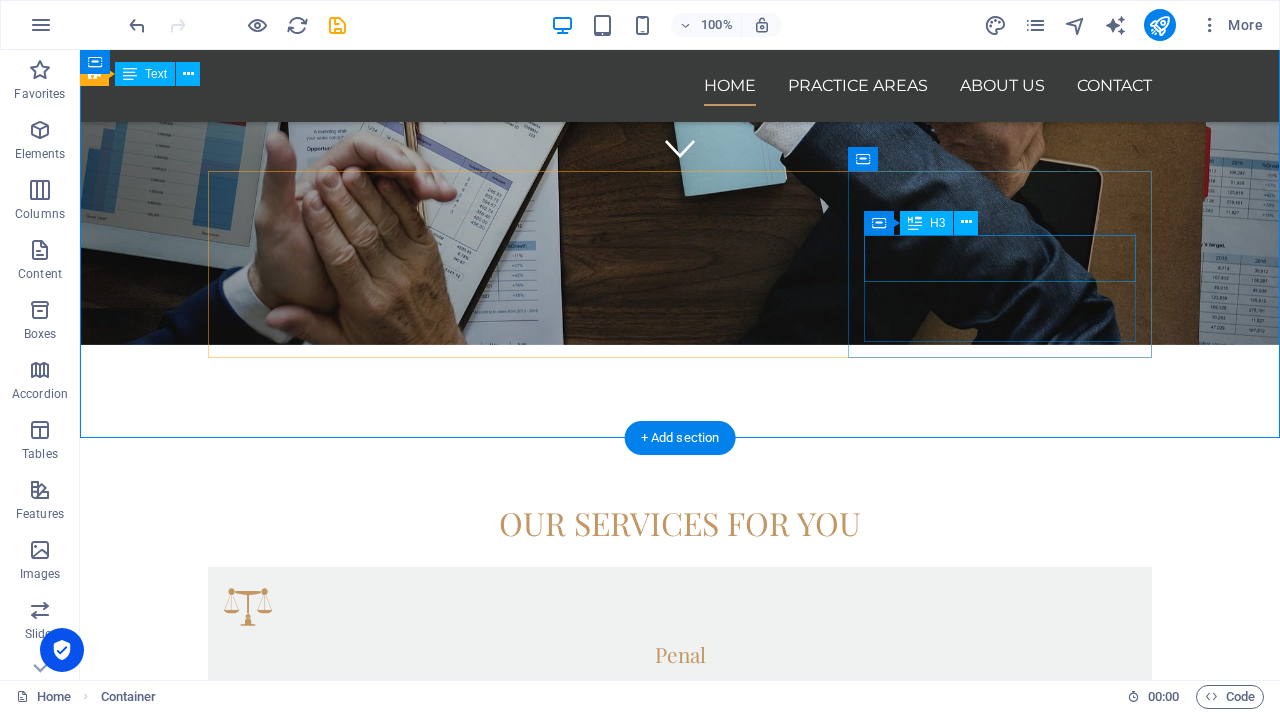 scroll, scrollTop: 487, scrollLeft: 0, axis: vertical 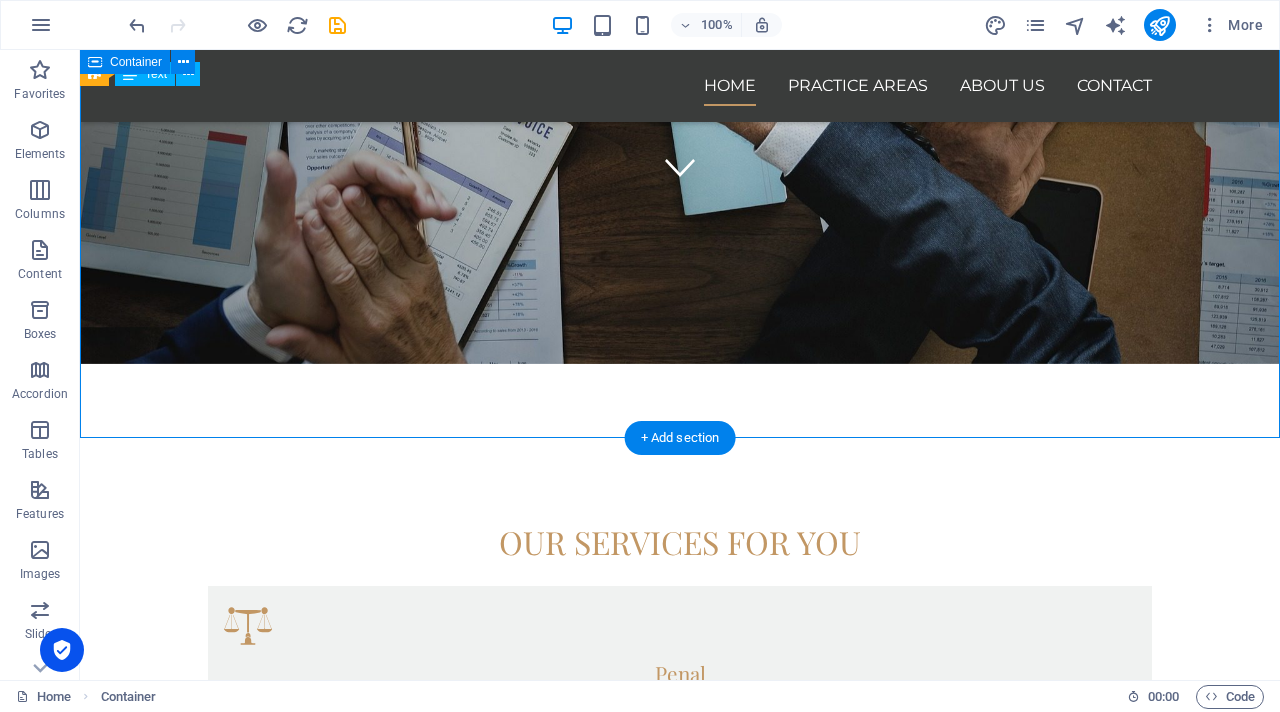 click on "Our services for you Penal Lorem ipsum dolor sit amet, consectetur adipisicing elit. Veritatis, dolorem! Laboral Lorem ipsum dolor sit amet, consectetur adipisicing elit. Veritatis, dolorem! Civil Lorem ipsum dolor sit amet, consectetur adipisicing elit. Veritatis, dolorem!" at bounding box center [680, 781] 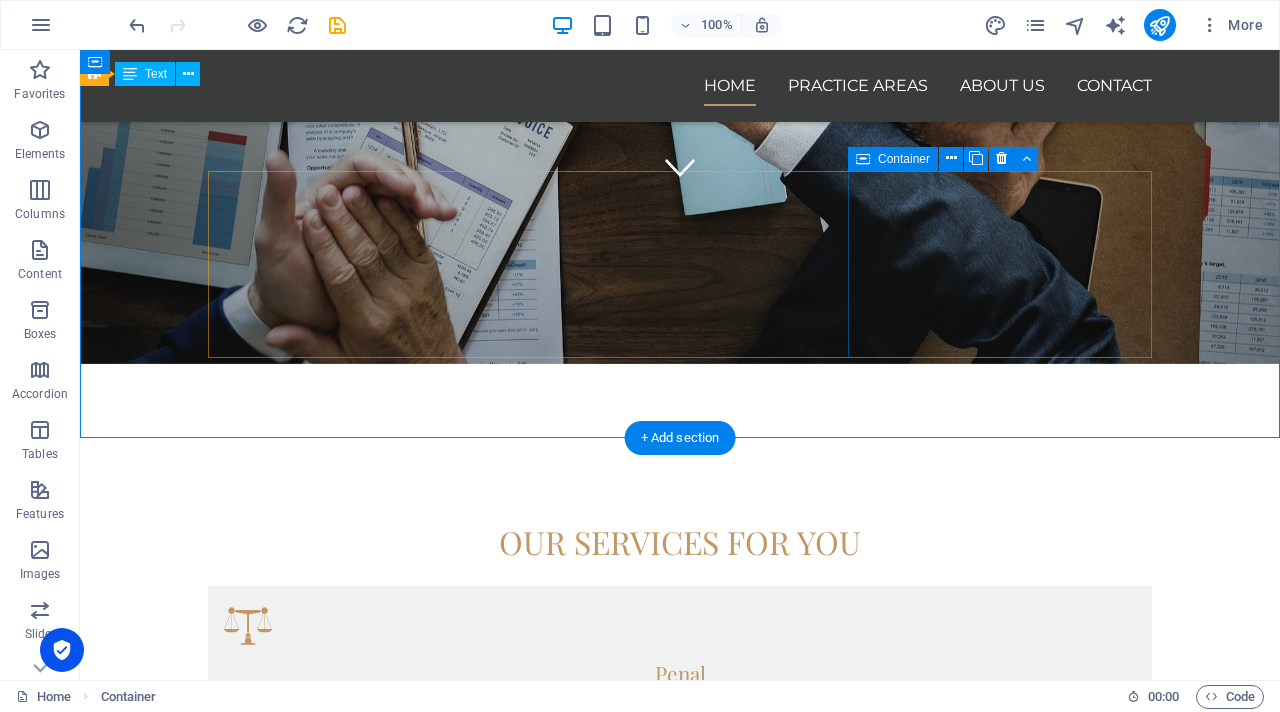 click on "Civil Lorem ipsum dolor sit amet, consectetur adipisicing elit. Veritatis, dolorem!" at bounding box center [680, 969] 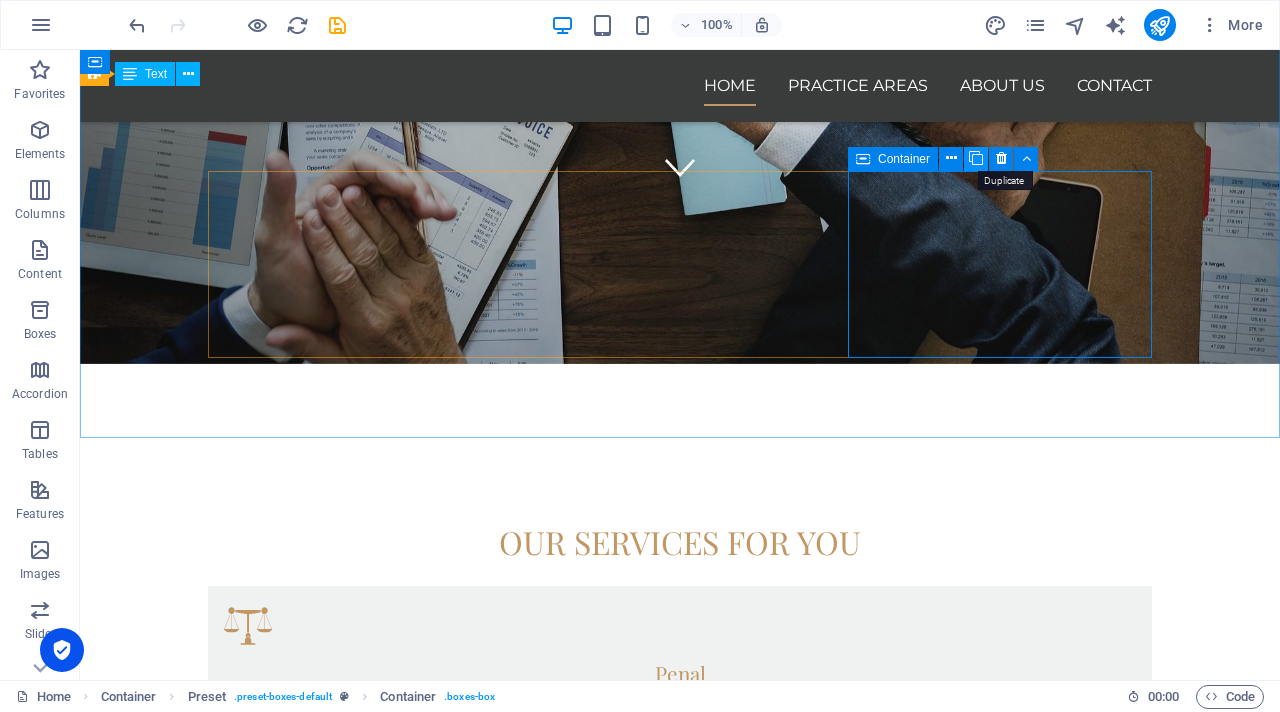 click at bounding box center [976, 158] 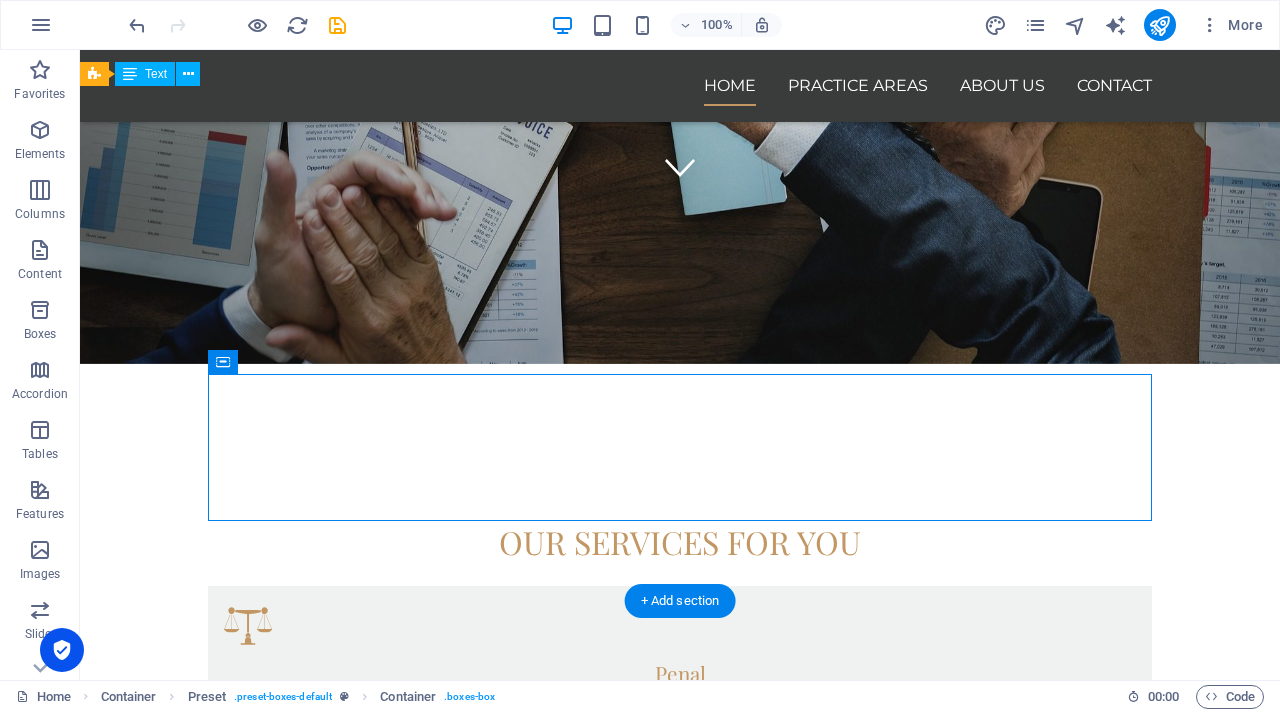 drag, startPoint x: 839, startPoint y: 405, endPoint x: 1208, endPoint y: 248, distance: 401.01123 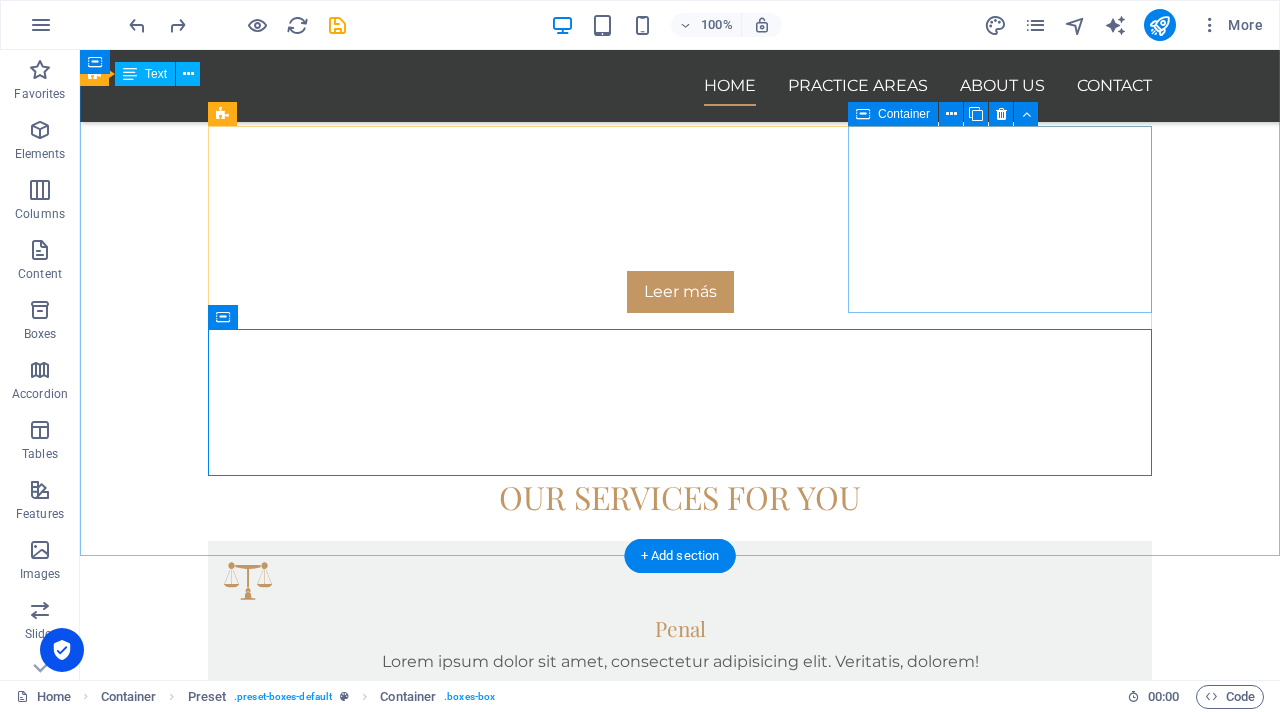 scroll, scrollTop: 521, scrollLeft: 0, axis: vertical 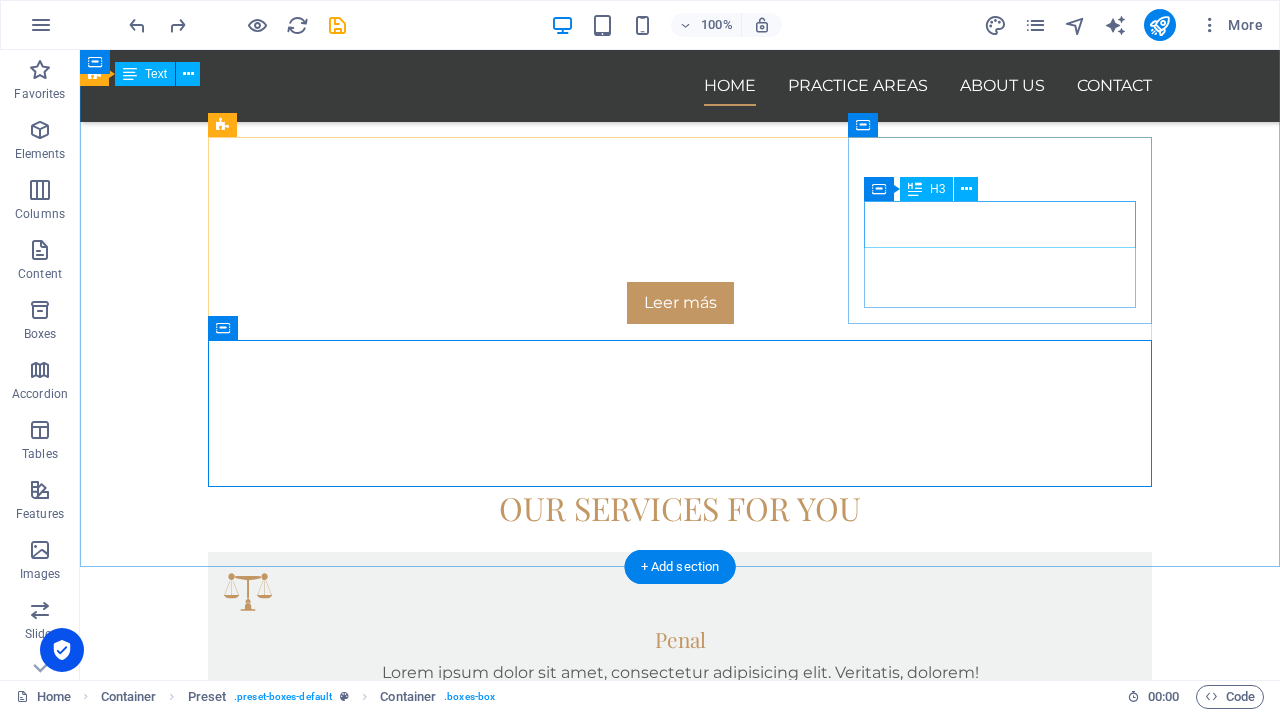 click on "Civil" at bounding box center (680, 949) 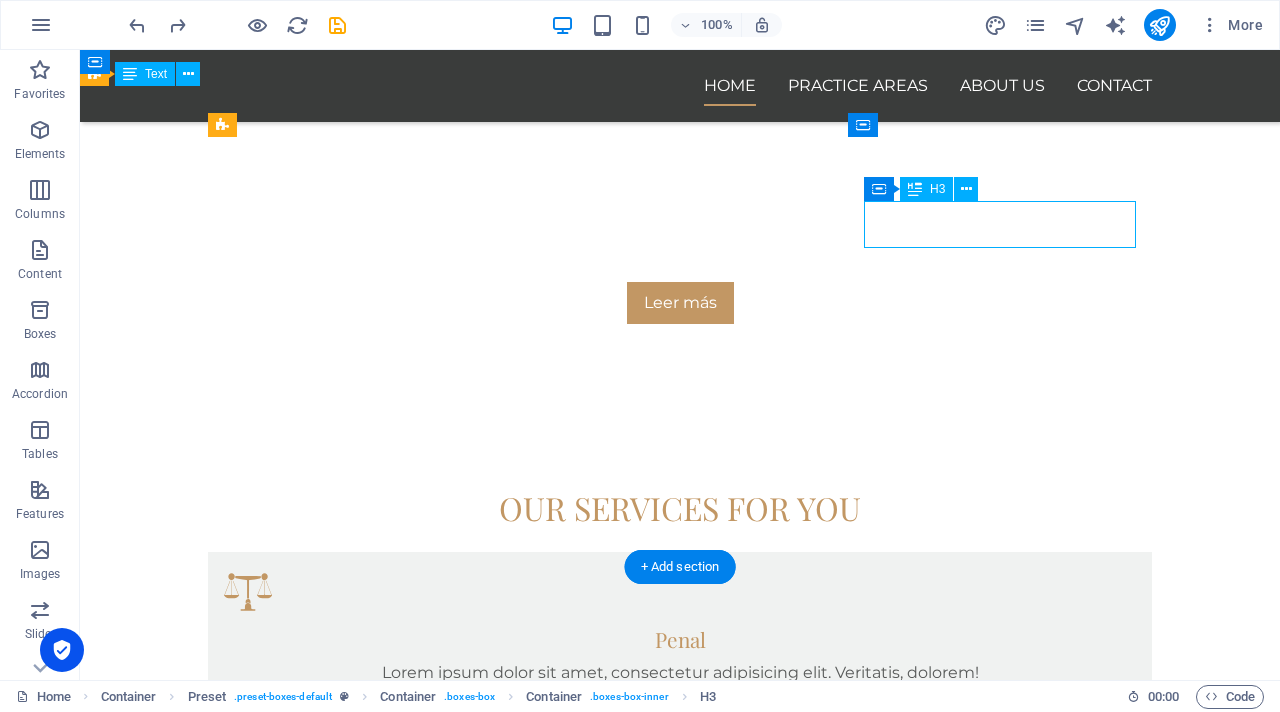 click on "Civil" at bounding box center [680, 949] 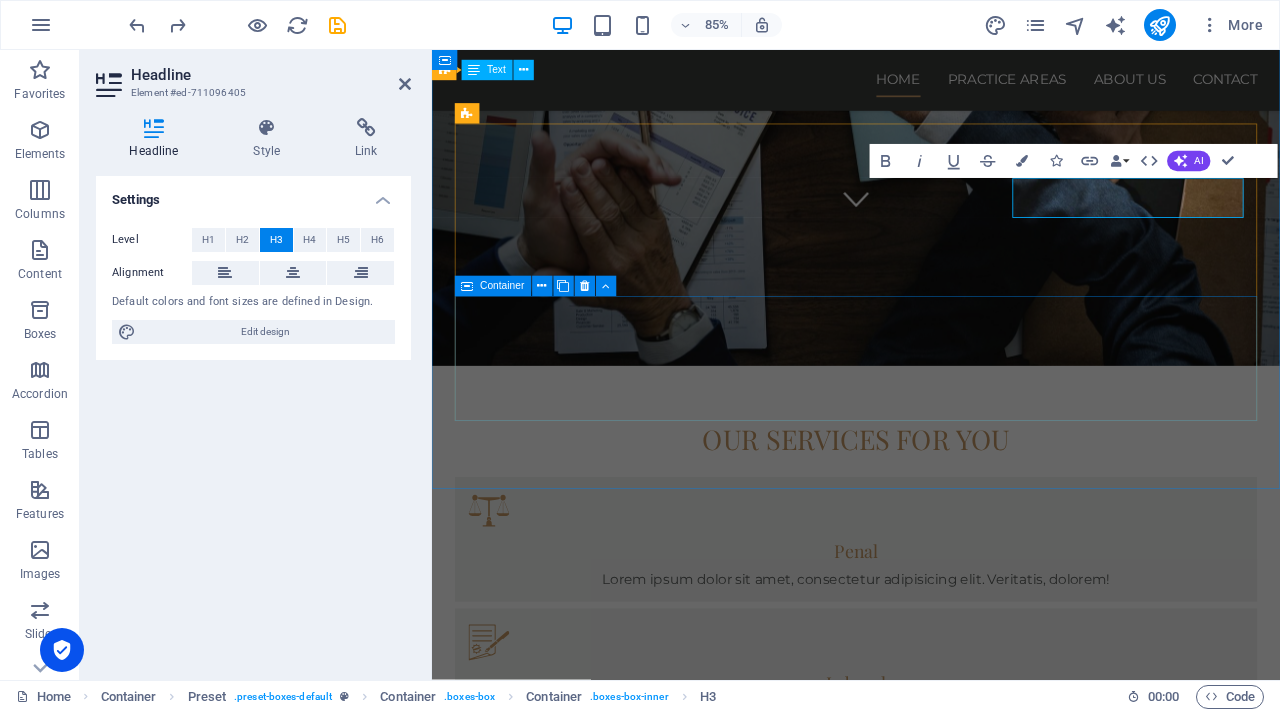 type 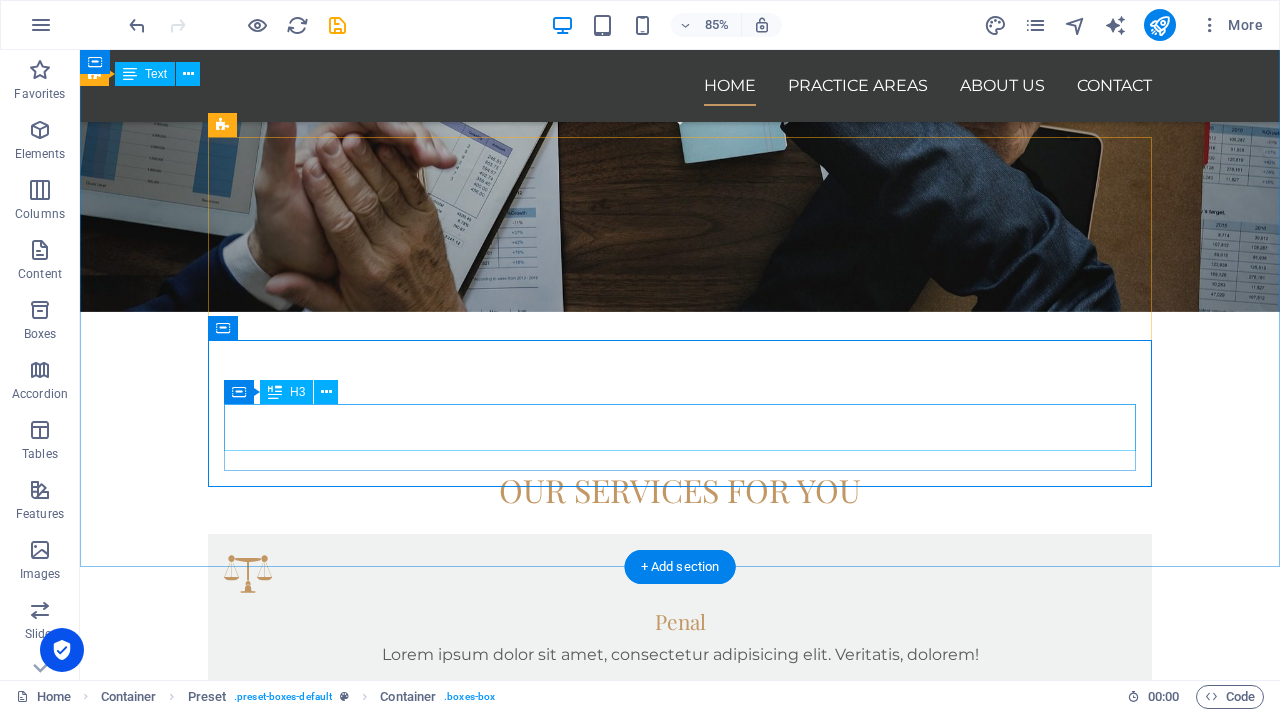 scroll, scrollTop: 521, scrollLeft: 0, axis: vertical 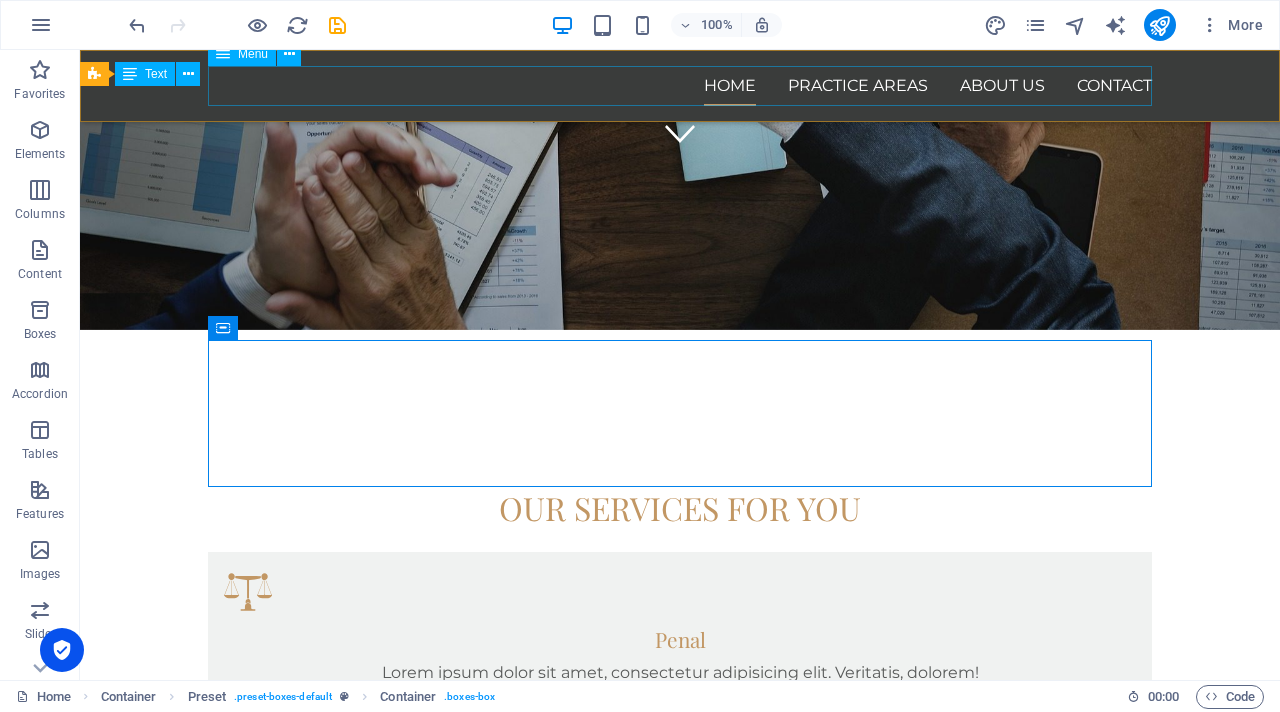 click on "Home Practice Areas About us Contact" at bounding box center (680, 86) 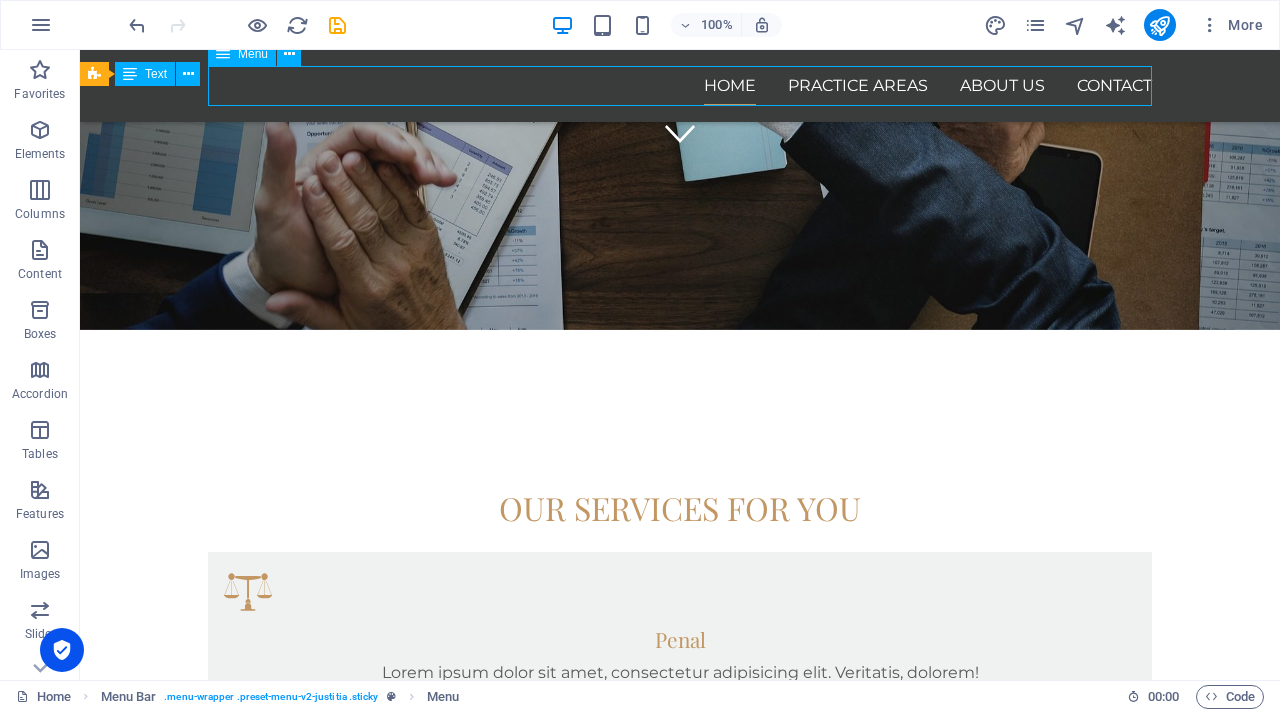 click on "Home Practice Areas About us Contact" at bounding box center (680, 86) 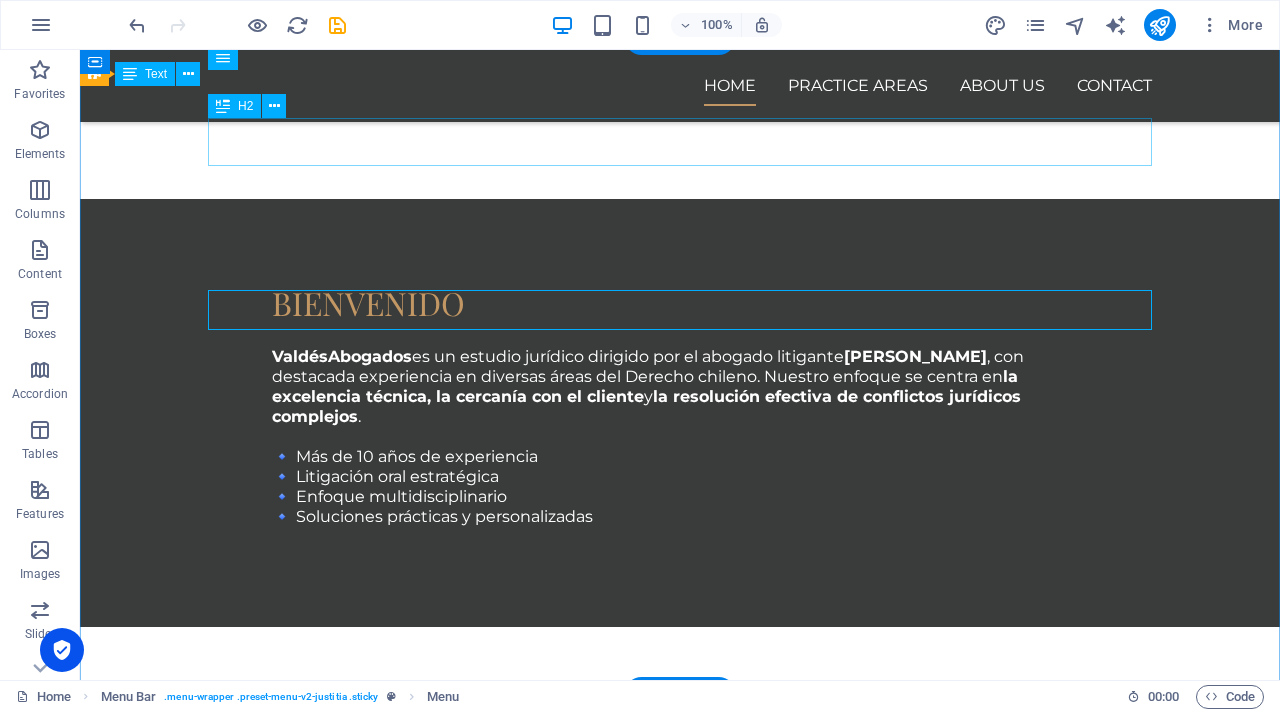 scroll, scrollTop: 1544, scrollLeft: 0, axis: vertical 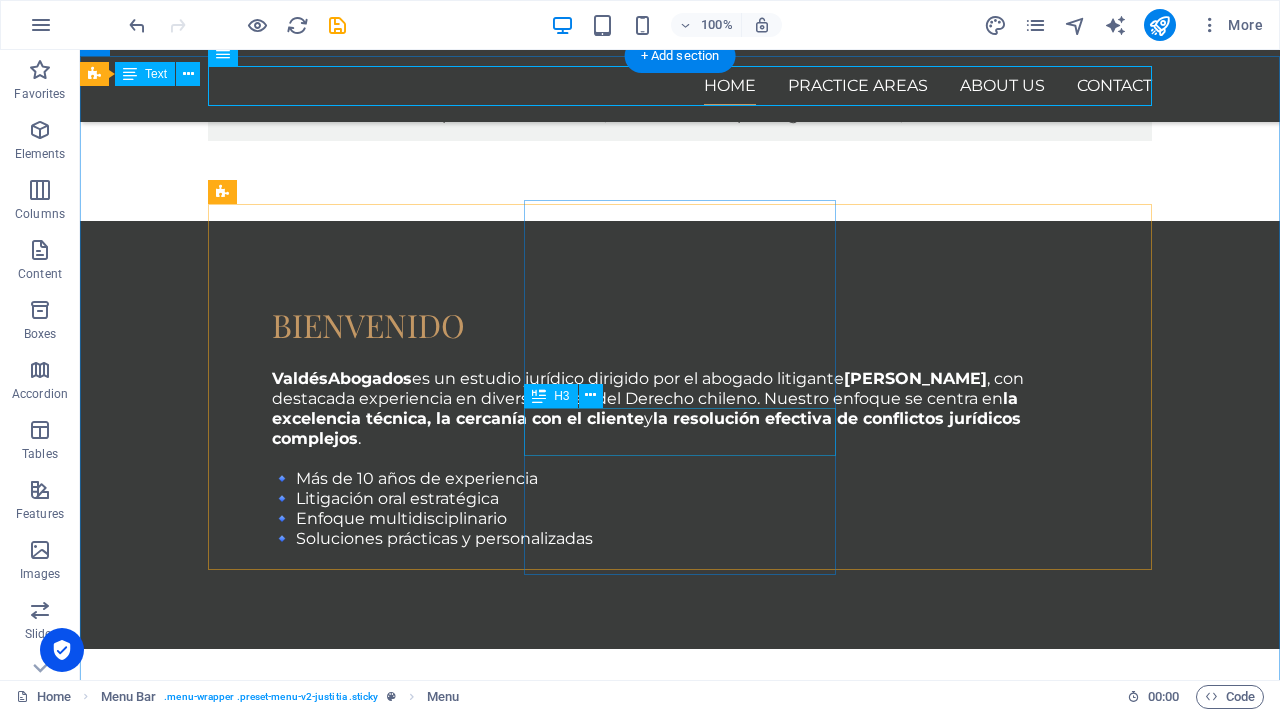 click on "Industrial Injury" at bounding box center [680, 3597] 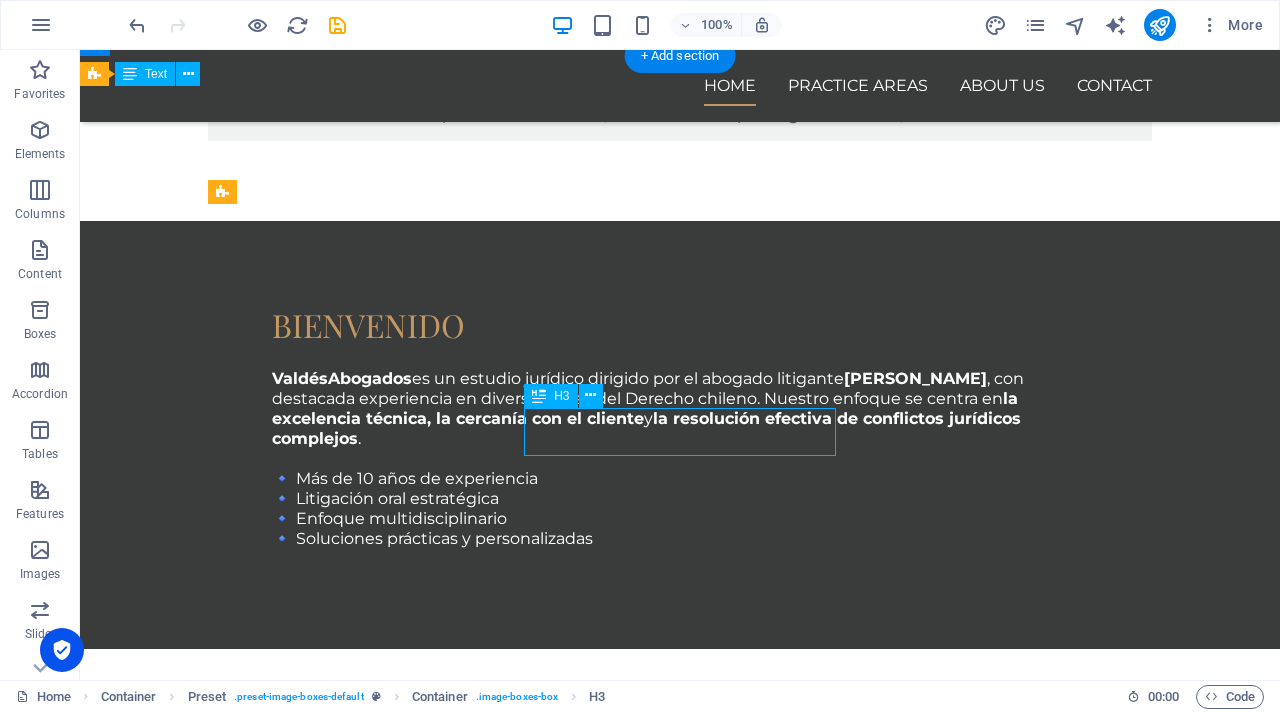 click on "Industrial Injury" at bounding box center (680, 3597) 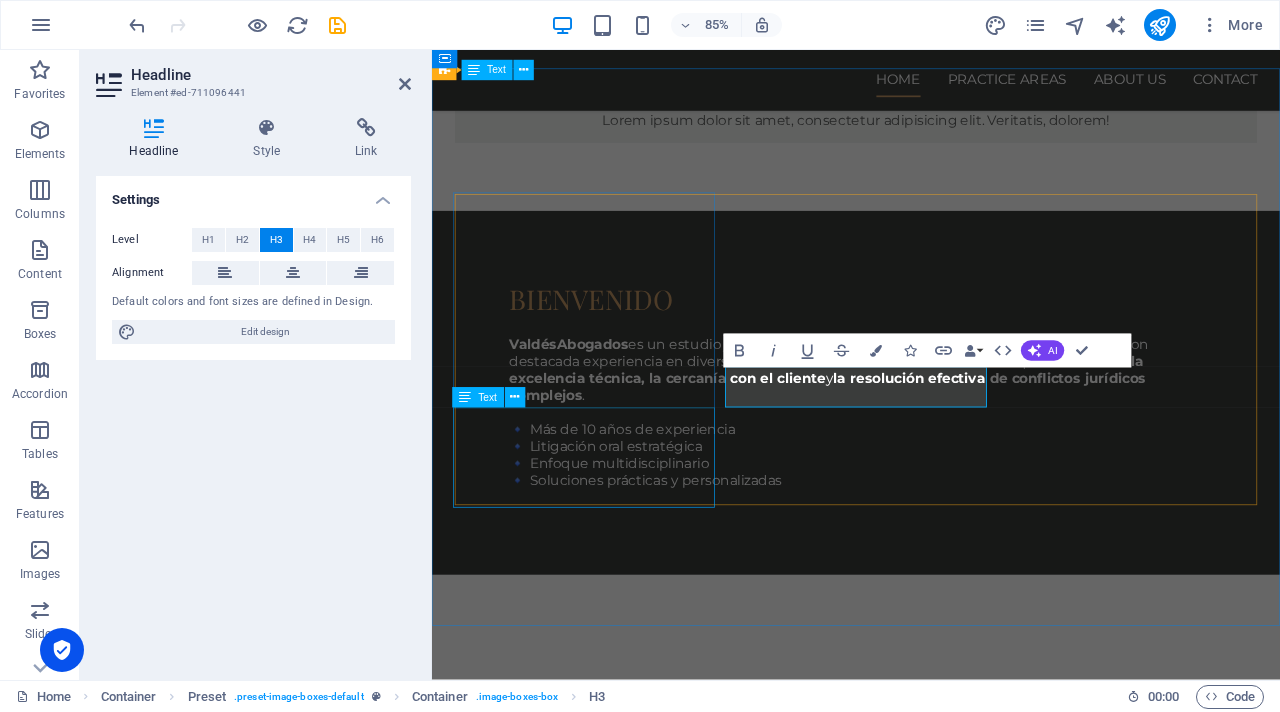 scroll, scrollTop: 1562, scrollLeft: 0, axis: vertical 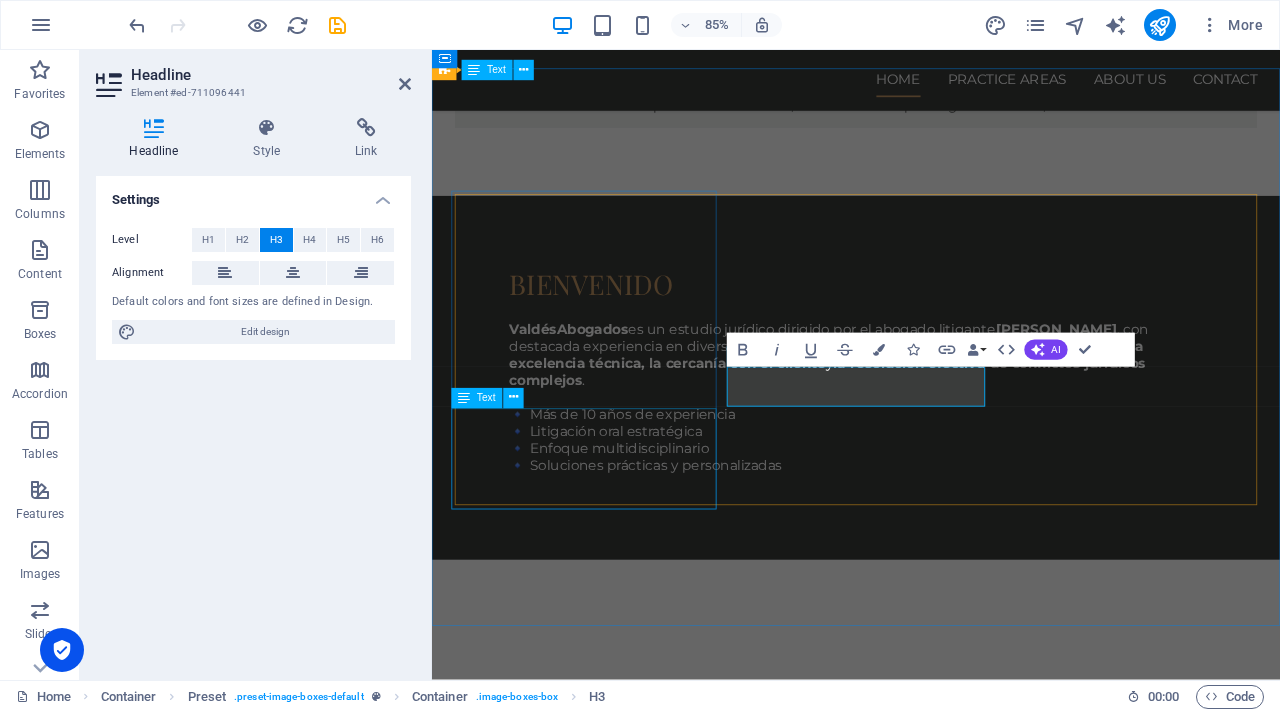 type 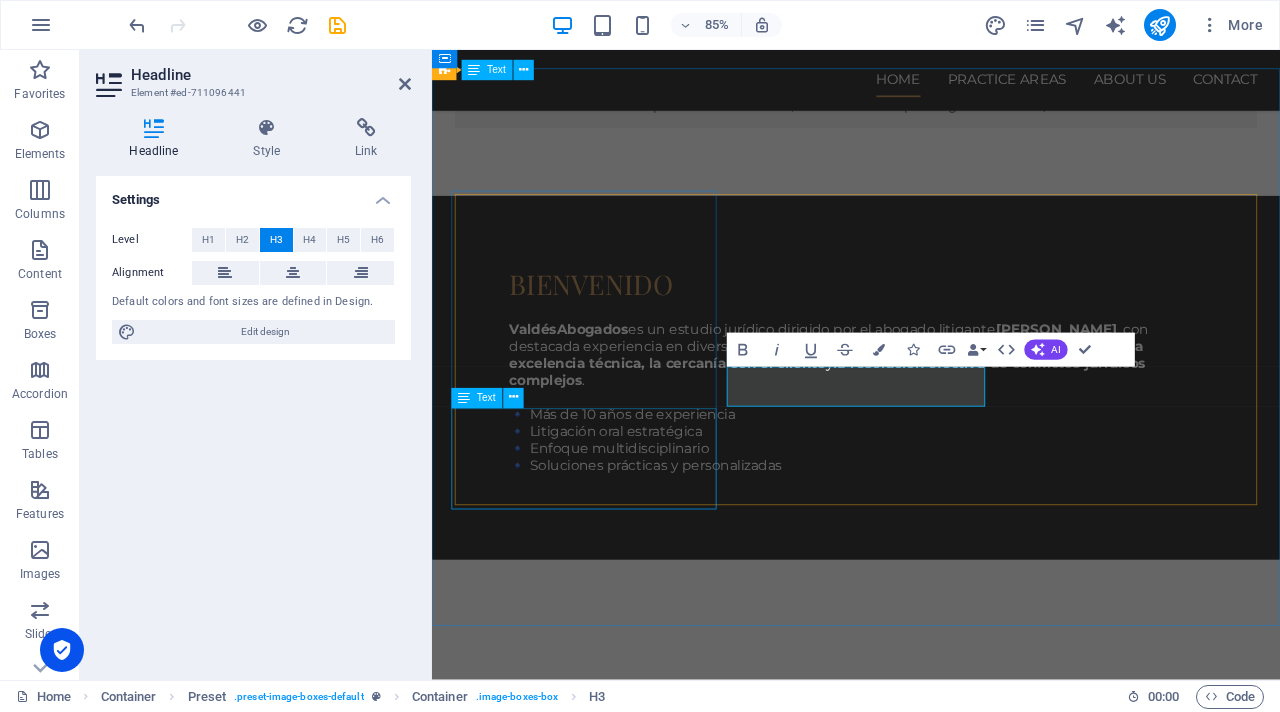 click on "Lorem ipsum dolor sit amet, consectetur adipisicing elit. Veritatis, dolorem!  Read more" at bounding box center (931, 2964) 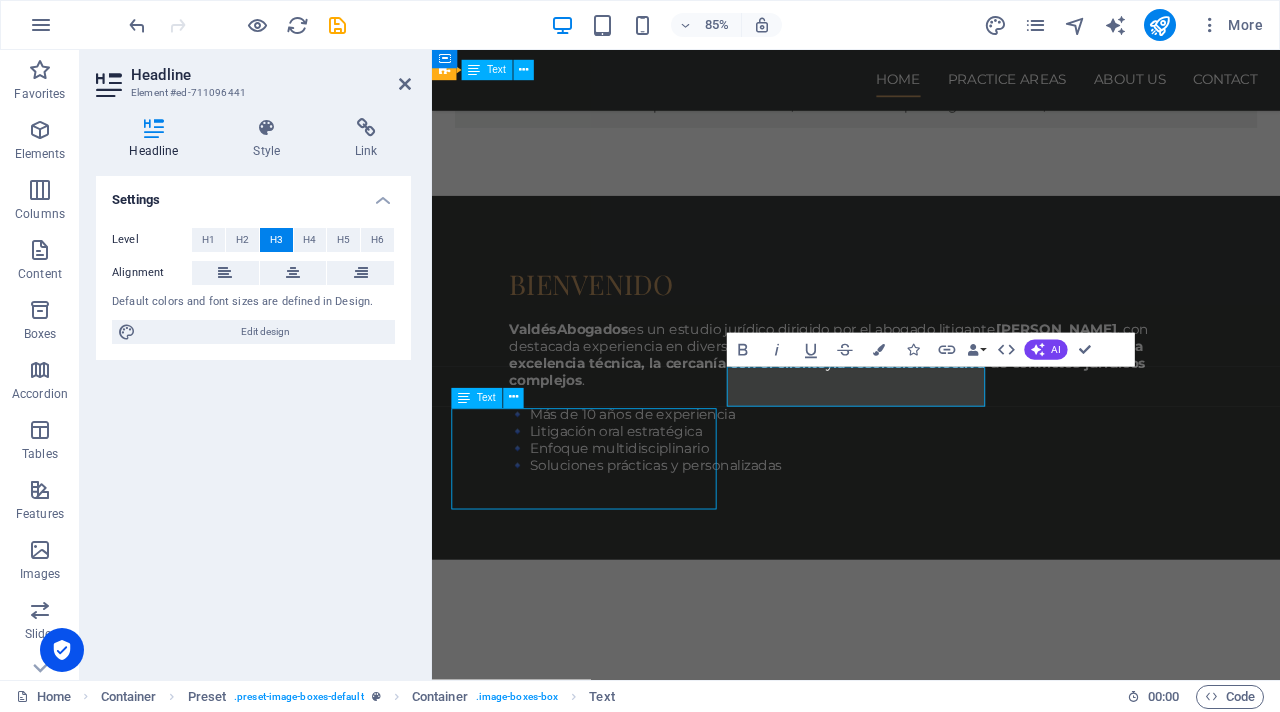 scroll, scrollTop: 1544, scrollLeft: 0, axis: vertical 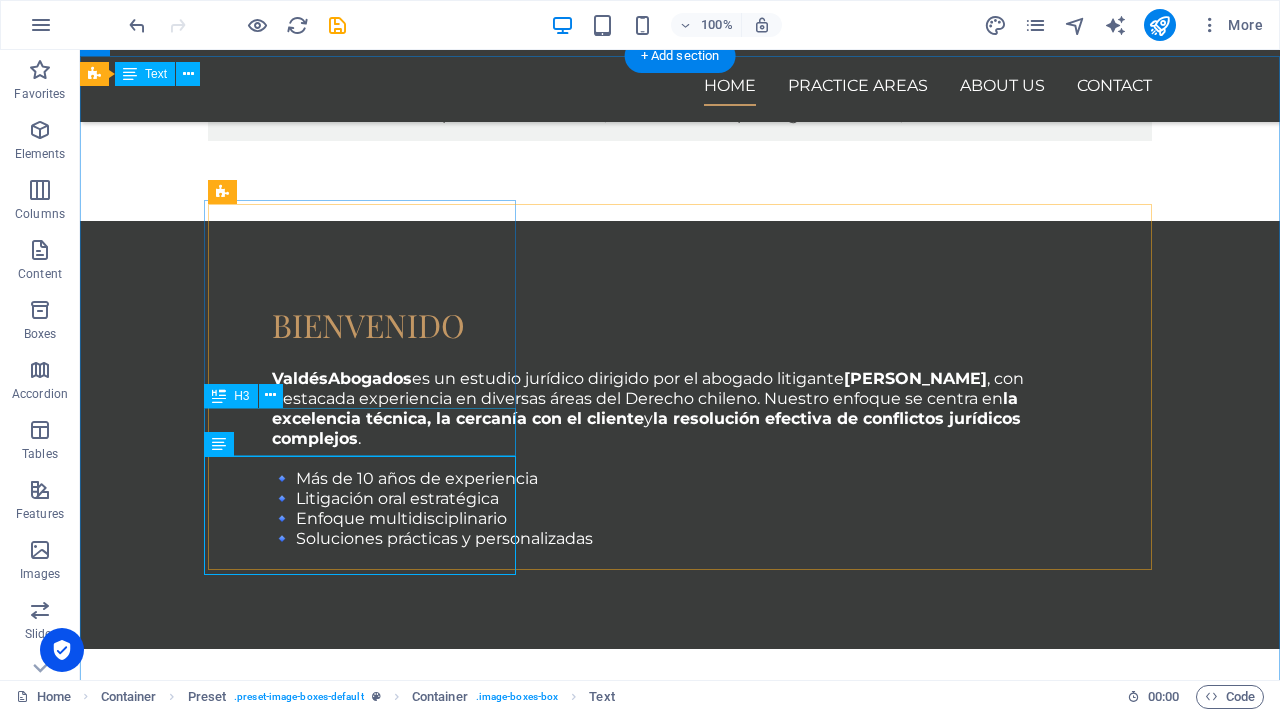 click on "Personal Injury" at bounding box center (680, 2836) 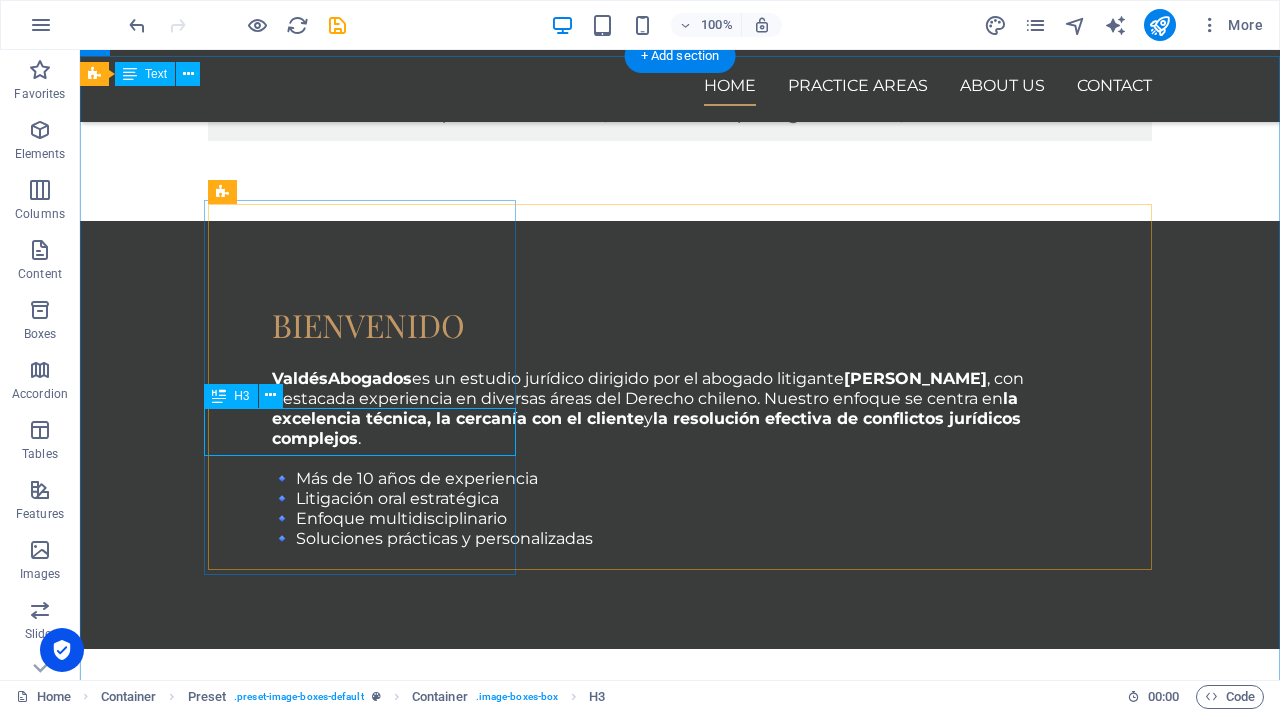 click on "Personal Injury" at bounding box center [680, 2836] 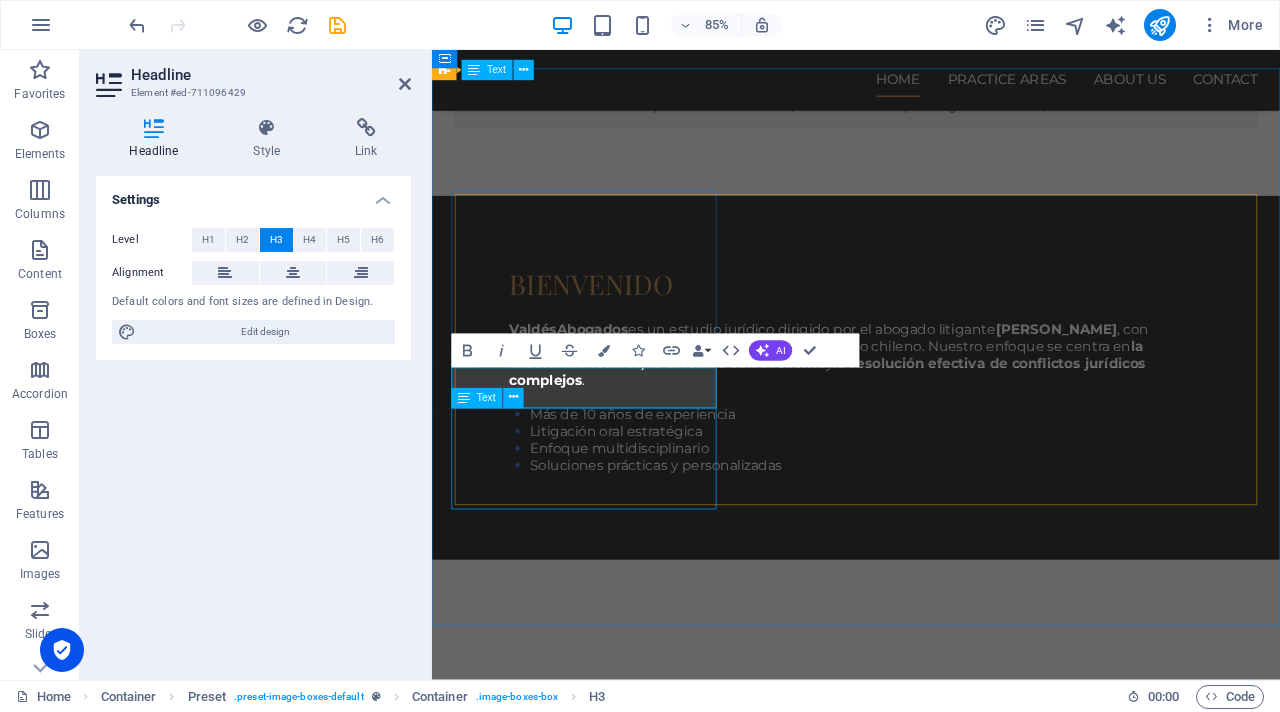 type 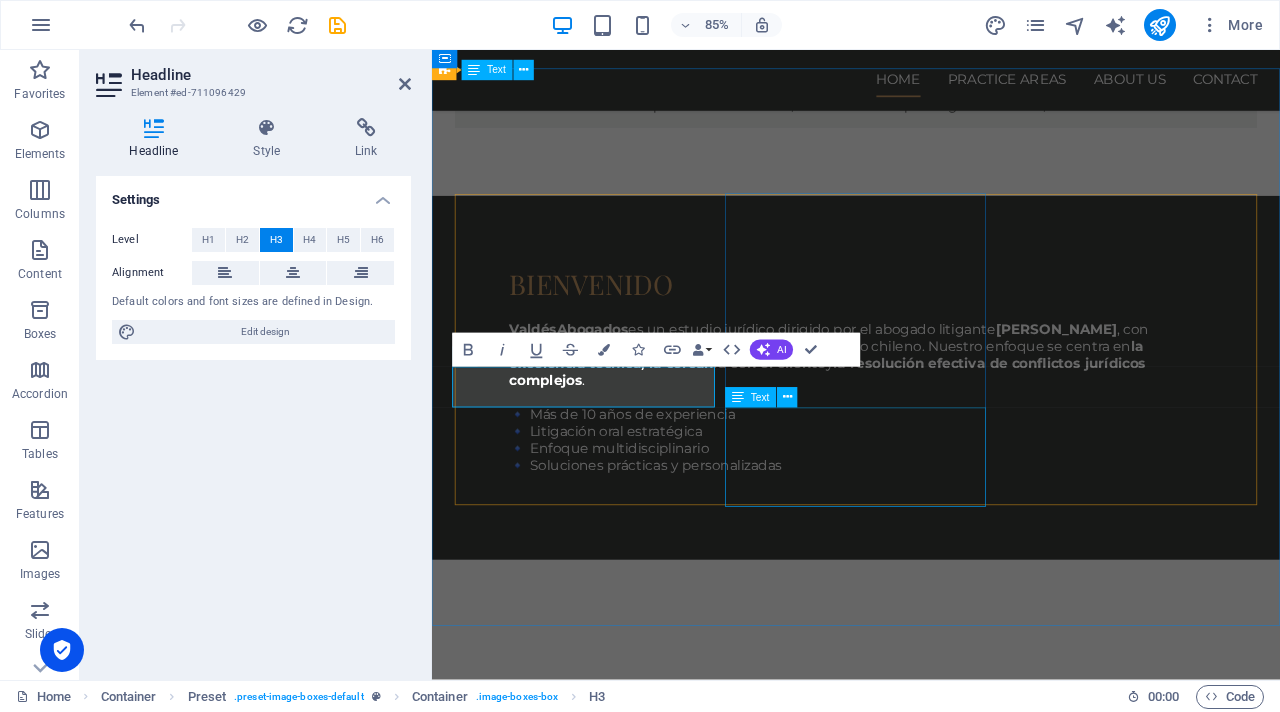click on "Lorem ipsum dolor sit amet, consectetur adipisicing elit. Veritatis, dolorem!  Read more" at bounding box center (931, 3725) 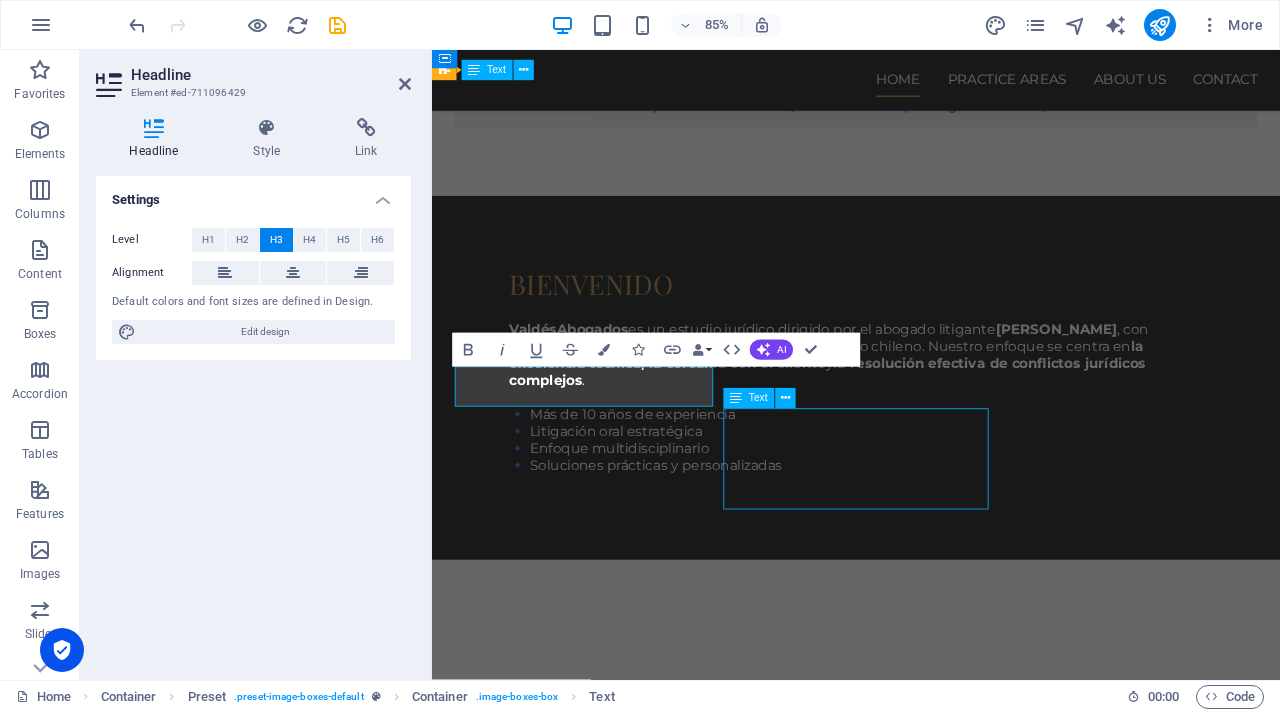 scroll, scrollTop: 1544, scrollLeft: 0, axis: vertical 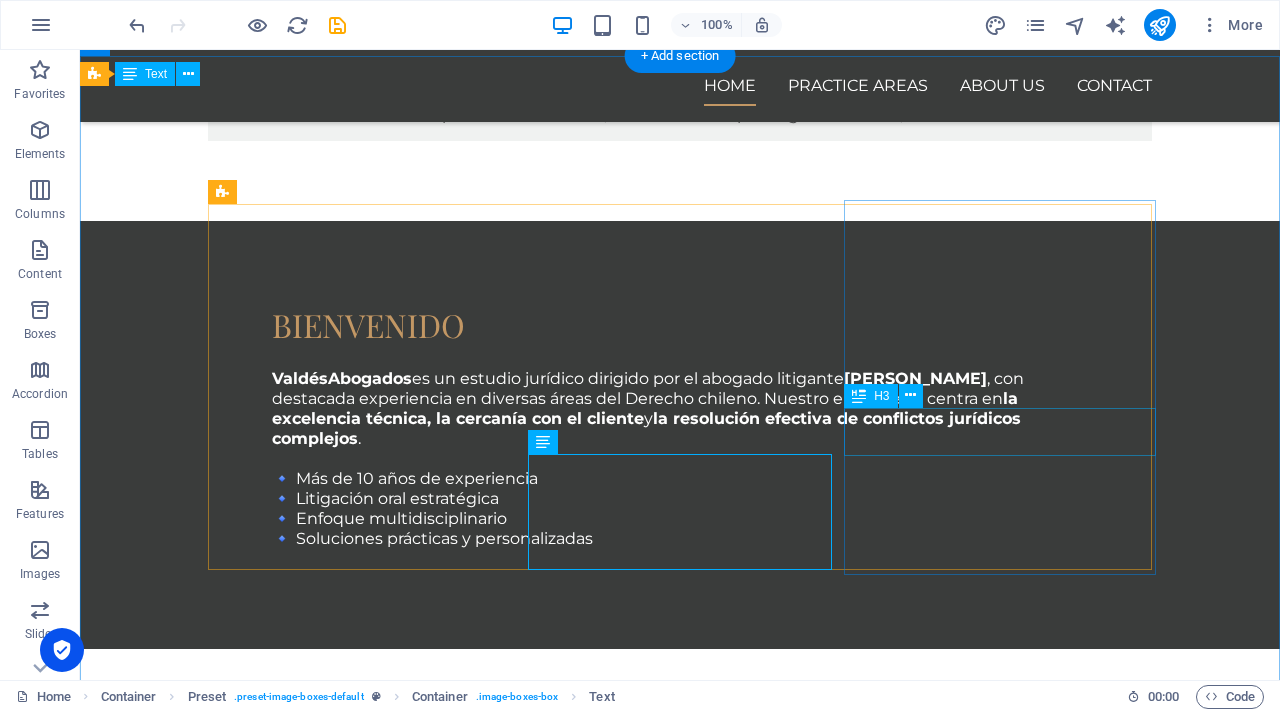 click on "Insurance Claims" at bounding box center [680, 4357] 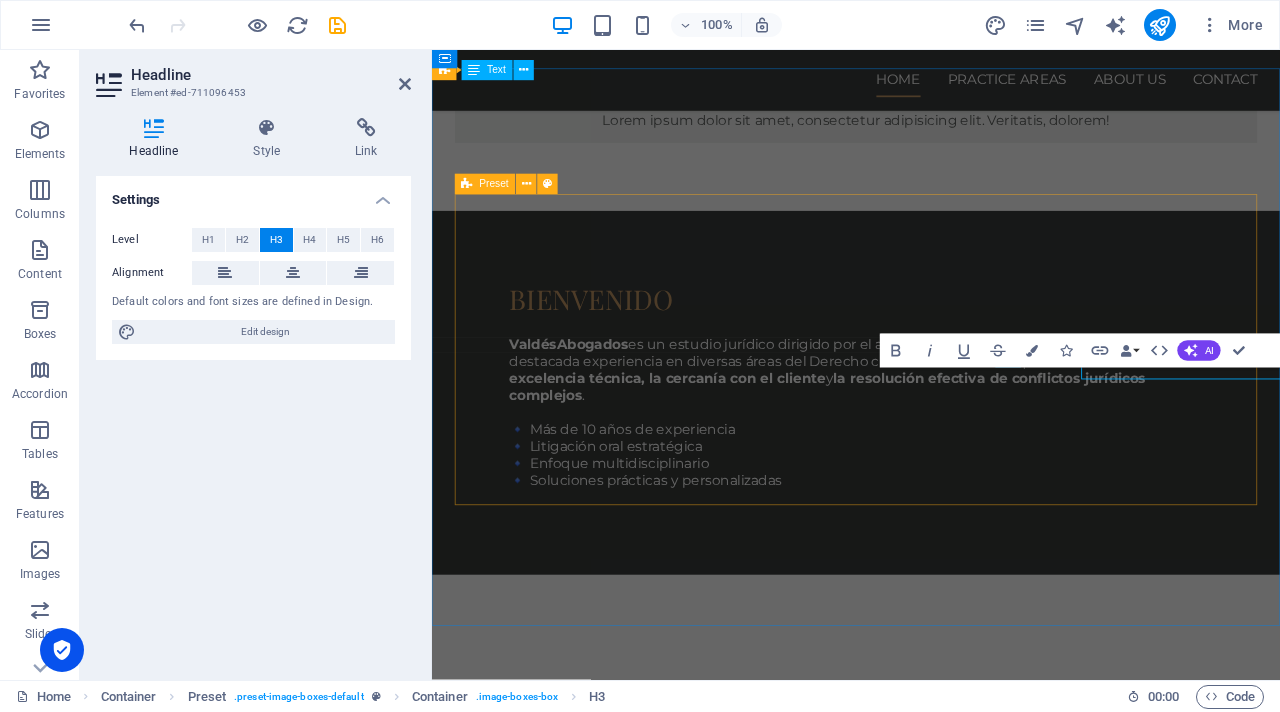 scroll, scrollTop: 1562, scrollLeft: 0, axis: vertical 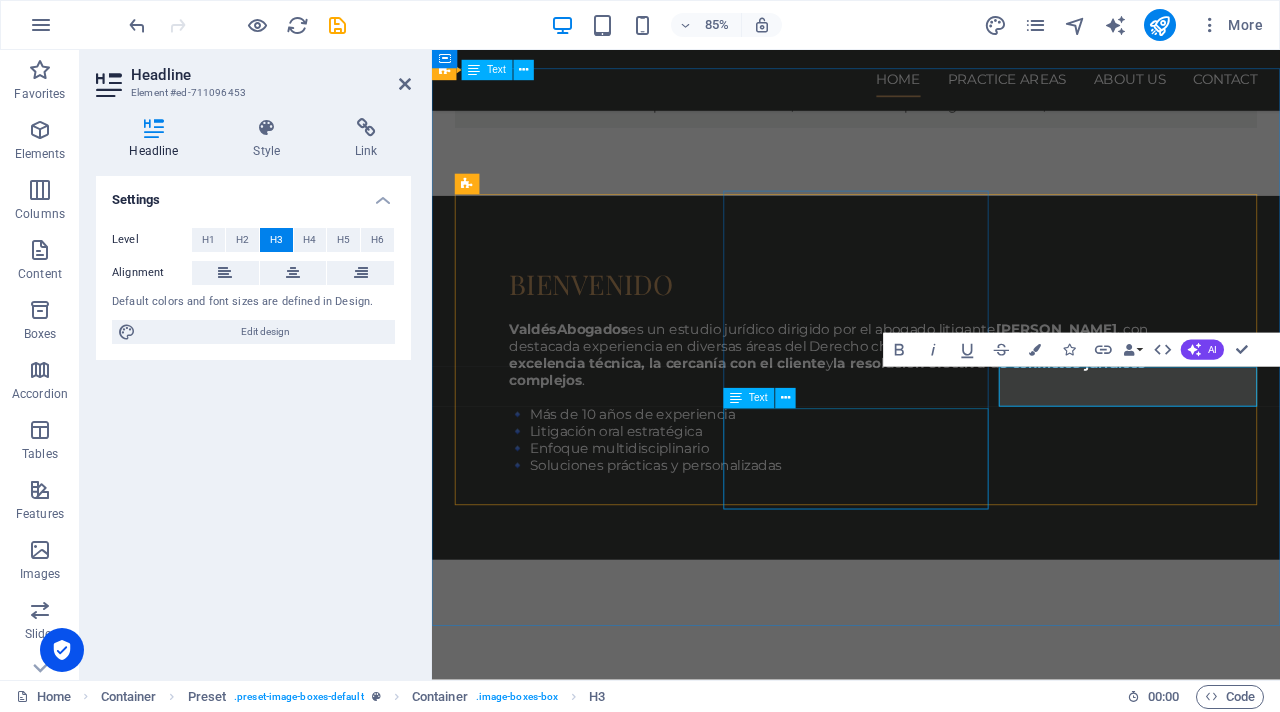 type 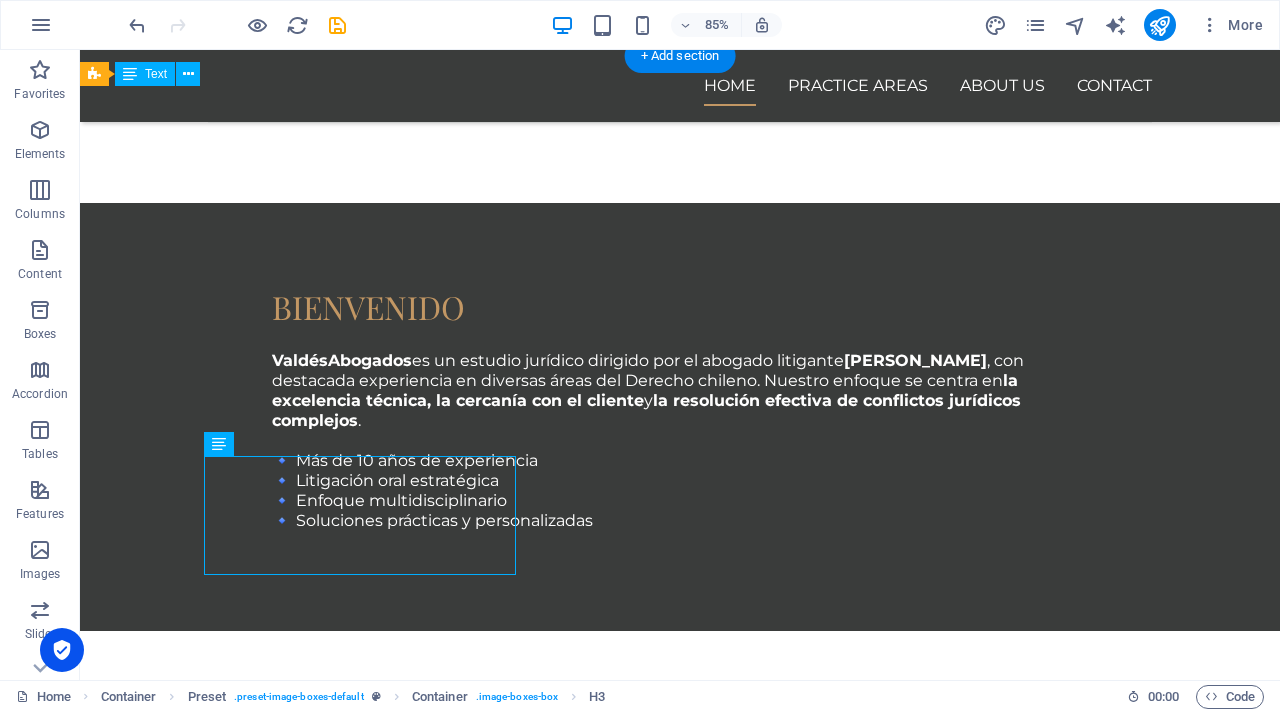 click on "Penal Lorem ipsum dolor sit amet, consectetur adipisicing elit. Veritatis, dolorem!  Read more Derecho Laboral Lorem ipsum dolor sit amet, consectetur adipisicing elit. Veritatis, dolorem!  Read more Derecho Civil Lorem ipsum dolor sit amet, consectetur adipisicing elit. Veritatis, dolorem!  Read more" at bounding box center (680, 3295) 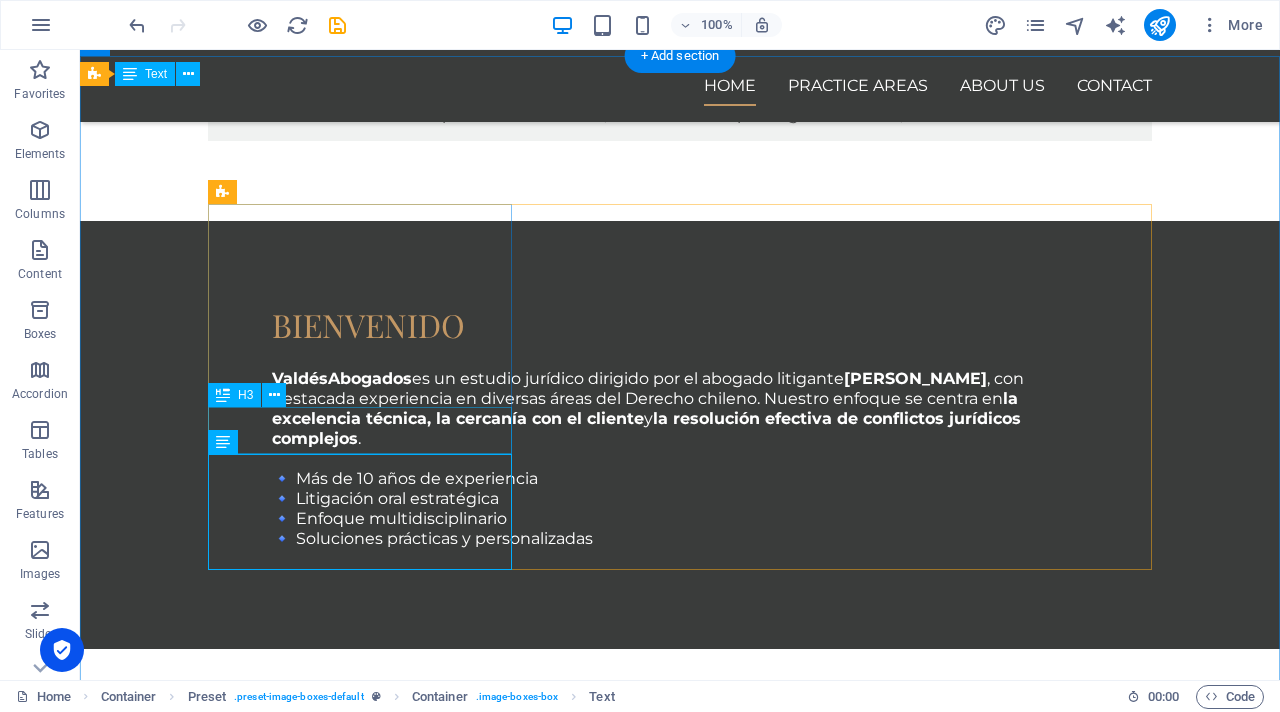 click on "Penal" at bounding box center (680, 2836) 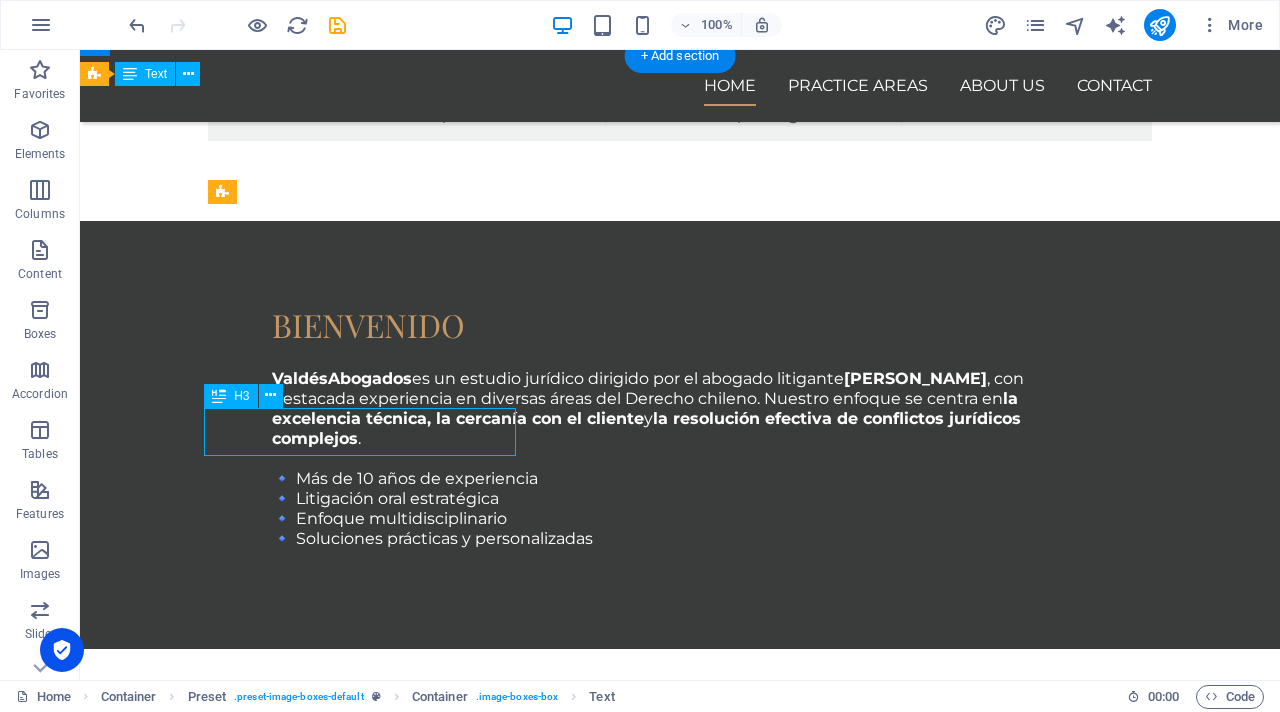 click on "Penal" at bounding box center (680, 2836) 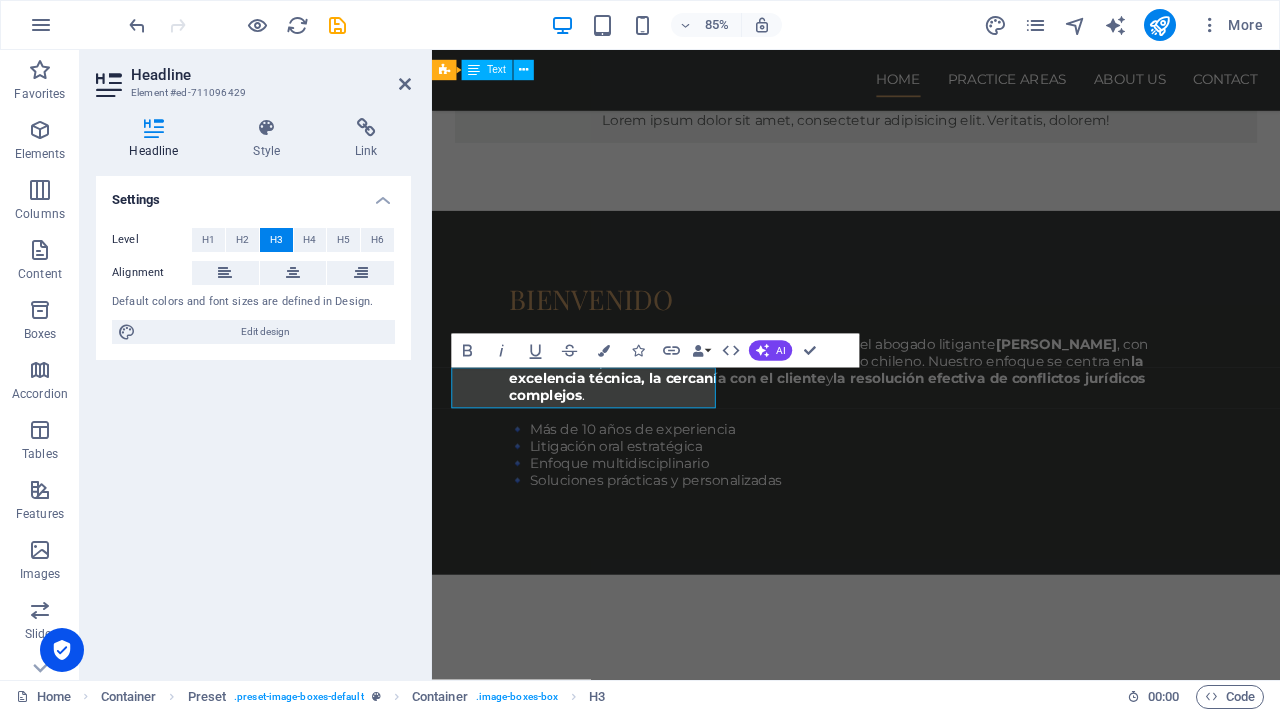 scroll, scrollTop: 1562, scrollLeft: 0, axis: vertical 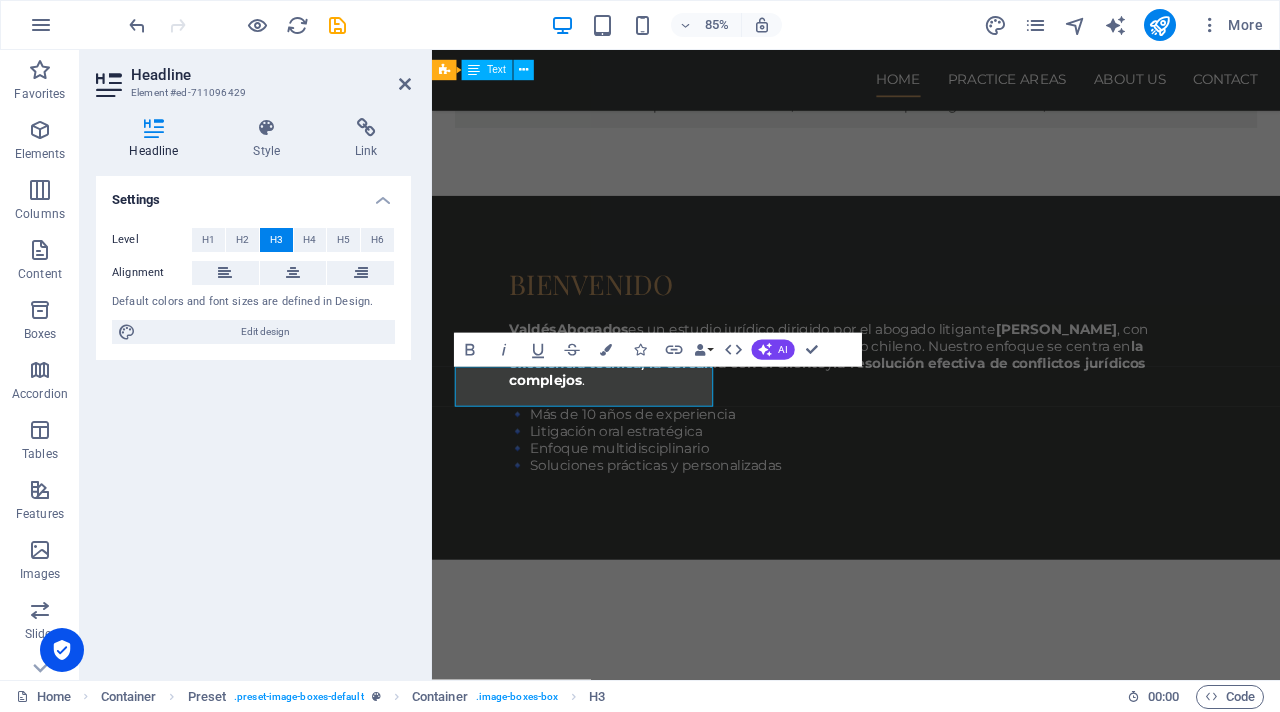 type 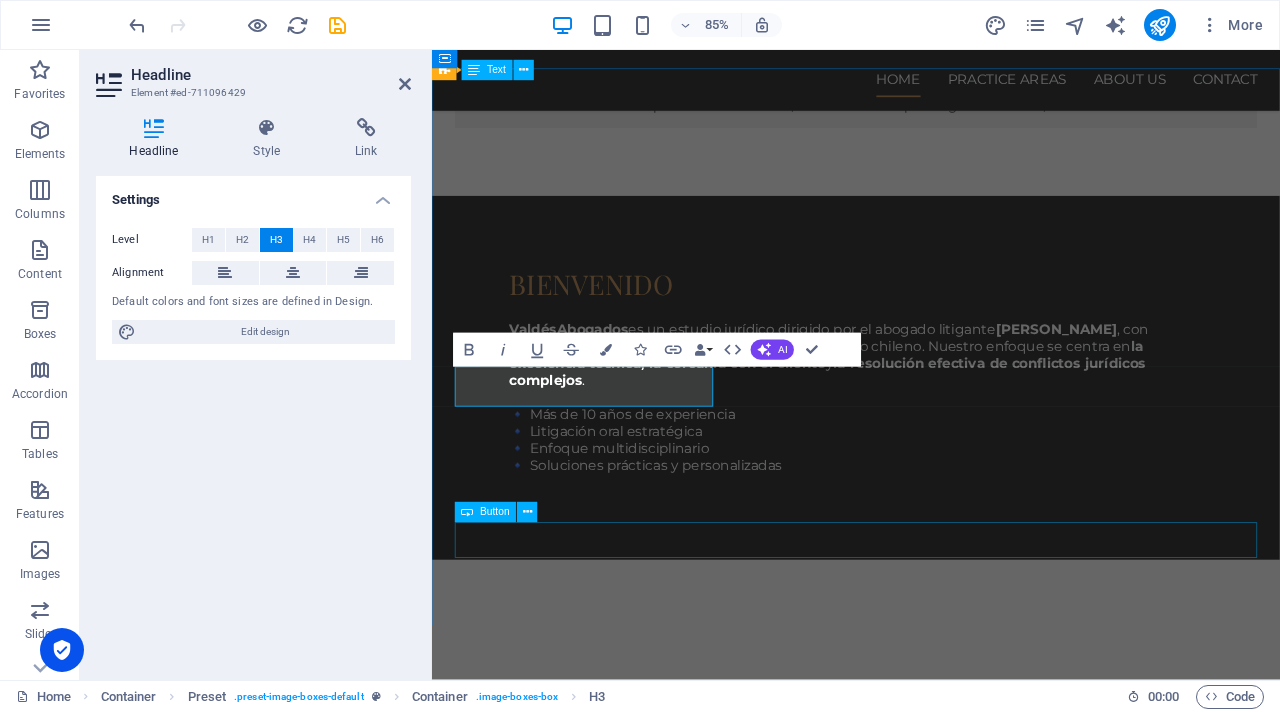 click on "See all our practice areas" at bounding box center [931, 4556] 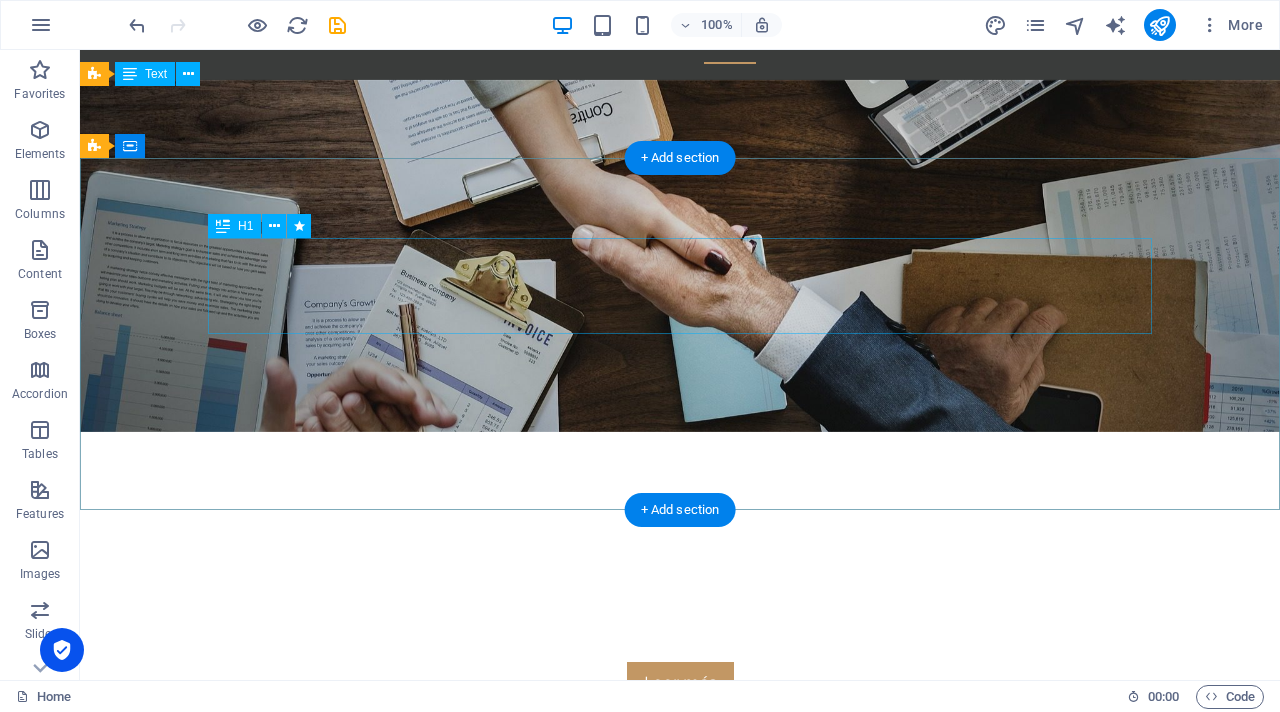 scroll, scrollTop: 0, scrollLeft: 0, axis: both 